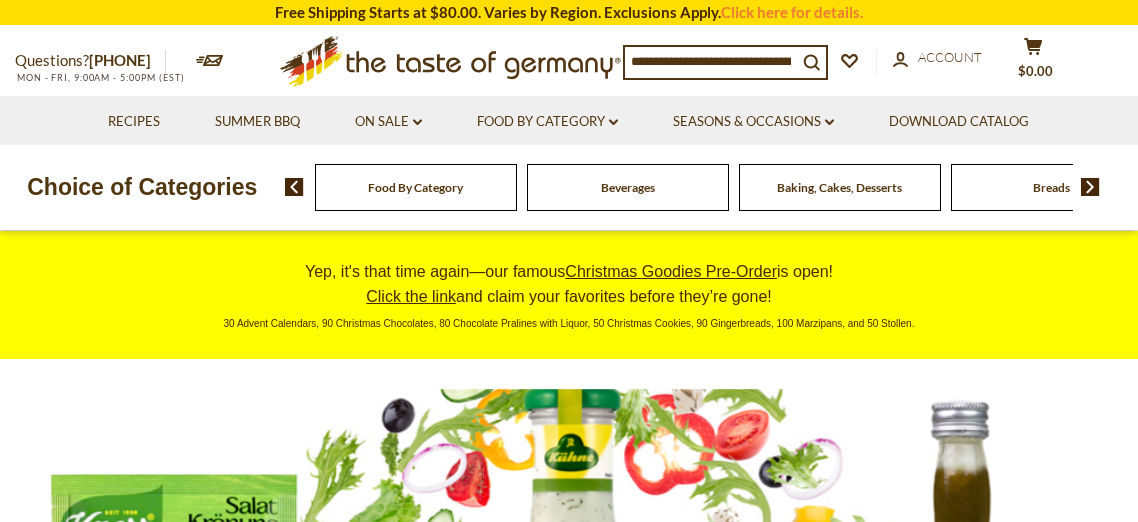 scroll, scrollTop: 0, scrollLeft: 0, axis: both 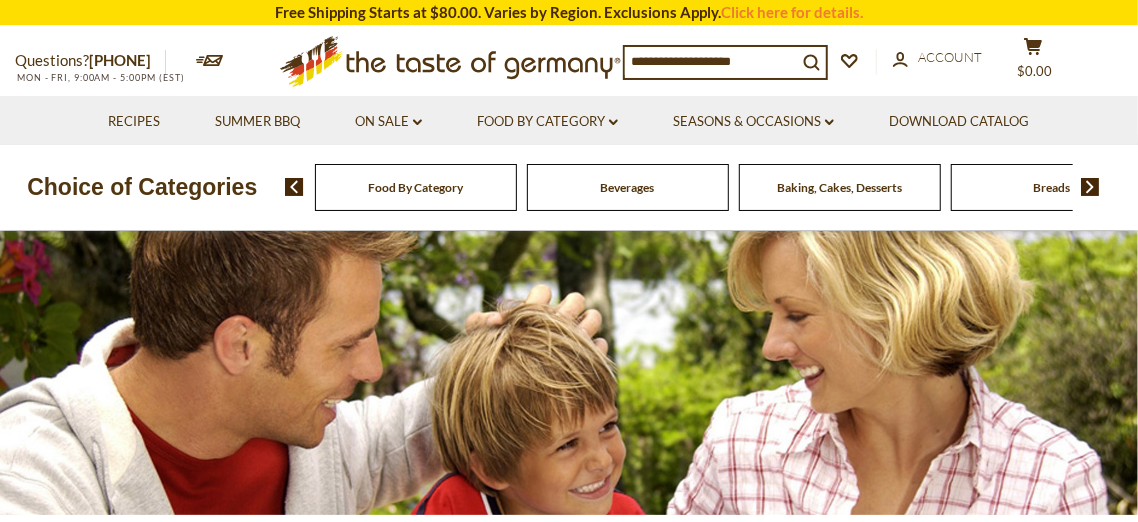 click at bounding box center [1090, 187] 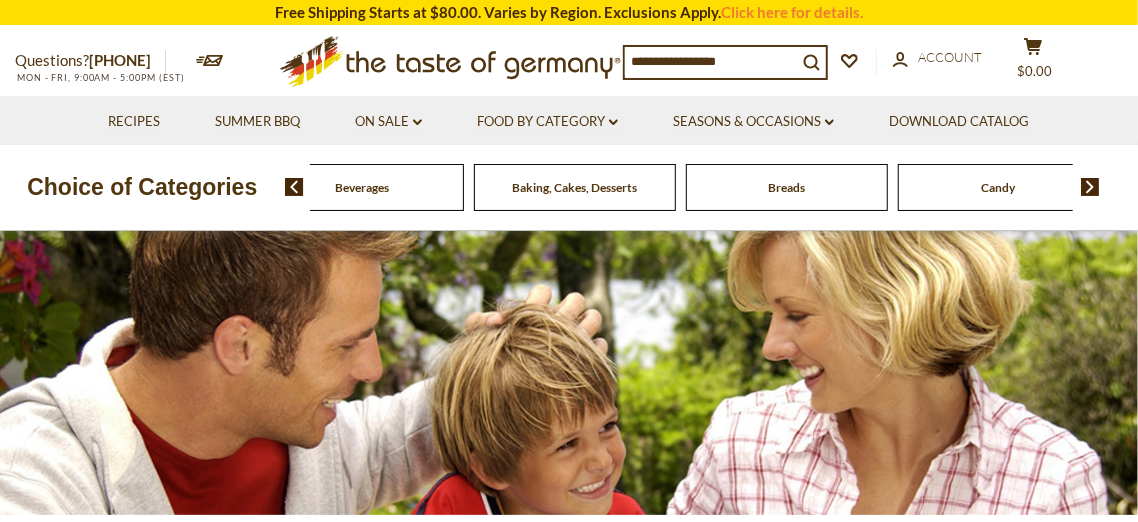 click at bounding box center [1090, 187] 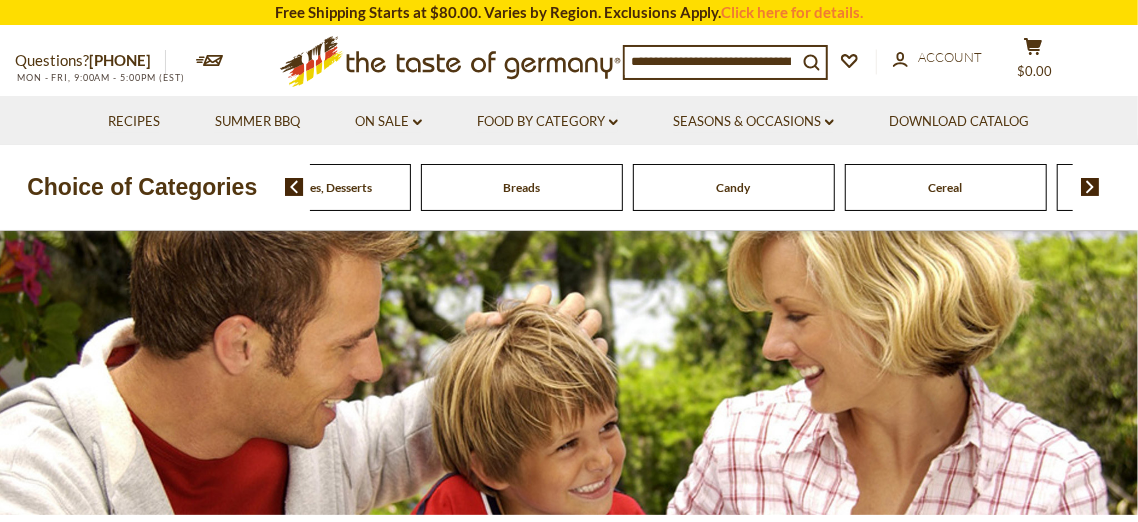 click at bounding box center (1090, 187) 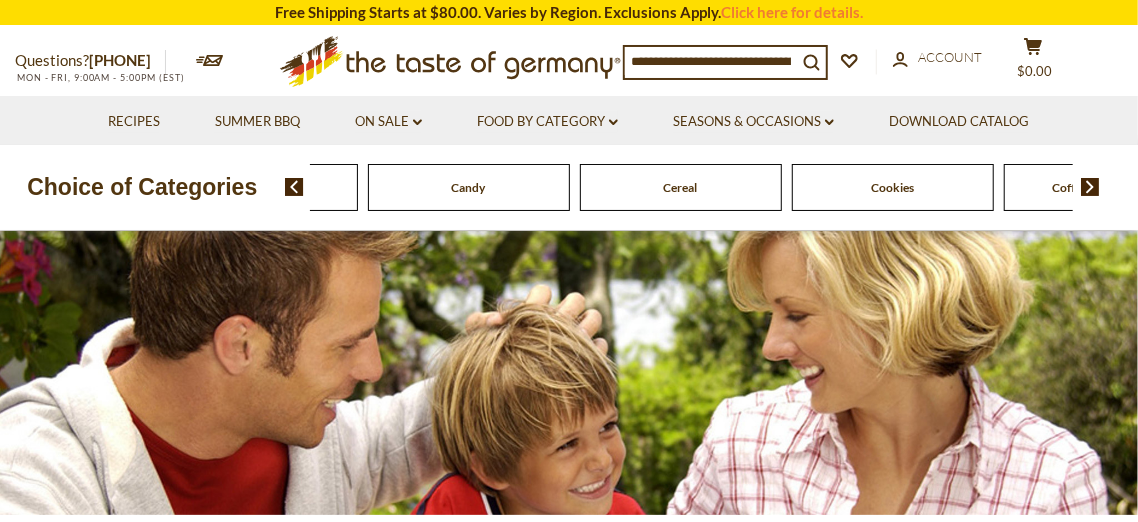 click at bounding box center [1090, 187] 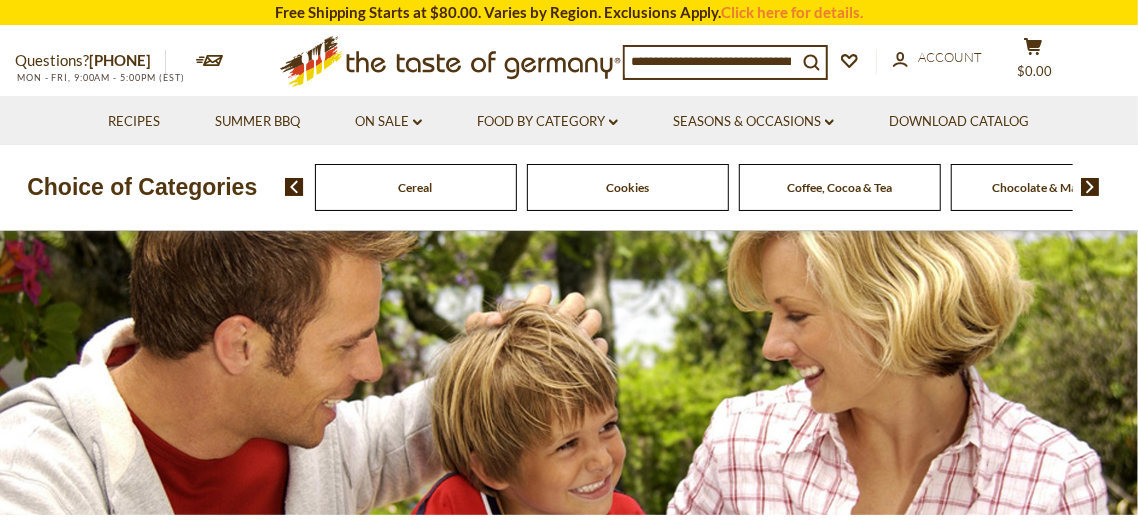 click on "Coffee, Cocoa & Tea" at bounding box center [839, 187] 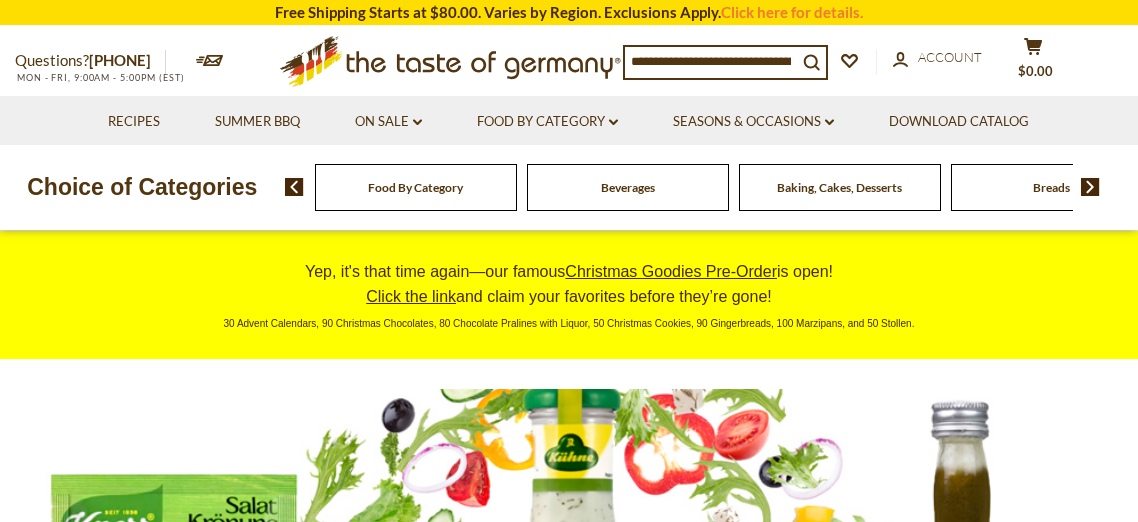 scroll, scrollTop: 0, scrollLeft: 0, axis: both 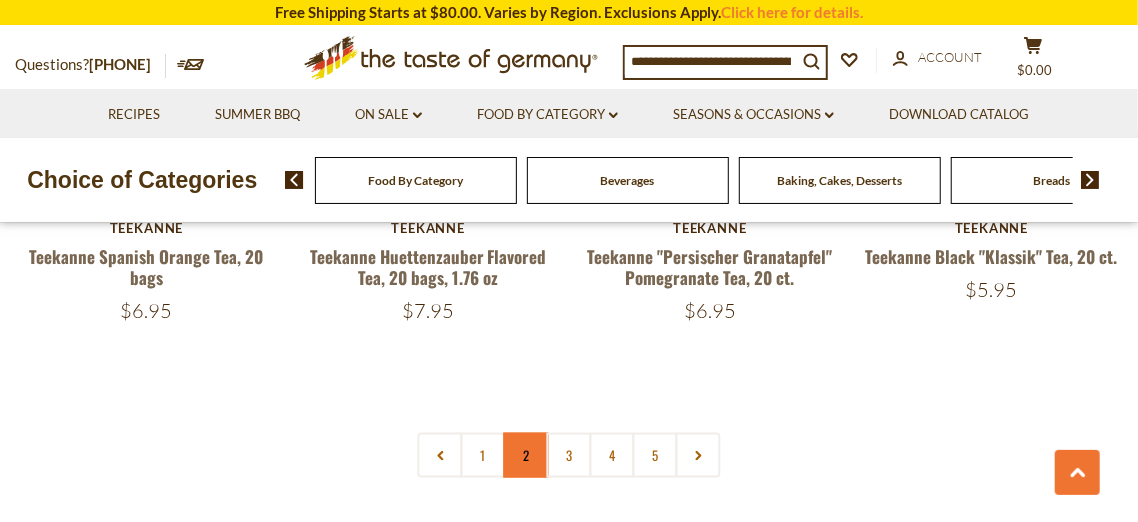 click on "2" at bounding box center [526, 455] 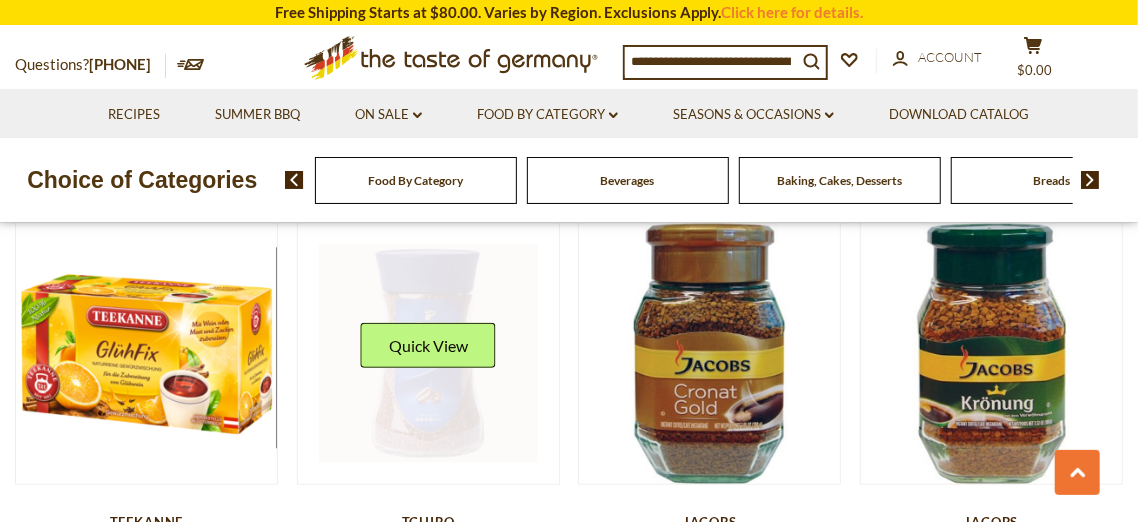 scroll, scrollTop: 4290, scrollLeft: 0, axis: vertical 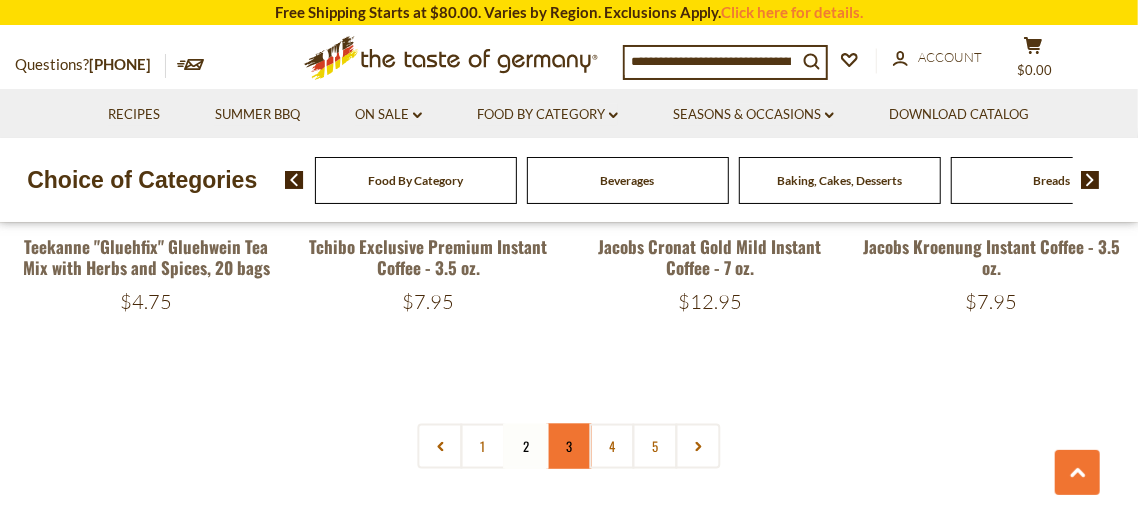 click on "3" at bounding box center [569, 446] 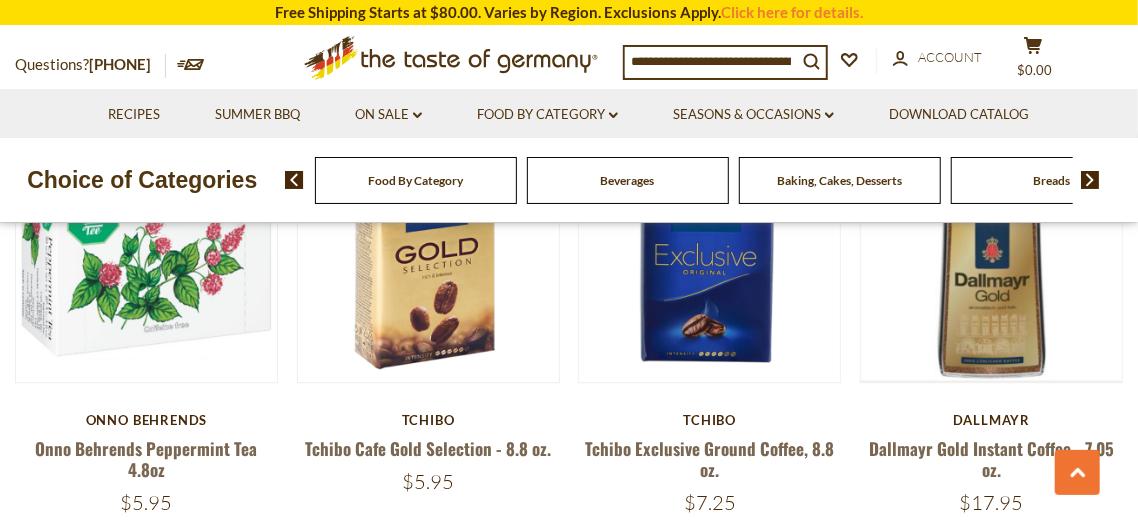 scroll, scrollTop: 2500, scrollLeft: 0, axis: vertical 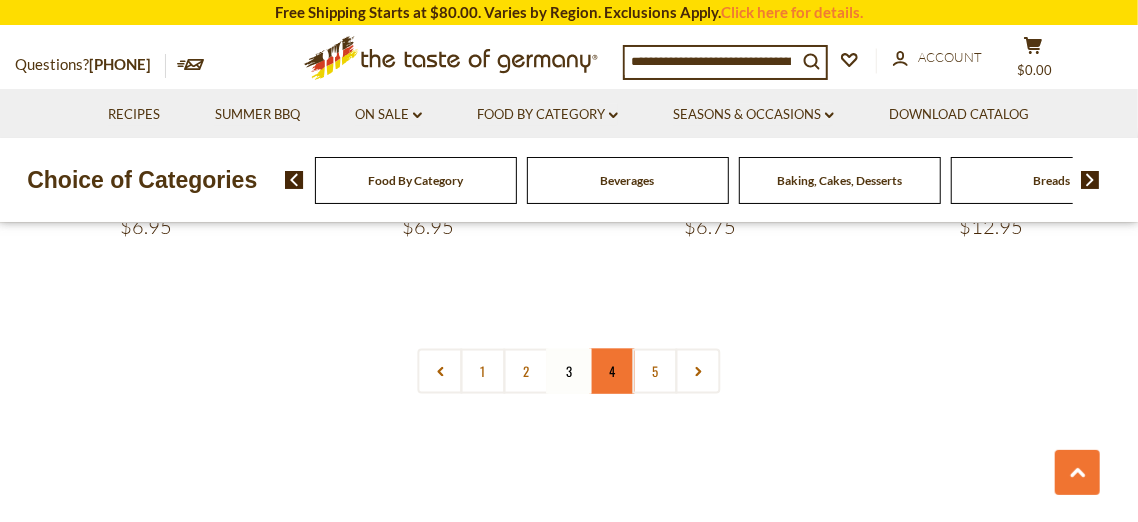 click on "4" at bounding box center (612, 371) 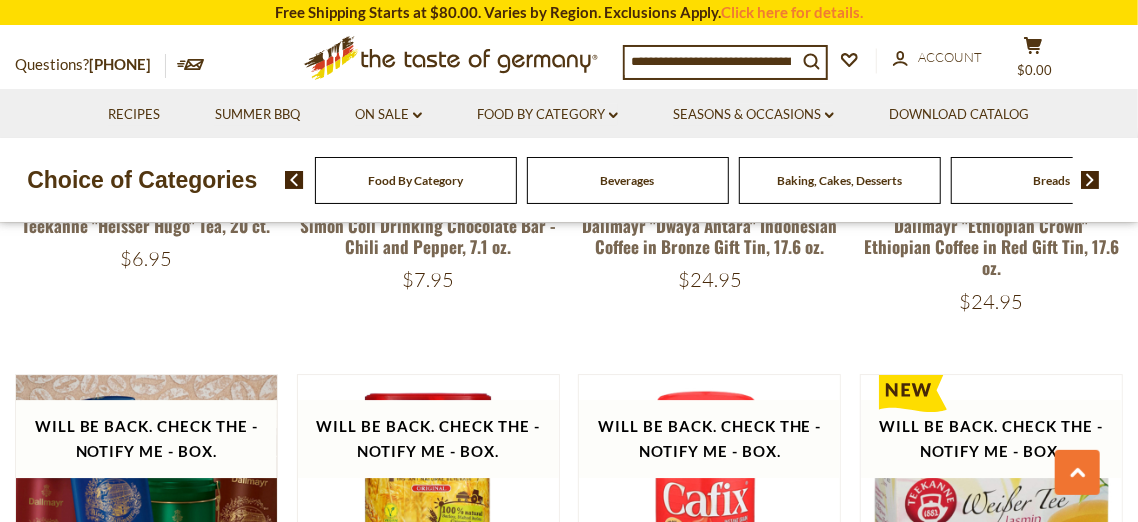 scroll, scrollTop: 2786, scrollLeft: 0, axis: vertical 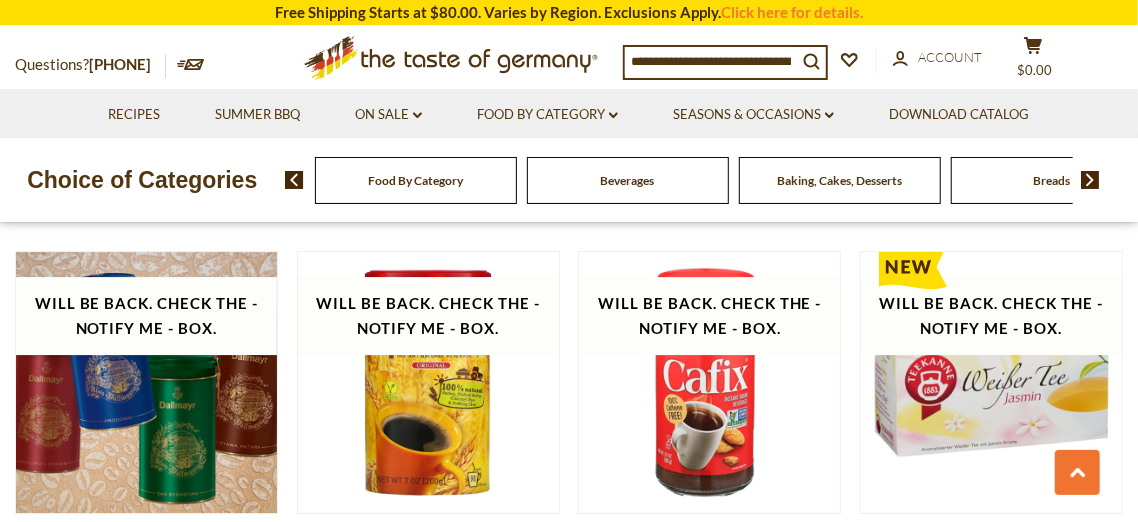 drag, startPoint x: 560, startPoint y: 300, endPoint x: 548, endPoint y: 278, distance: 25.059929 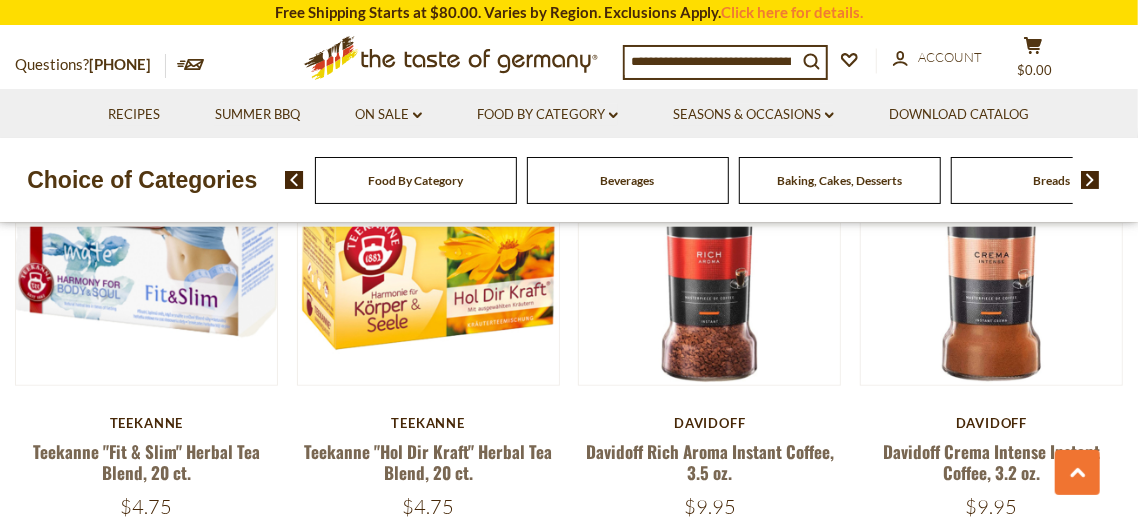 scroll, scrollTop: 4306, scrollLeft: 0, axis: vertical 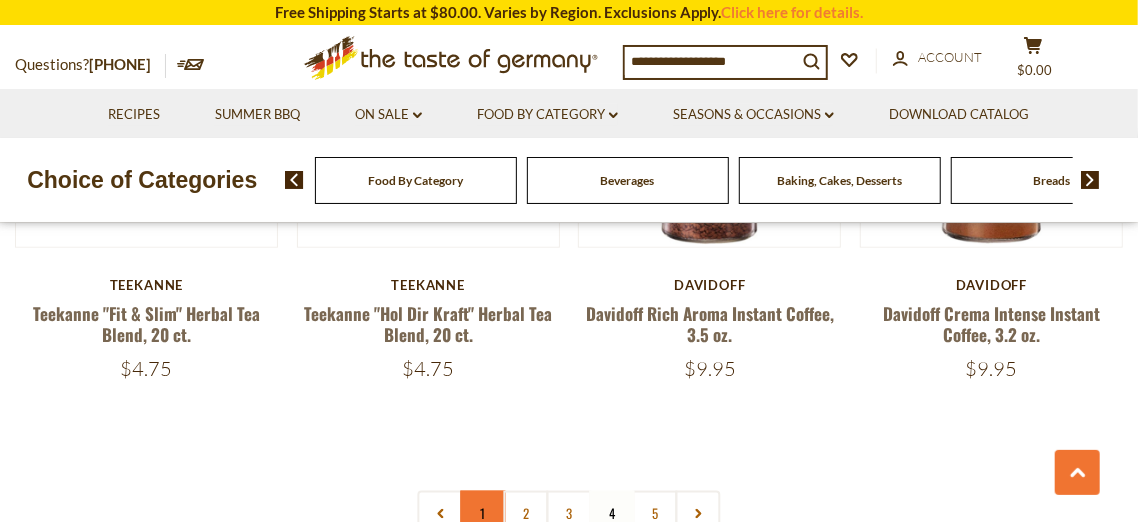 click on "1" at bounding box center (483, 513) 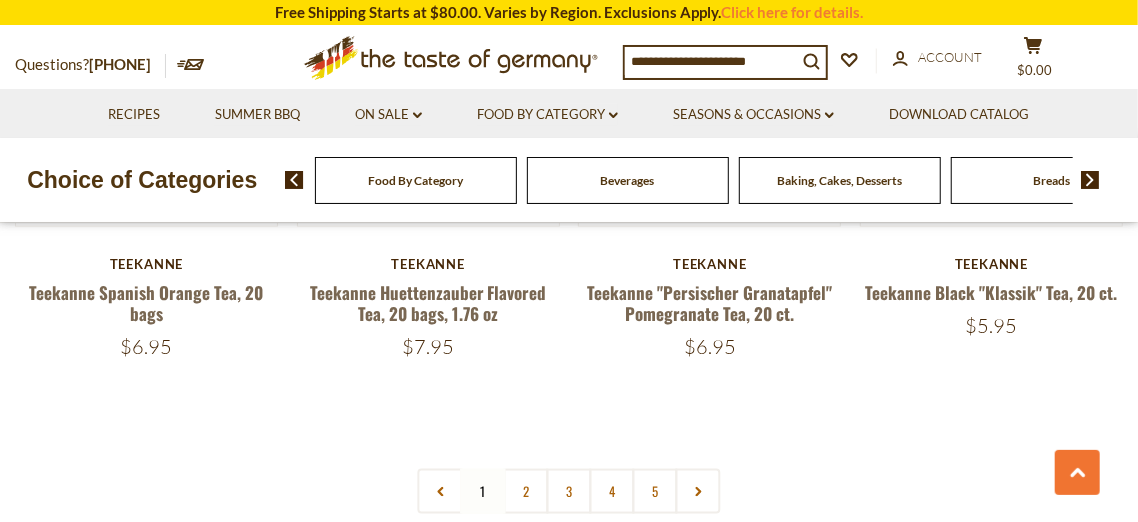 scroll, scrollTop: 645, scrollLeft: 0, axis: vertical 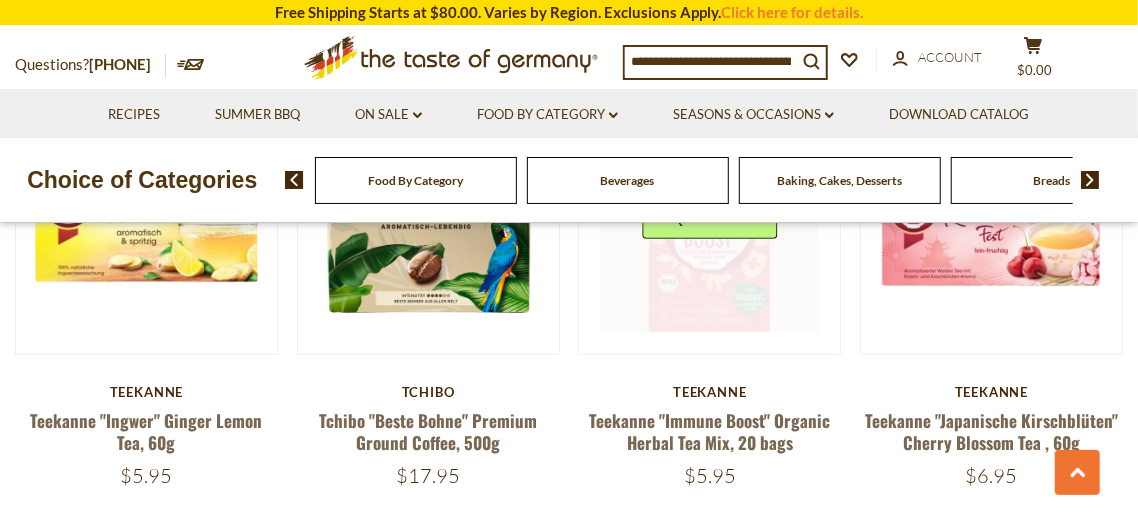 drag, startPoint x: 619, startPoint y: 291, endPoint x: 625, endPoint y: 271, distance: 20.880613 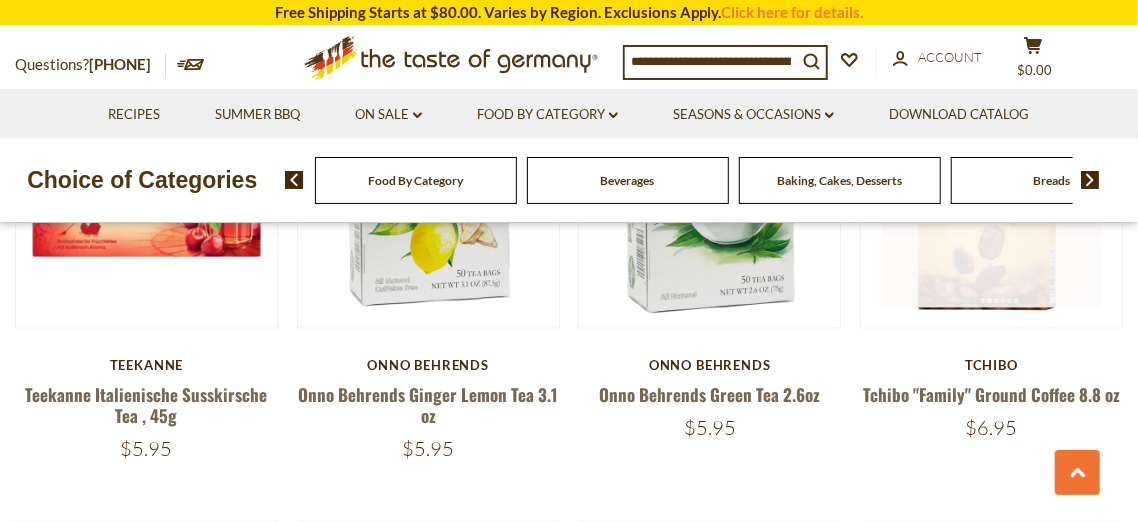 scroll, scrollTop: 1483, scrollLeft: 0, axis: vertical 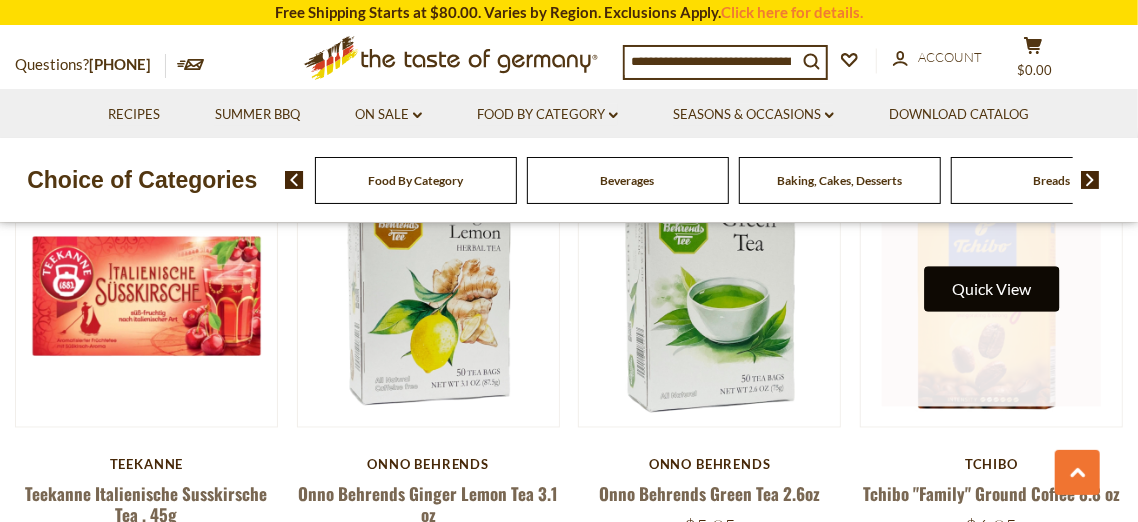 click on "Quick View" at bounding box center (991, 289) 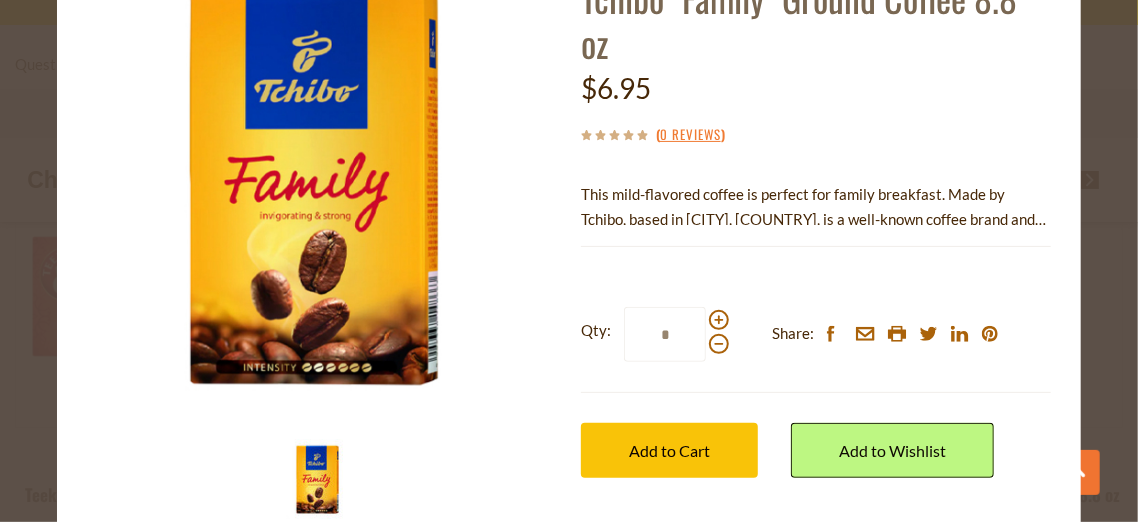 scroll, scrollTop: 150, scrollLeft: 0, axis: vertical 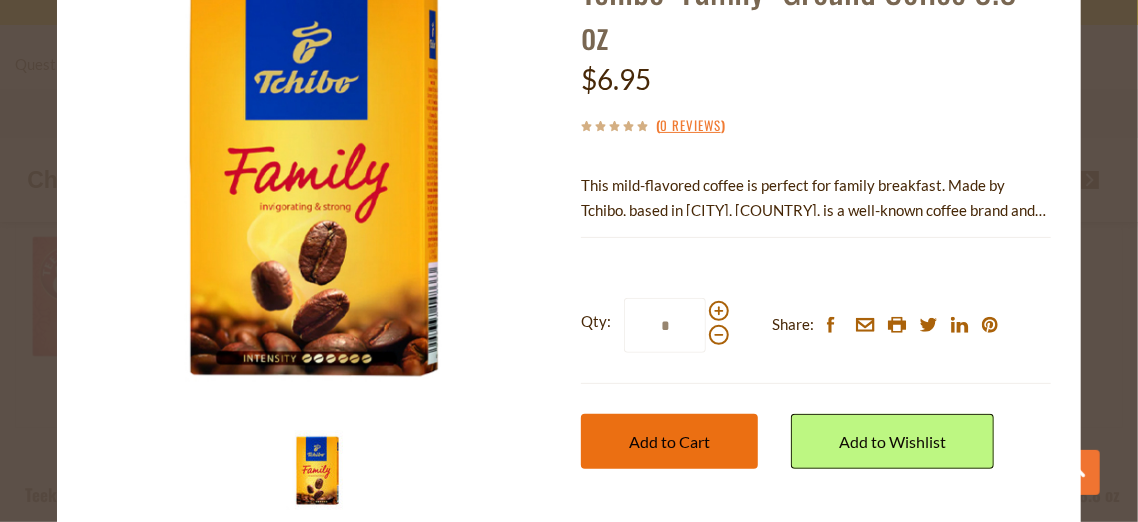 click on "Add to Cart" at bounding box center [669, 441] 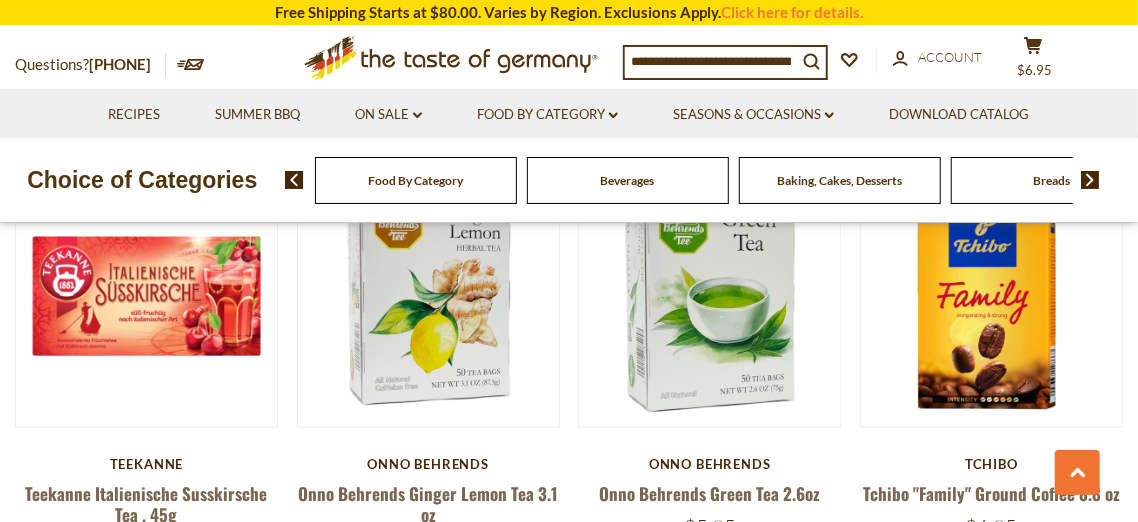 click at bounding box center [1090, 180] 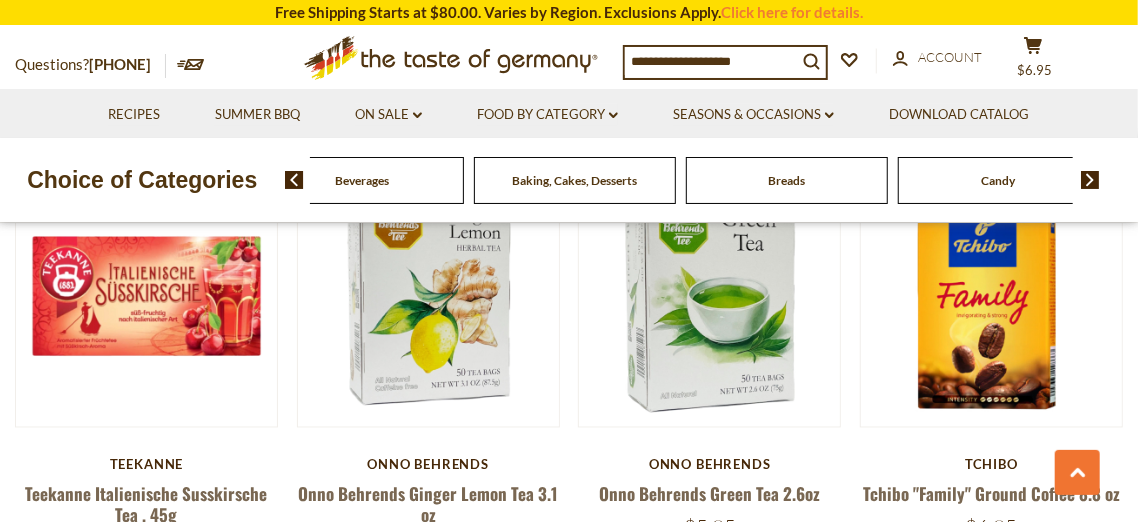 click at bounding box center [1090, 180] 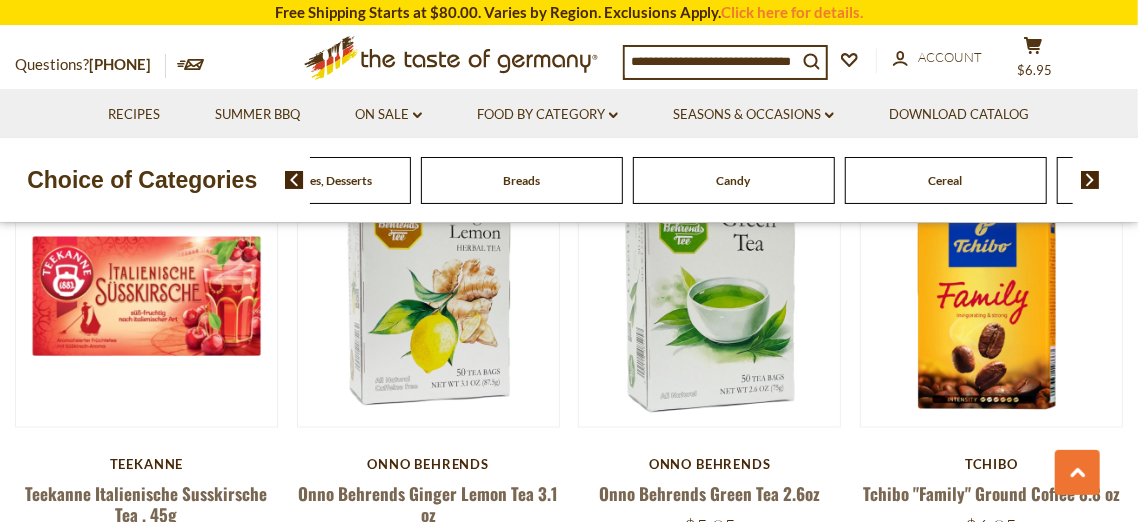 click at bounding box center (1090, 180) 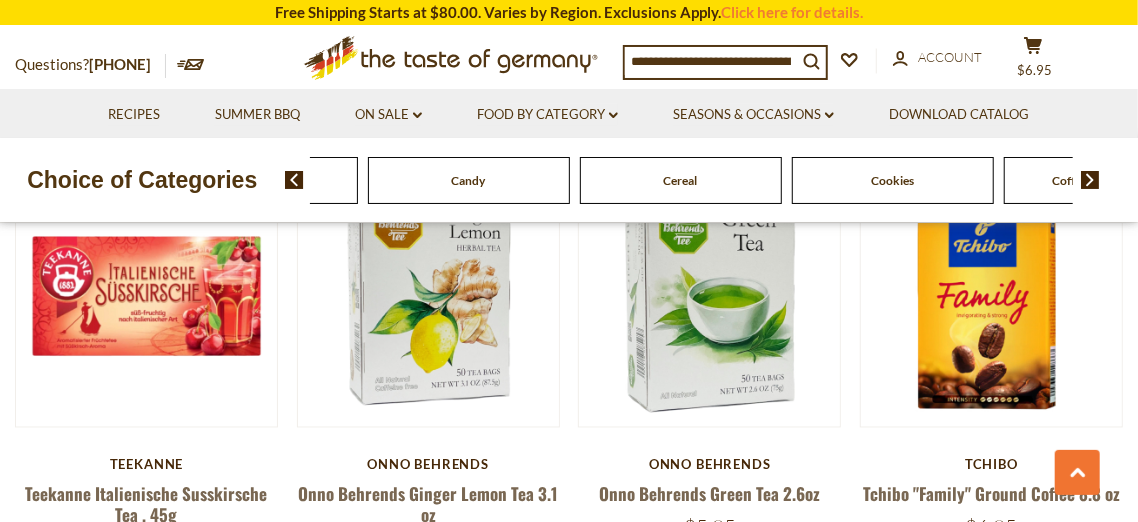 click at bounding box center [1090, 180] 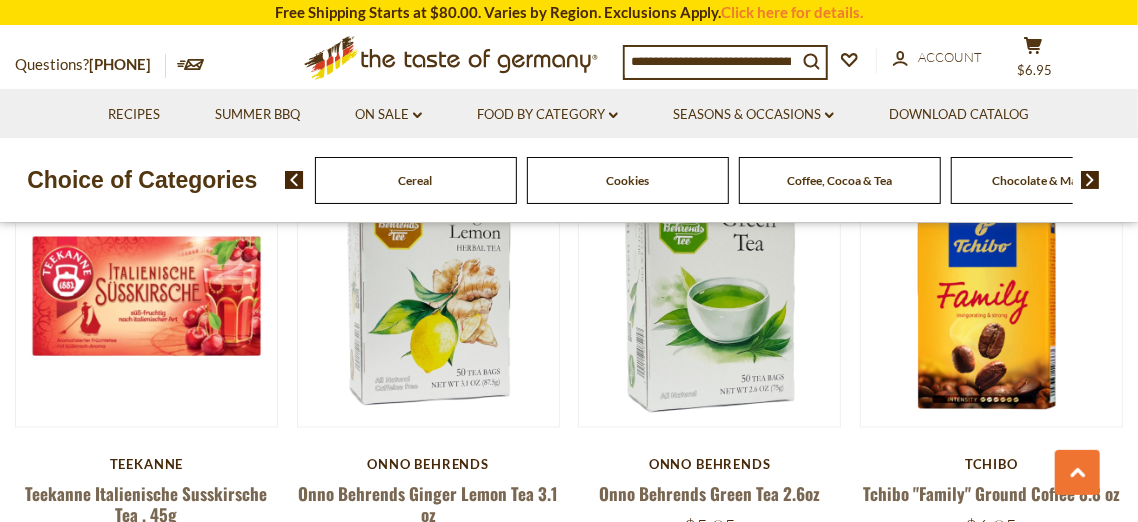 click at bounding box center (1090, 180) 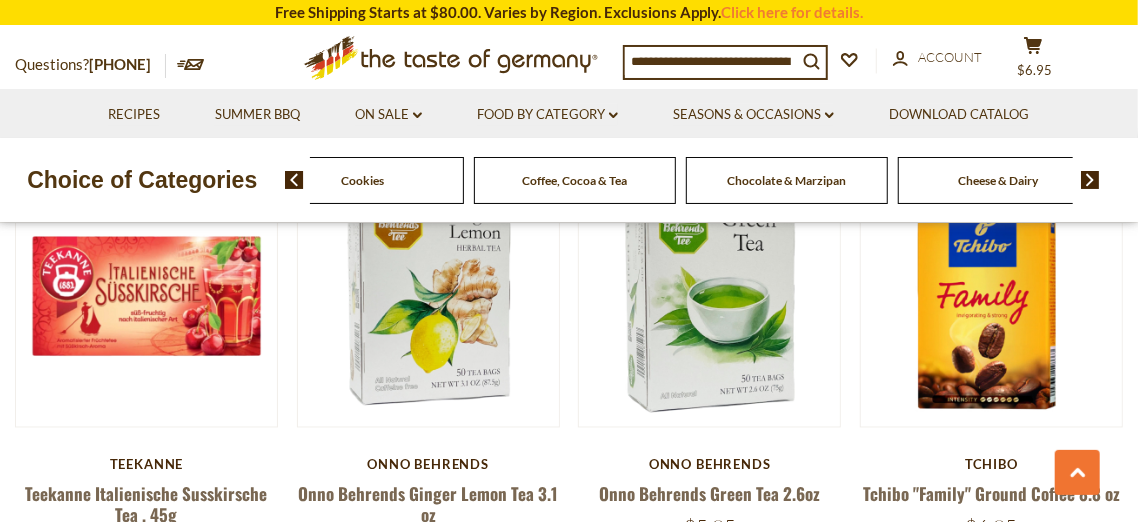 click at bounding box center [1090, 180] 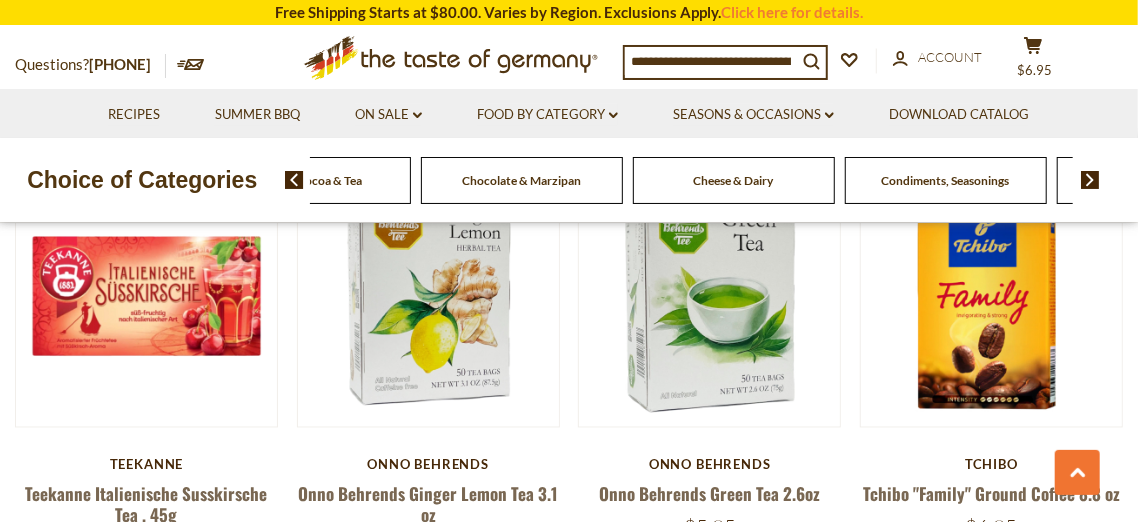 click on "Condiments, Seasonings" at bounding box center (946, 180) 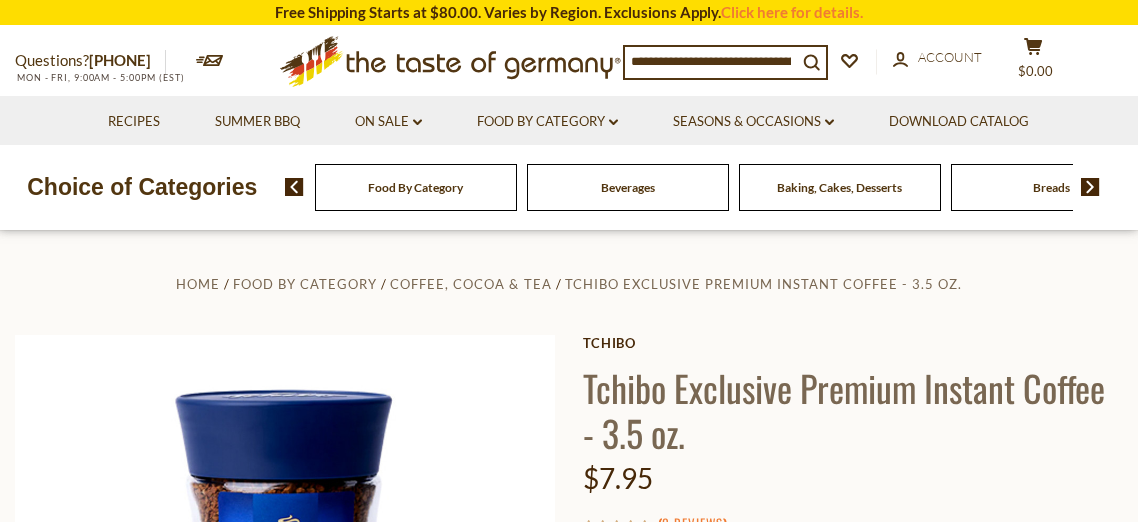 scroll, scrollTop: 0, scrollLeft: 0, axis: both 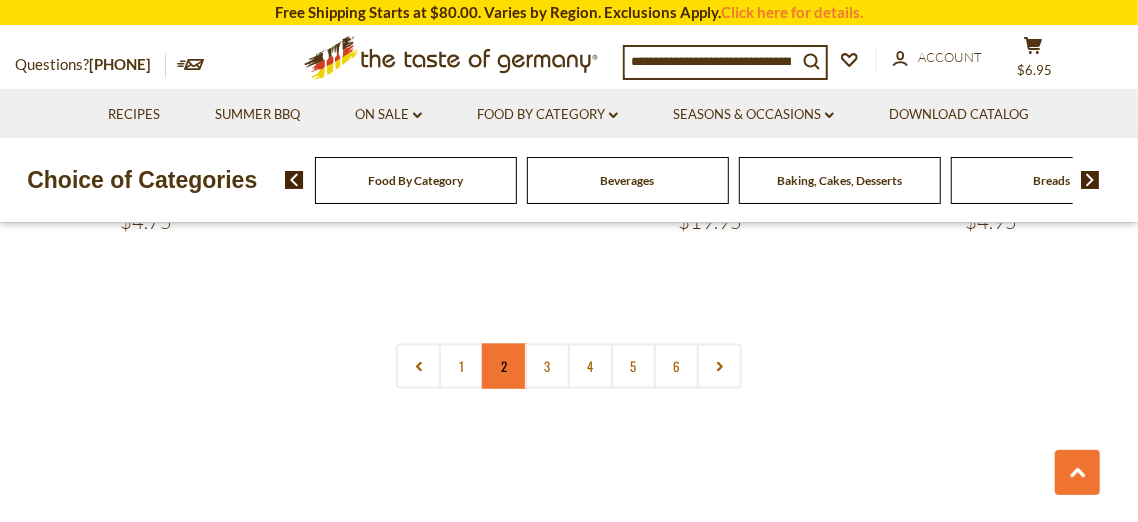 click on "2" at bounding box center [504, 366] 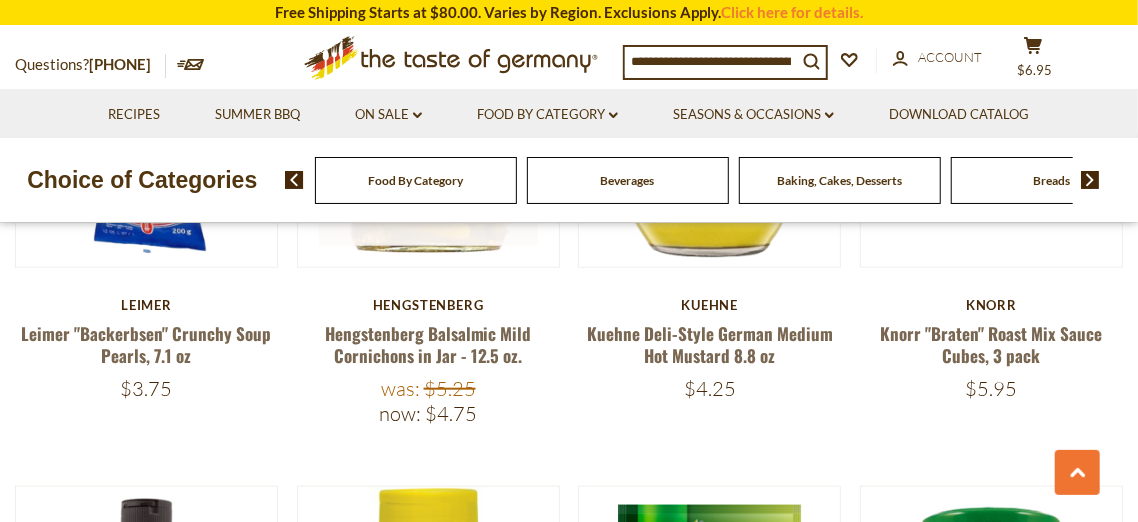 scroll, scrollTop: 645, scrollLeft: 0, axis: vertical 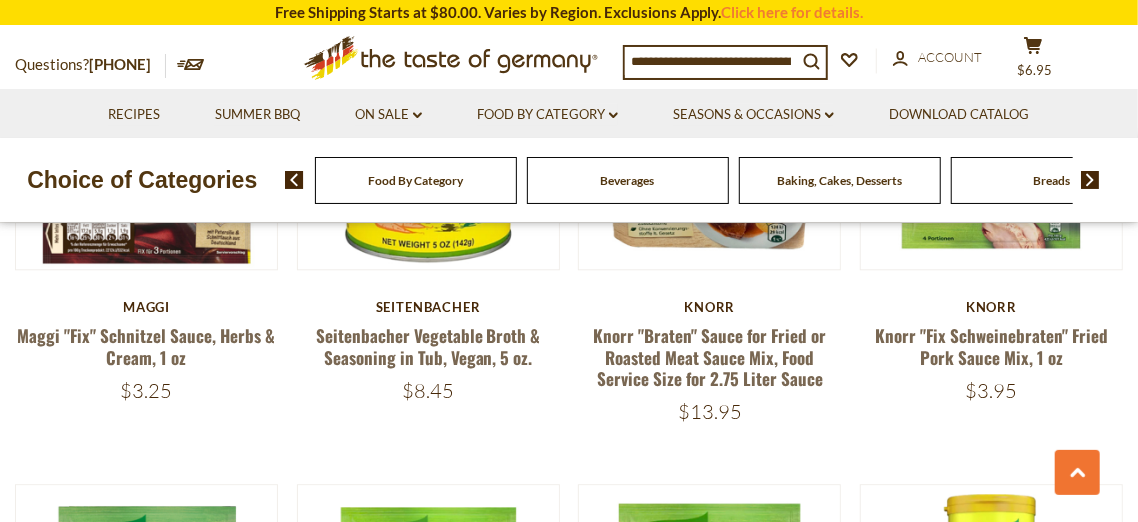 drag, startPoint x: 566, startPoint y: 401, endPoint x: 556, endPoint y: 353, distance: 49.0306 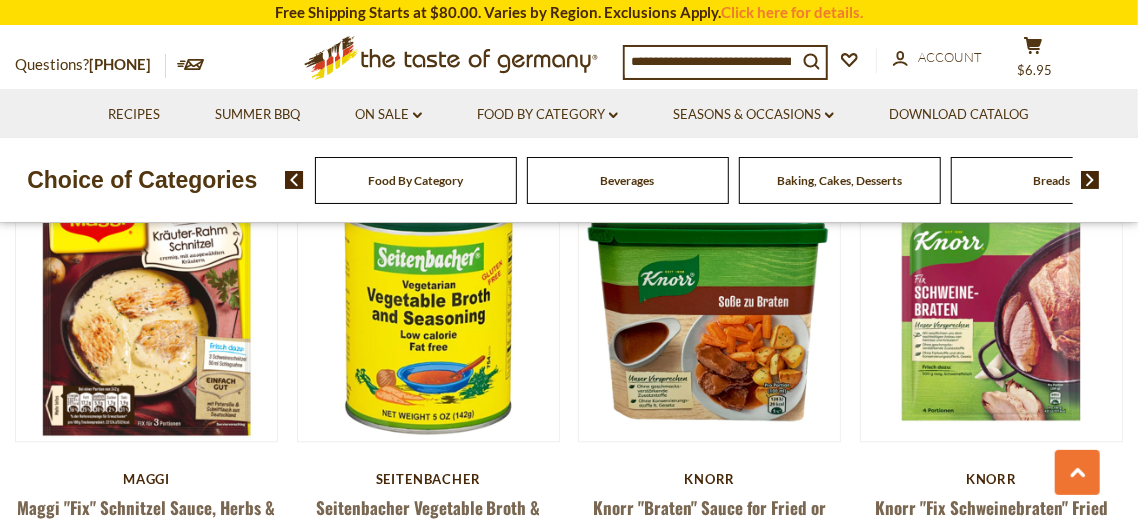 scroll, scrollTop: 1949, scrollLeft: 0, axis: vertical 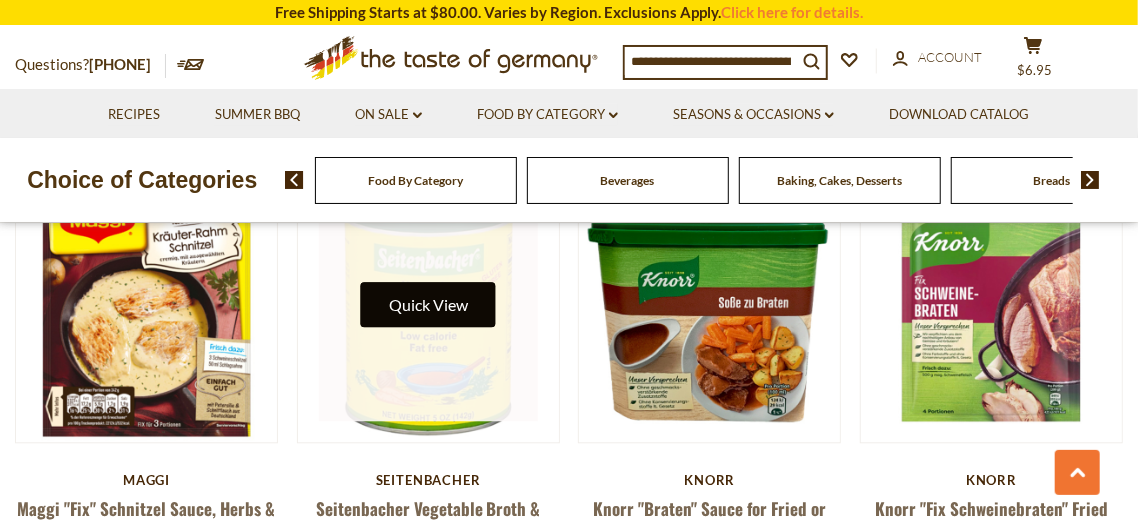click on "Quick View" at bounding box center [428, 304] 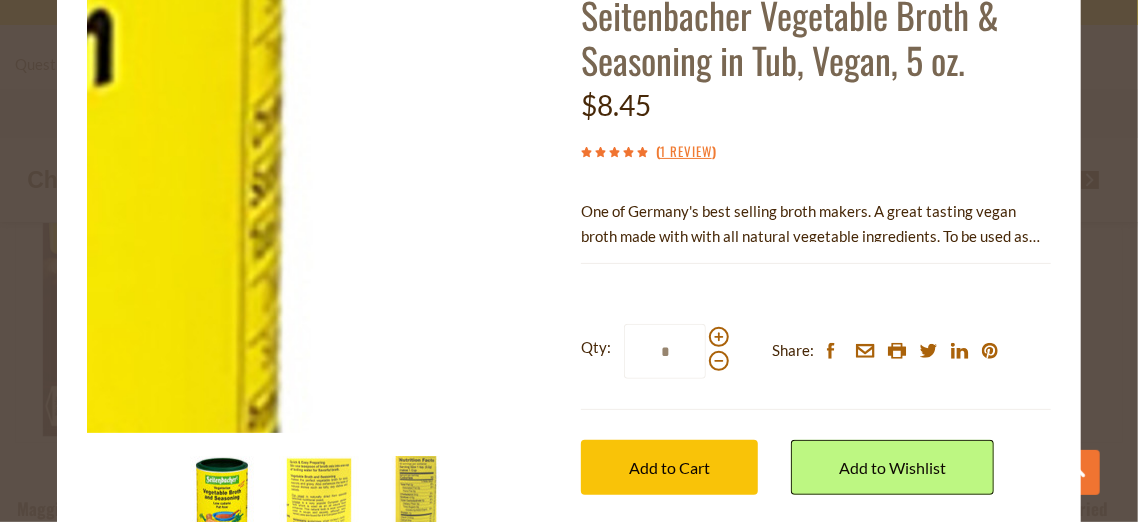 scroll, scrollTop: 196, scrollLeft: 0, axis: vertical 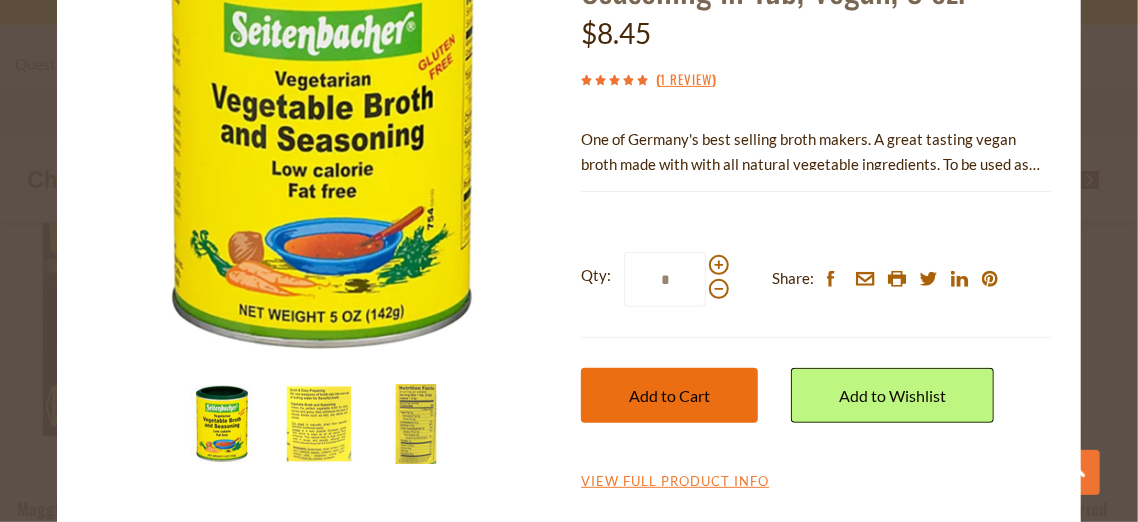click on "Add to Cart" at bounding box center (669, 395) 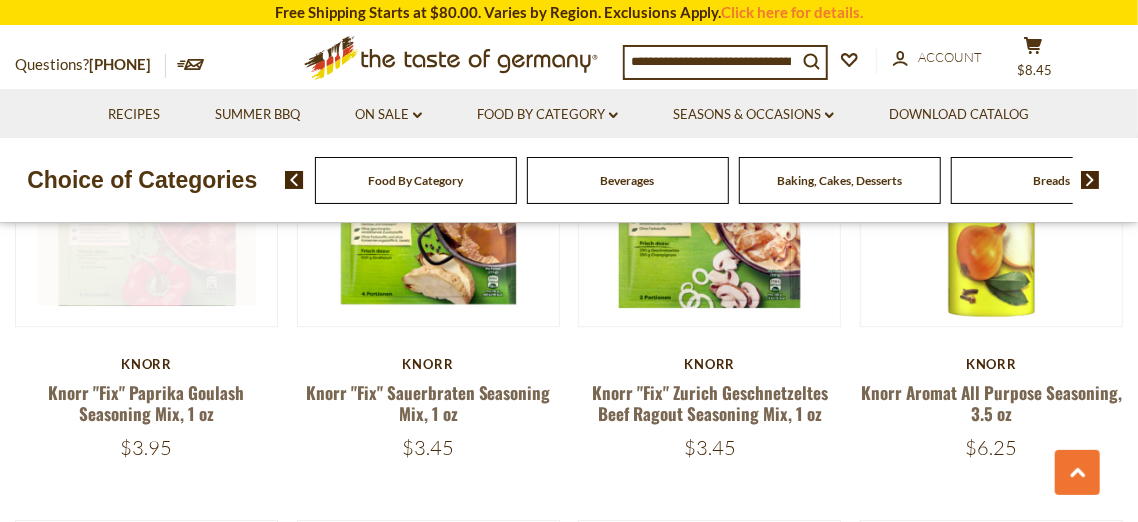 scroll, scrollTop: 2376, scrollLeft: 0, axis: vertical 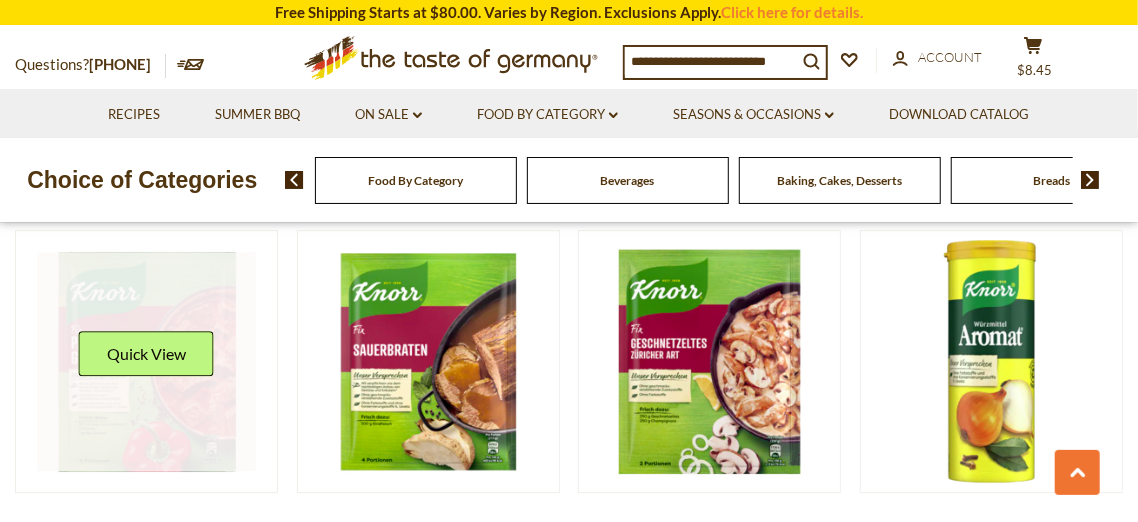 click at bounding box center [146, 361] 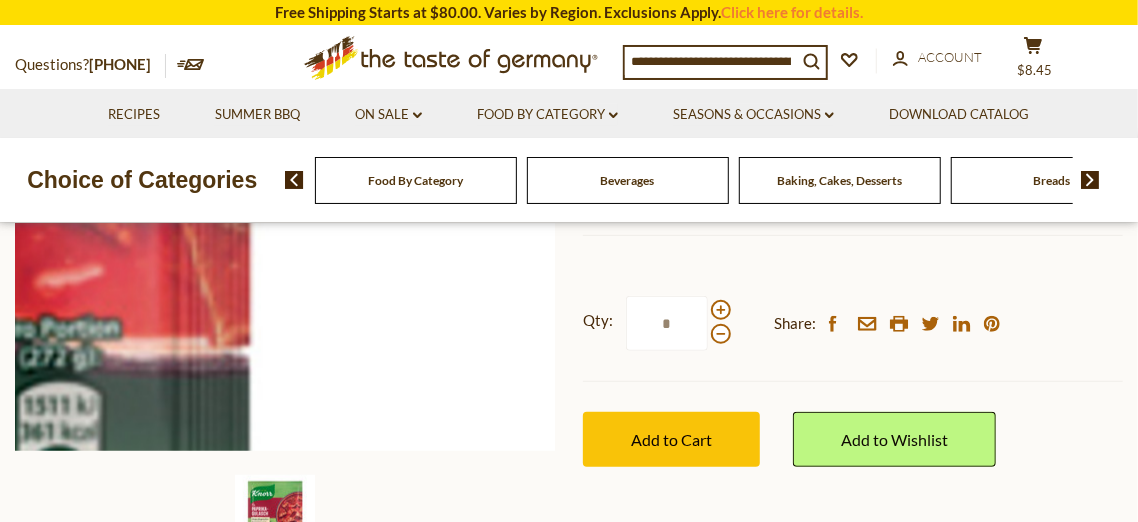 scroll, scrollTop: 446, scrollLeft: 0, axis: vertical 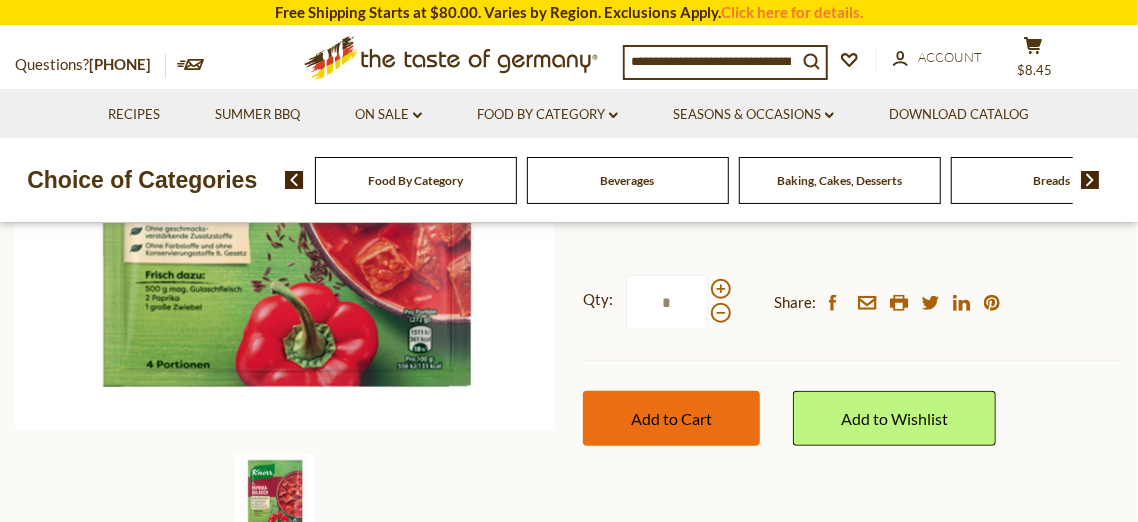 click on "Add to Cart" at bounding box center [671, 418] 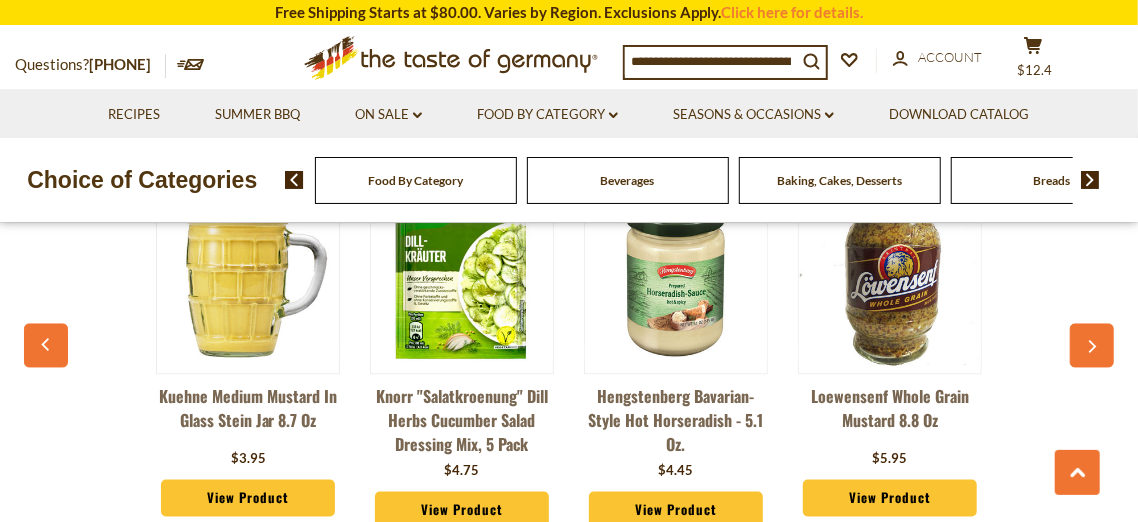 scroll, scrollTop: 1465, scrollLeft: 0, axis: vertical 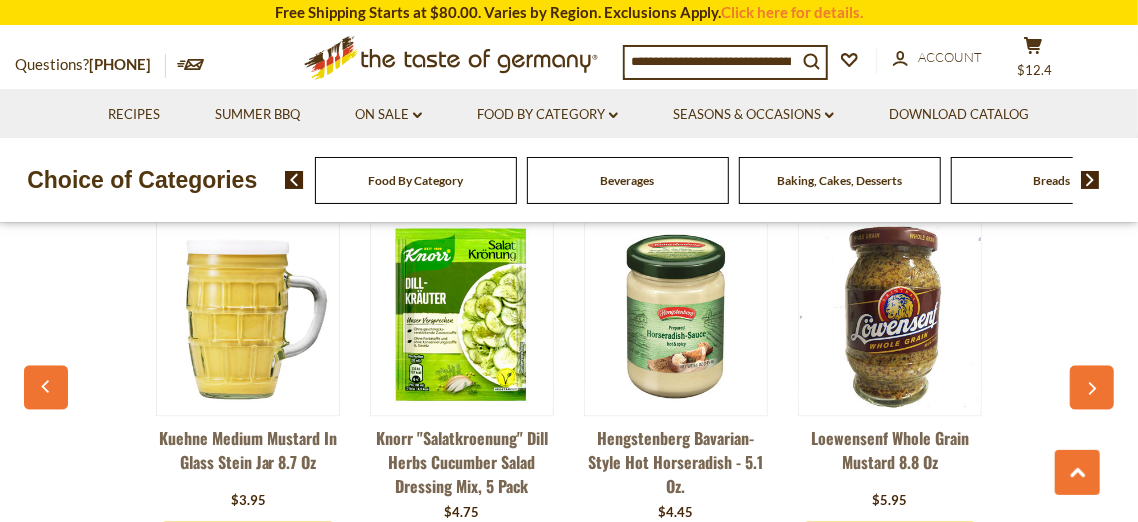 click at bounding box center (462, 317) 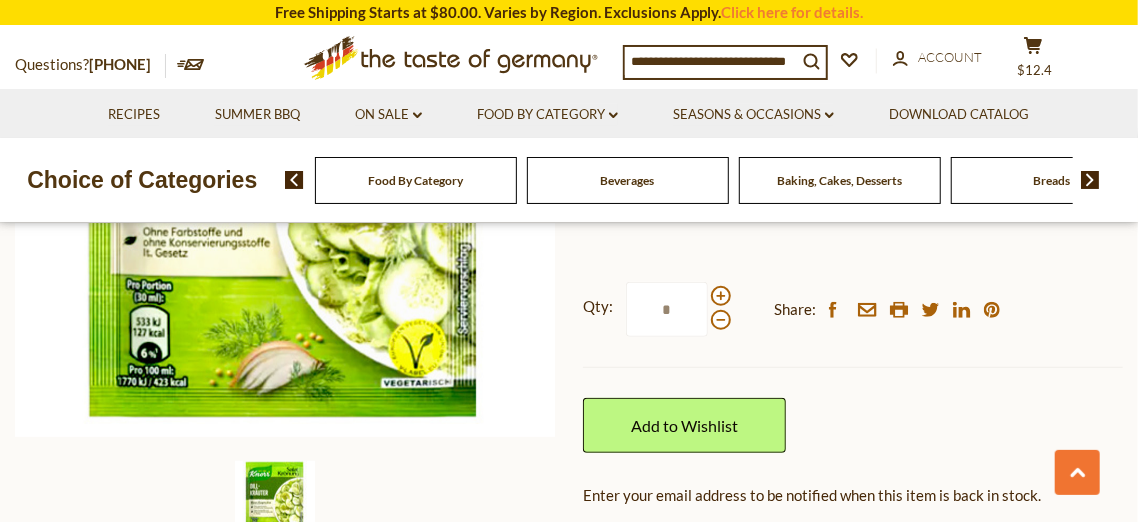 scroll, scrollTop: 600, scrollLeft: 0, axis: vertical 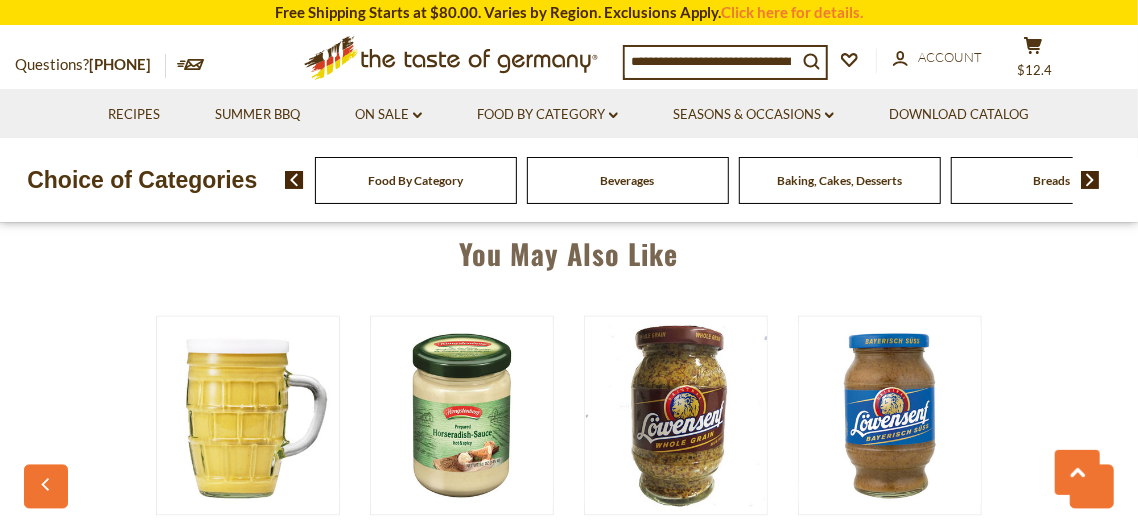 click at bounding box center (248, 416) 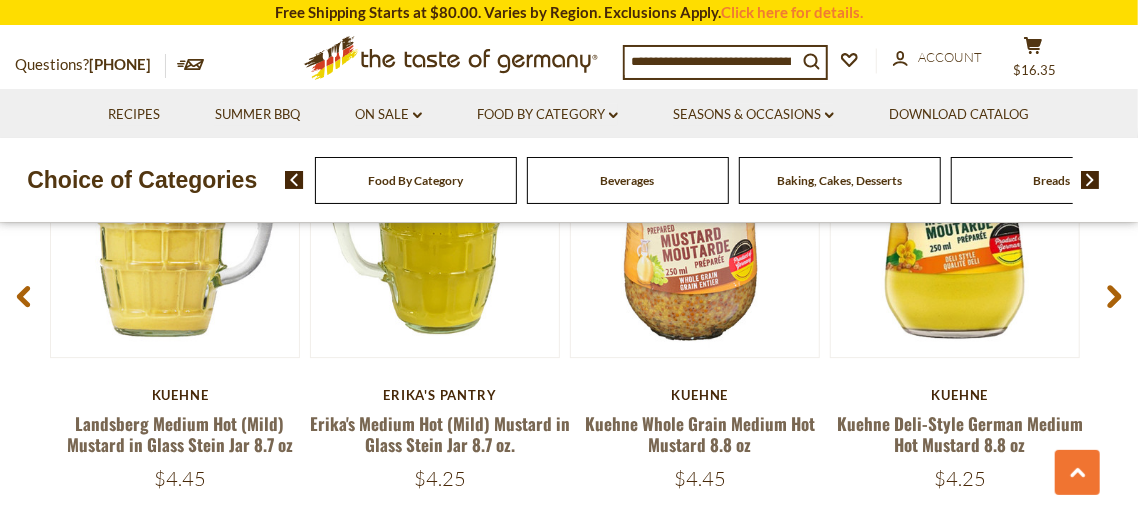 scroll, scrollTop: 2860, scrollLeft: 0, axis: vertical 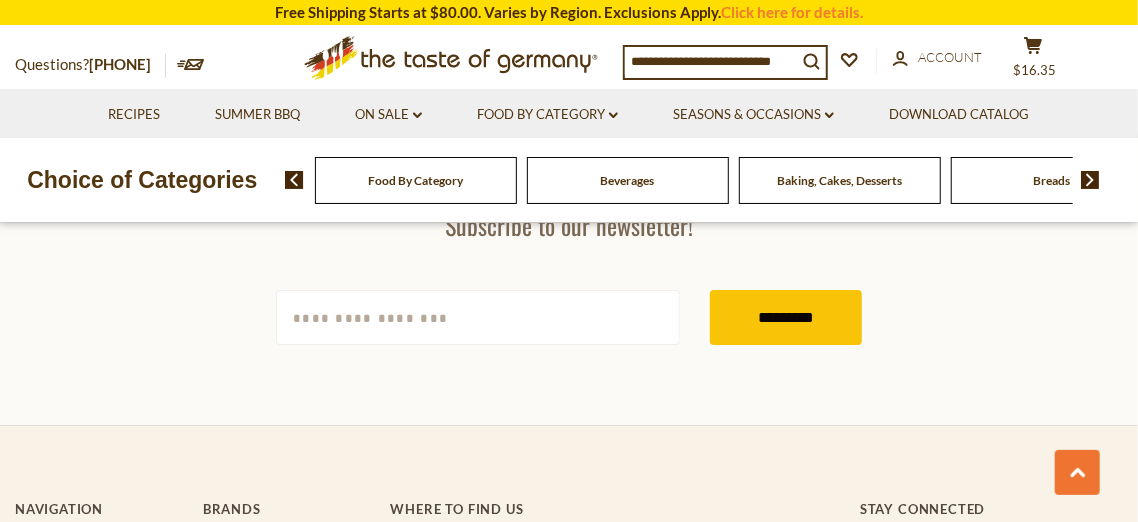 drag, startPoint x: 613, startPoint y: 353, endPoint x: 601, endPoint y: 308, distance: 46.572525 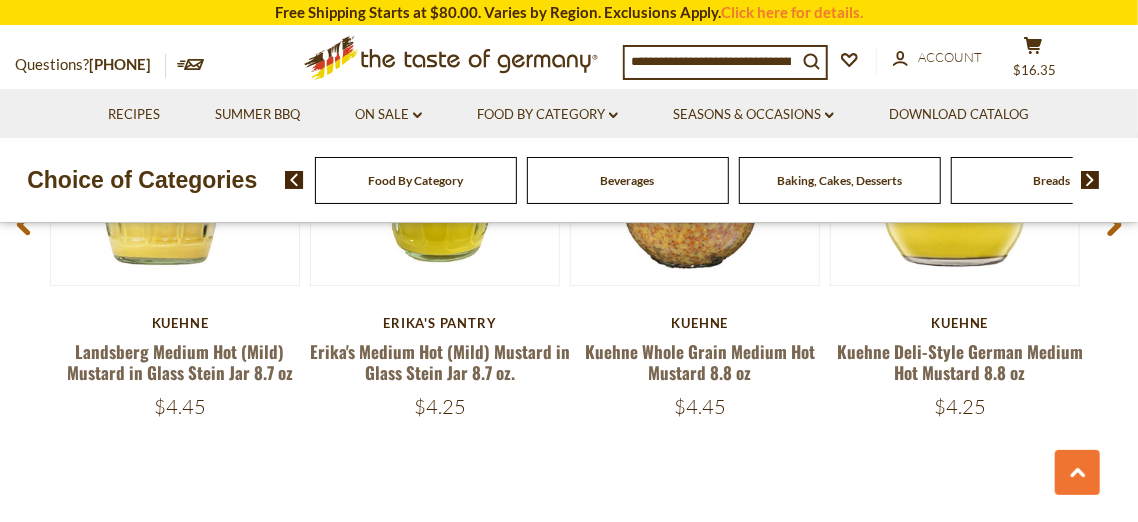 scroll, scrollTop: 2446, scrollLeft: 0, axis: vertical 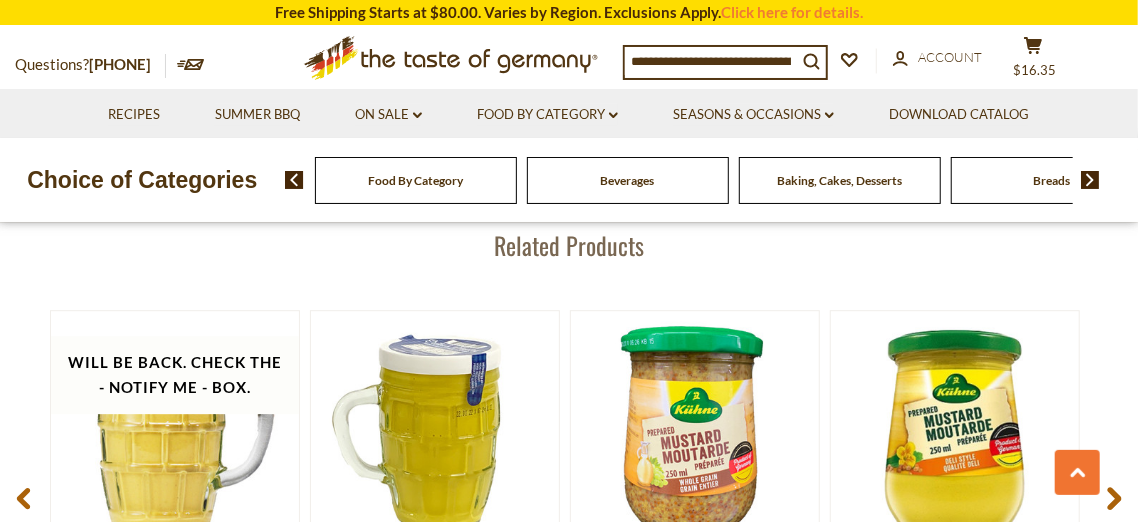 drag, startPoint x: 604, startPoint y: 294, endPoint x: 605, endPoint y: 262, distance: 32.01562 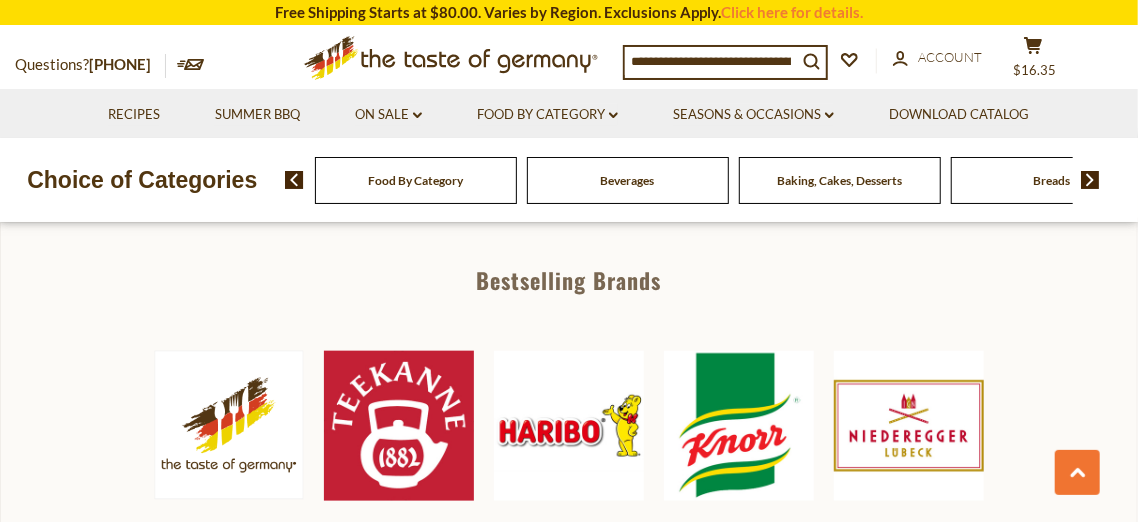 drag, startPoint x: 680, startPoint y: 361, endPoint x: 671, endPoint y: 331, distance: 31.320919 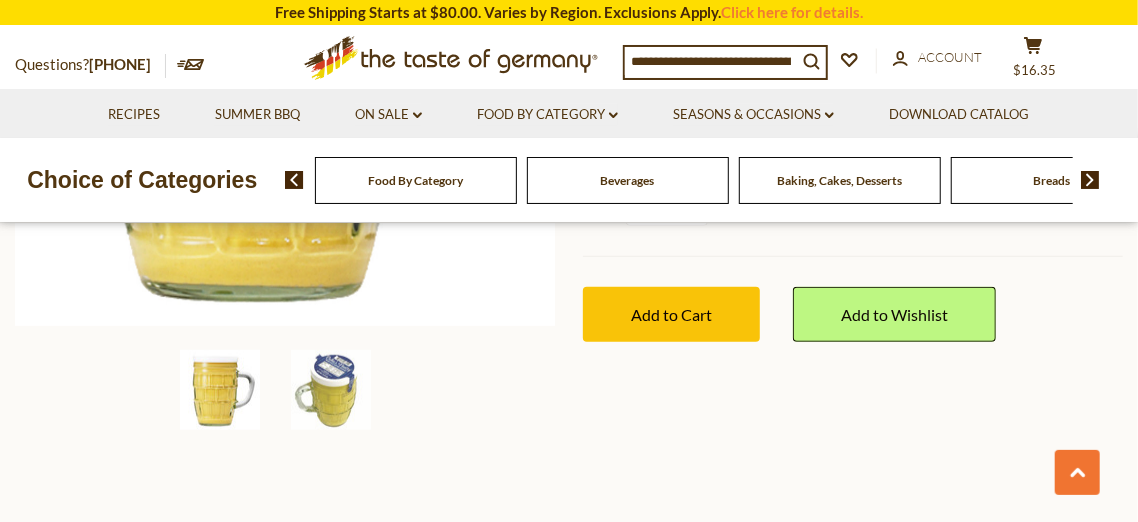 drag, startPoint x: 673, startPoint y: 327, endPoint x: 669, endPoint y: 314, distance: 13.601471 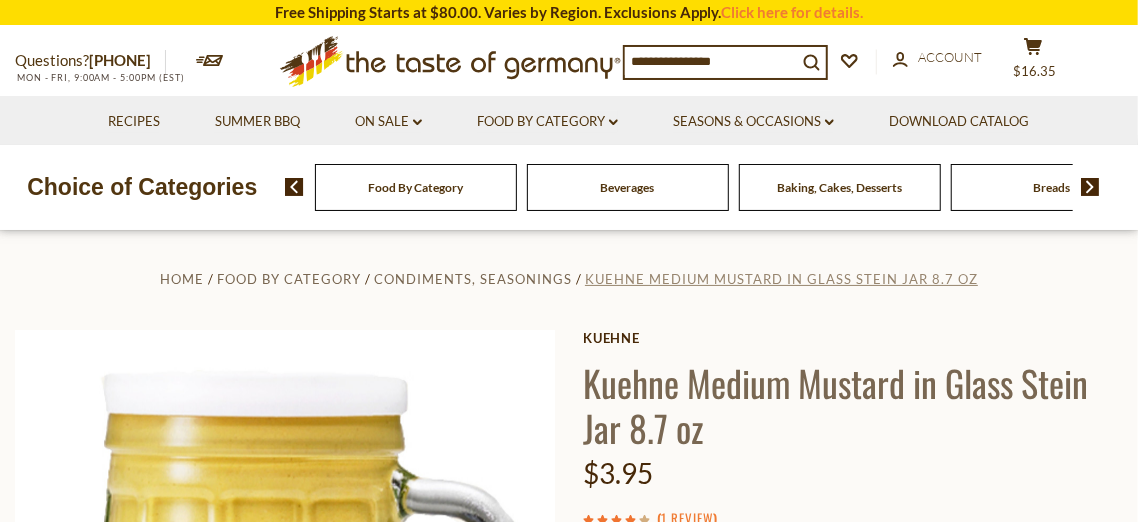 scroll, scrollTop: 0, scrollLeft: 0, axis: both 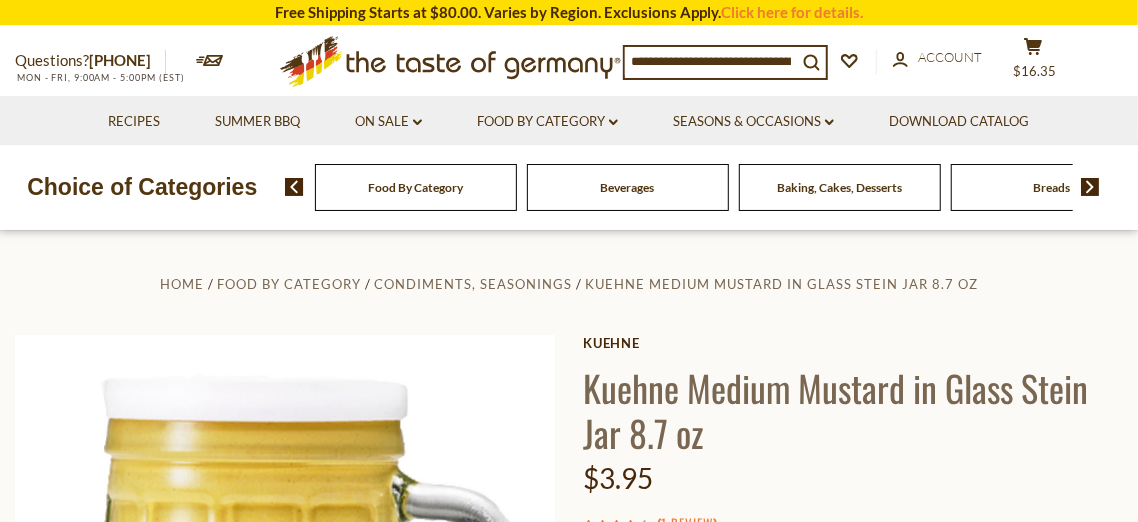 click at bounding box center (1090, 187) 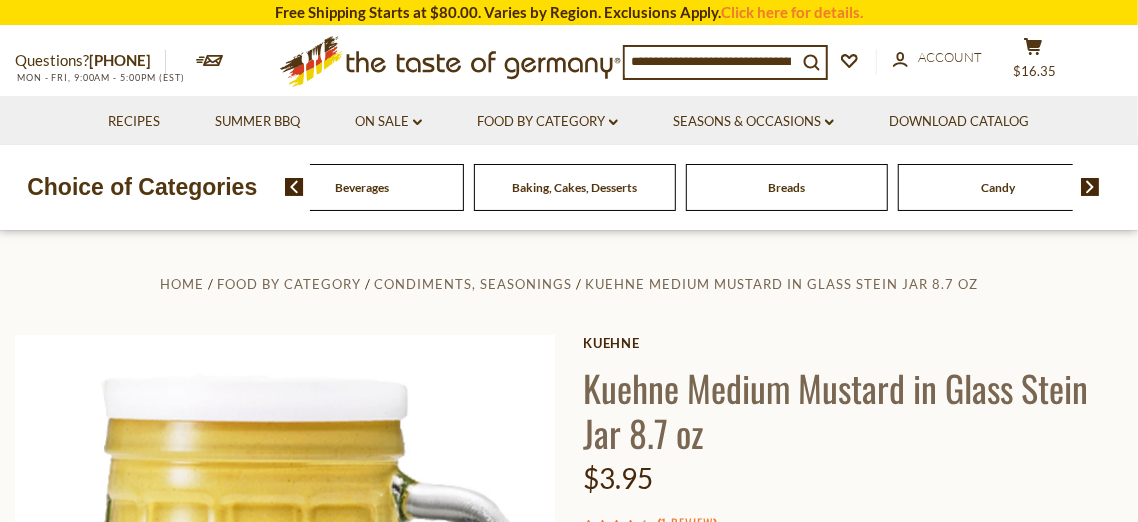 click at bounding box center [1090, 187] 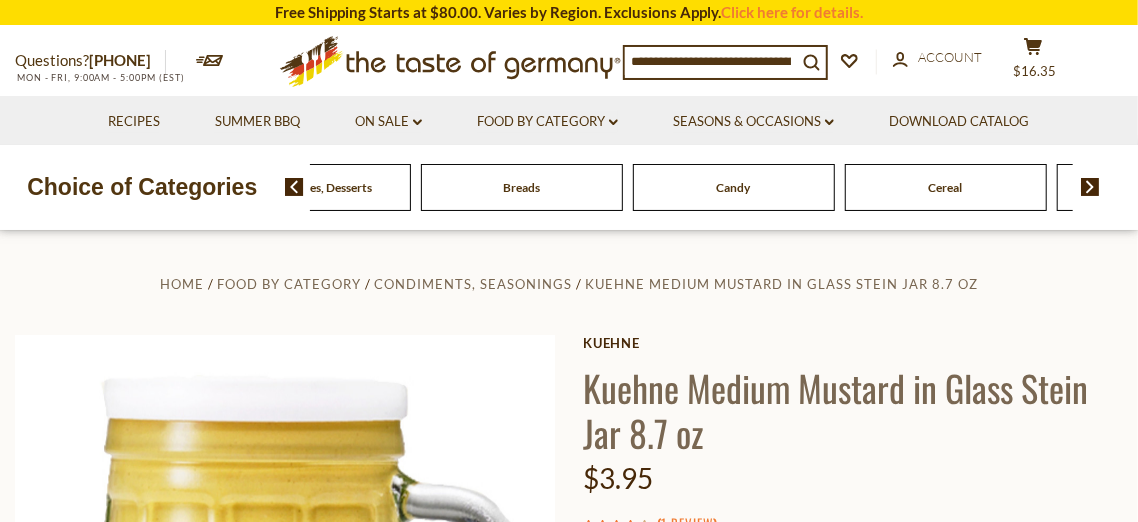 click at bounding box center (1090, 187) 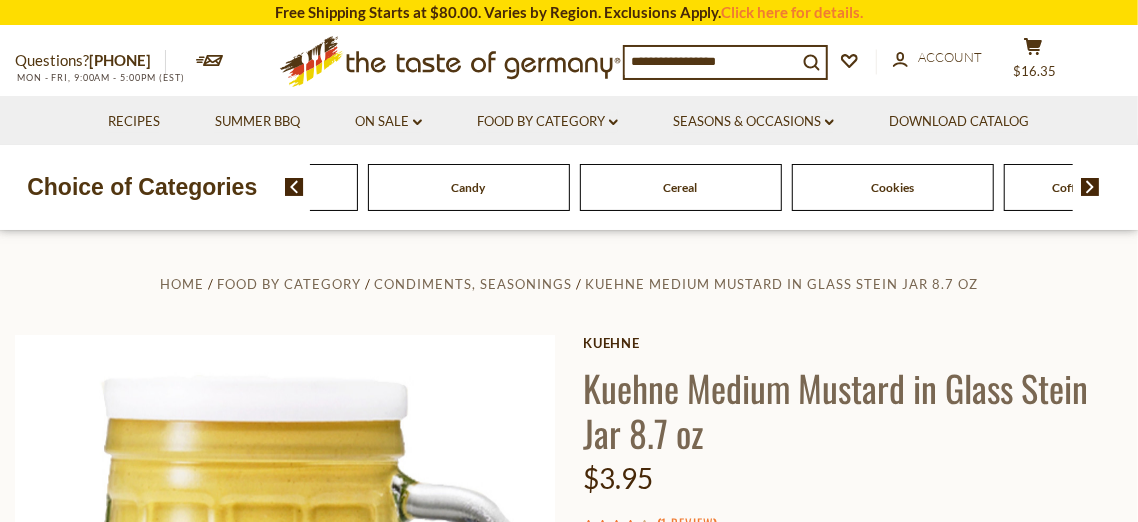 click at bounding box center (1090, 187) 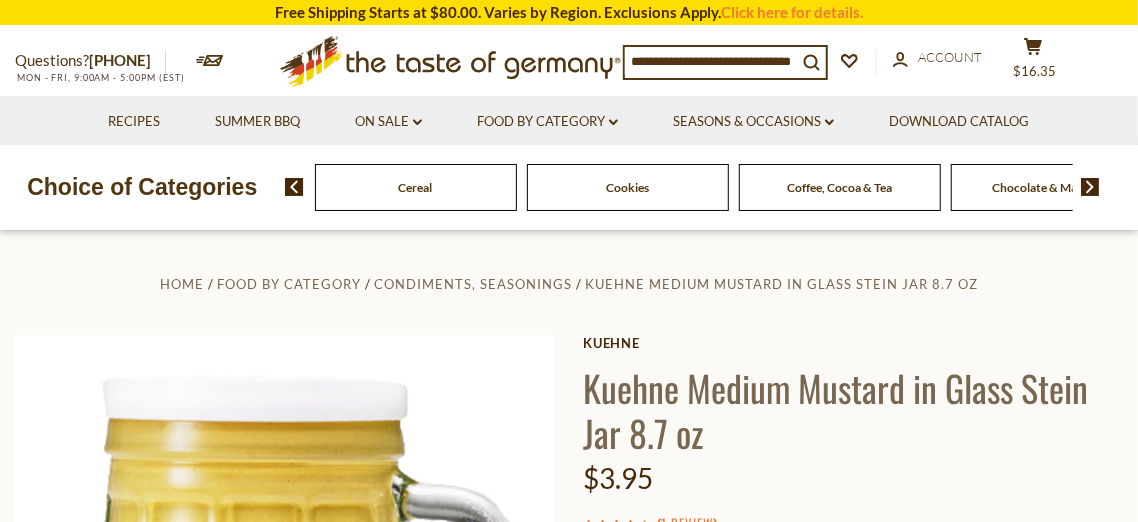 click at bounding box center [1090, 187] 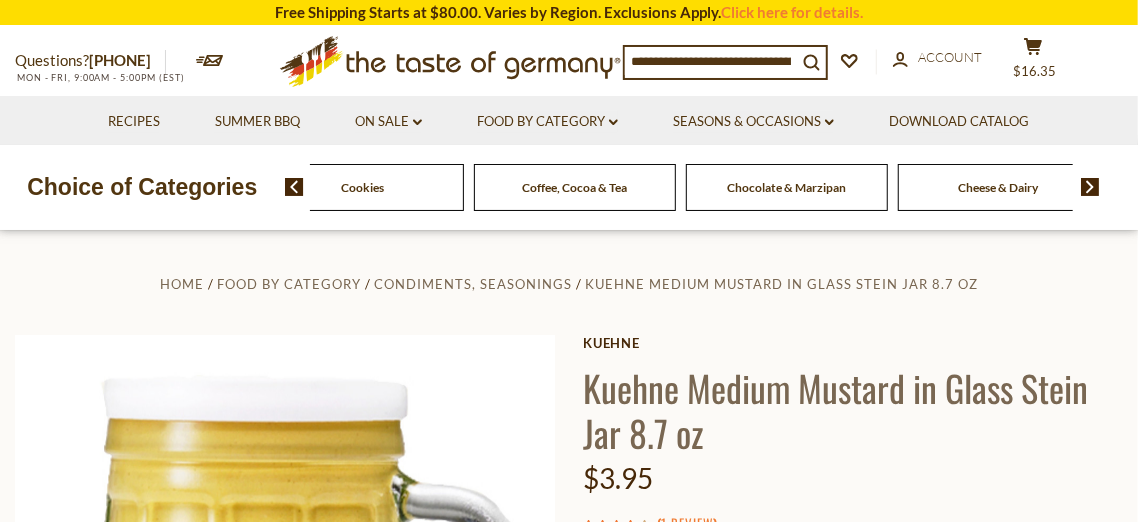 click at bounding box center (1090, 187) 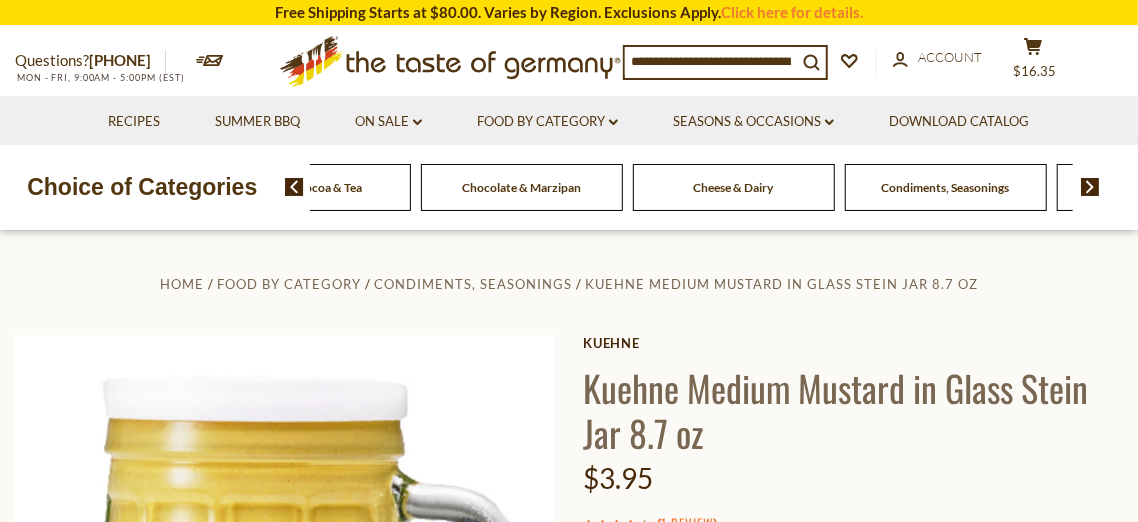 click at bounding box center (1090, 187) 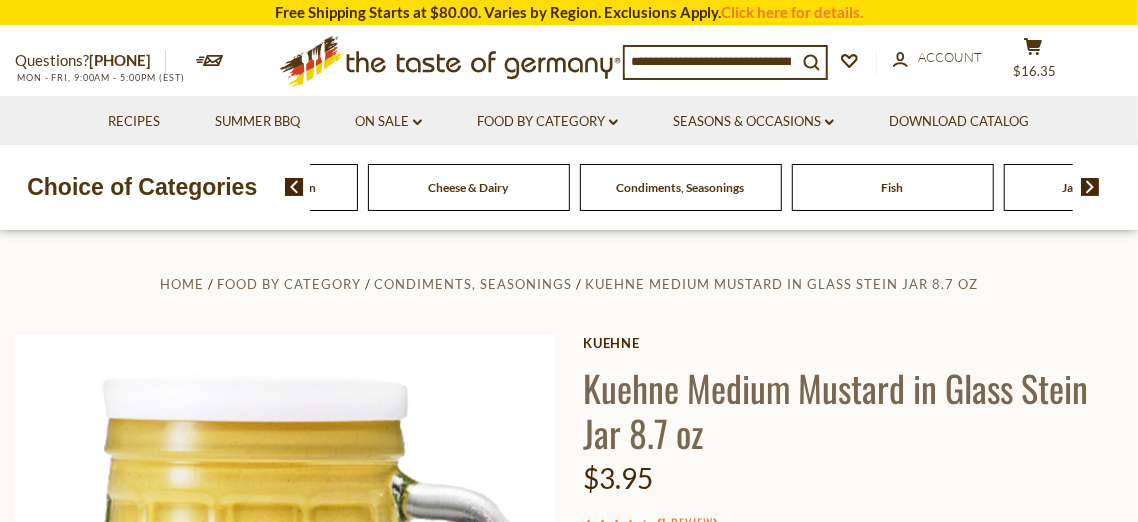 click at bounding box center (1090, 187) 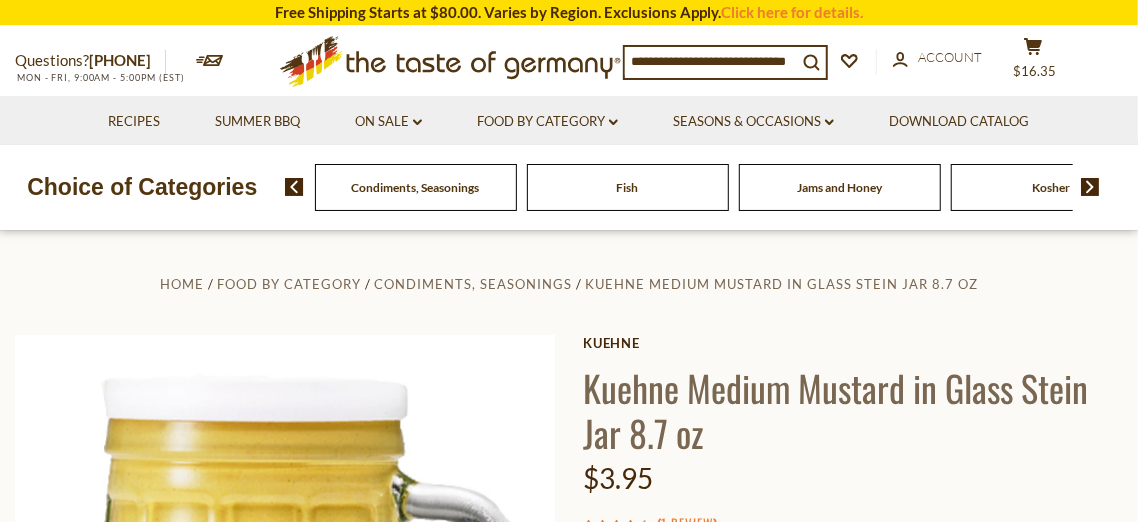 click at bounding box center (1090, 187) 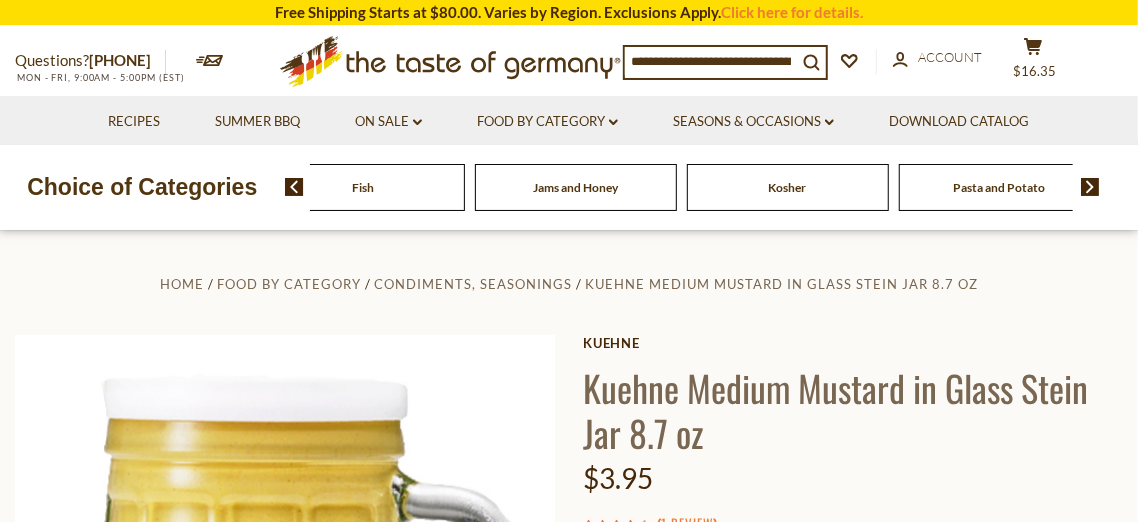 click on "Kosher" at bounding box center (788, 187) 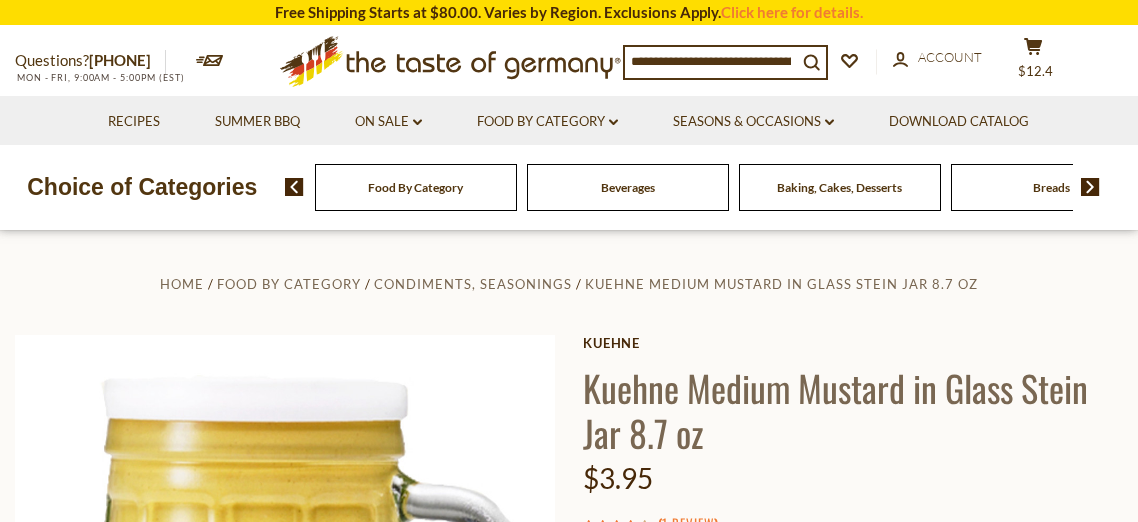 scroll, scrollTop: 0, scrollLeft: 0, axis: both 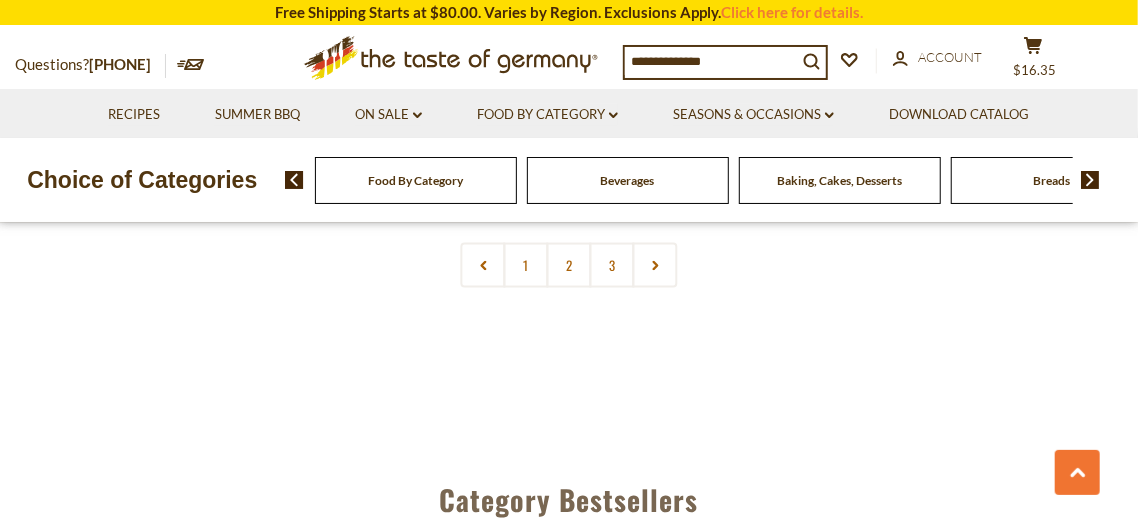 click at bounding box center (1090, 180) 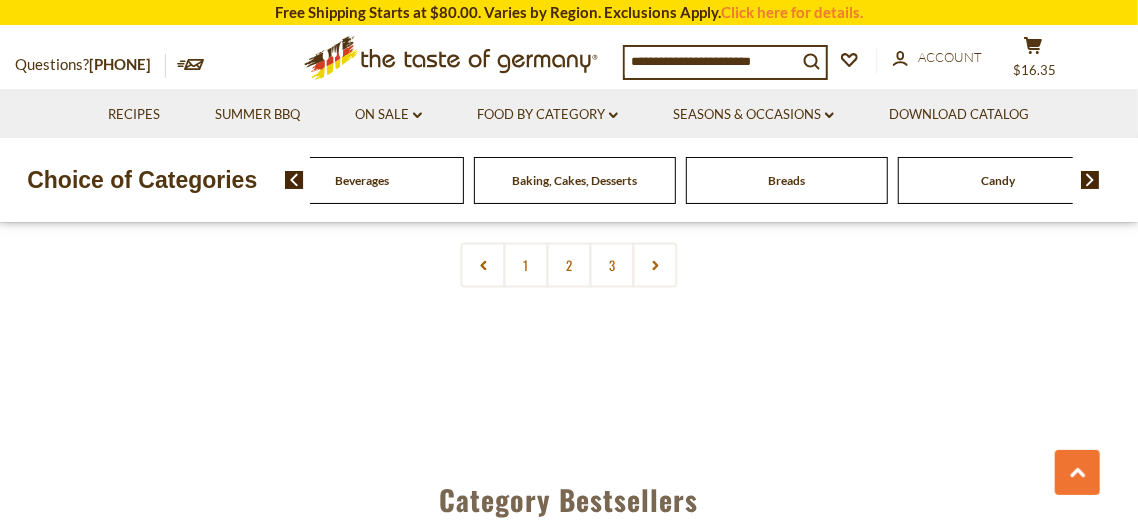 click at bounding box center (1090, 180) 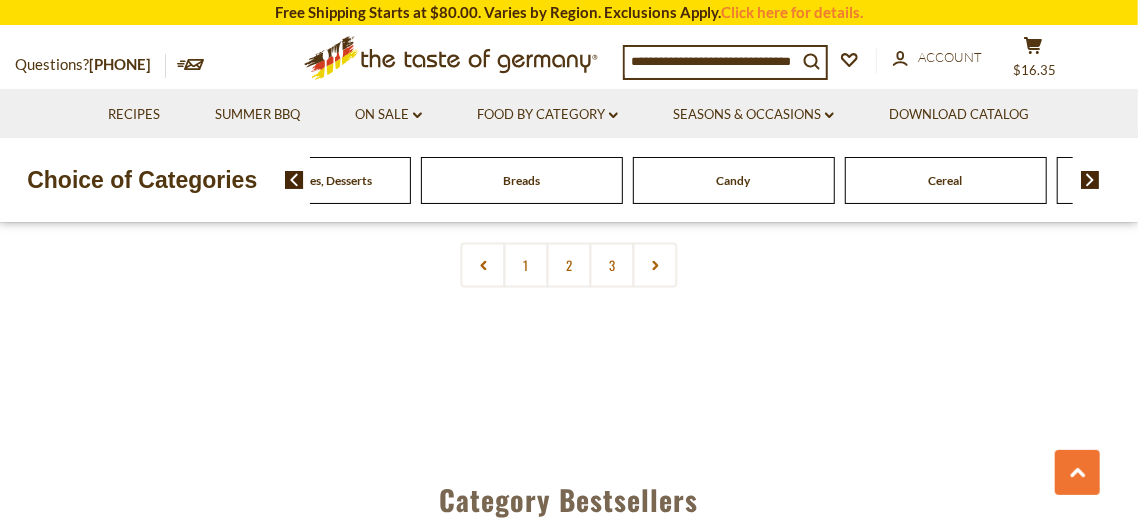 click at bounding box center (1090, 180) 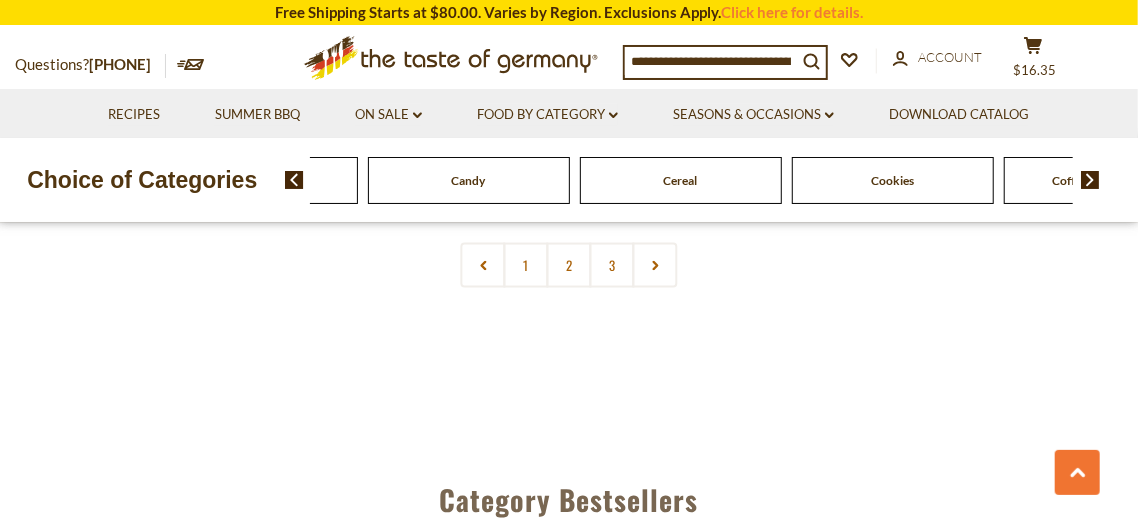 click at bounding box center (1090, 180) 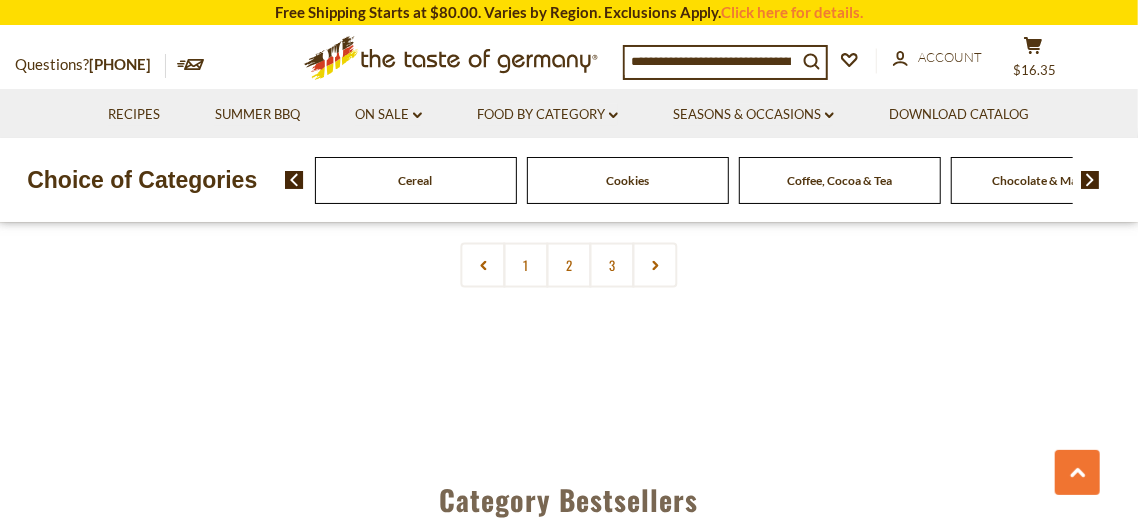click at bounding box center (1090, 180) 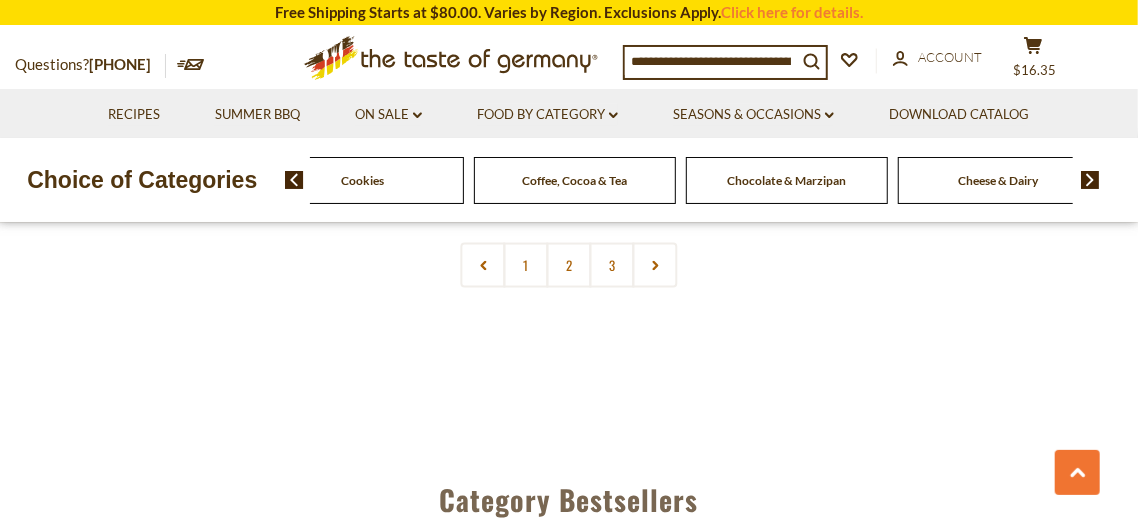click on "Food By Category
Beverages
Baking, Cakes, Desserts
Breads
Candy
Cereal
Cookies
Coffee, Cocoa & Tea
Chocolate & Marzipan
Cheese & Dairy" at bounding box center [712, 180] 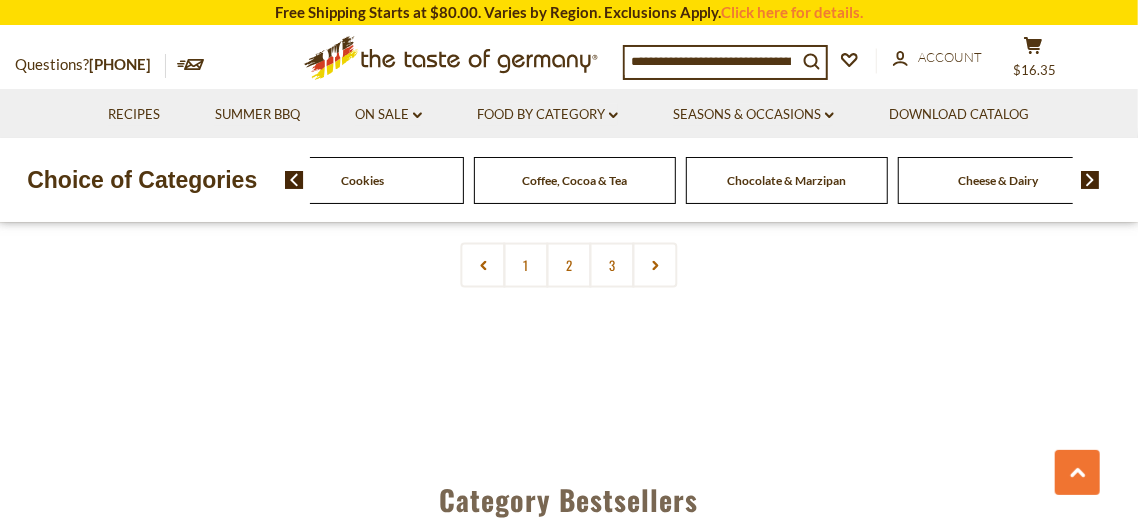 click at bounding box center [1090, 180] 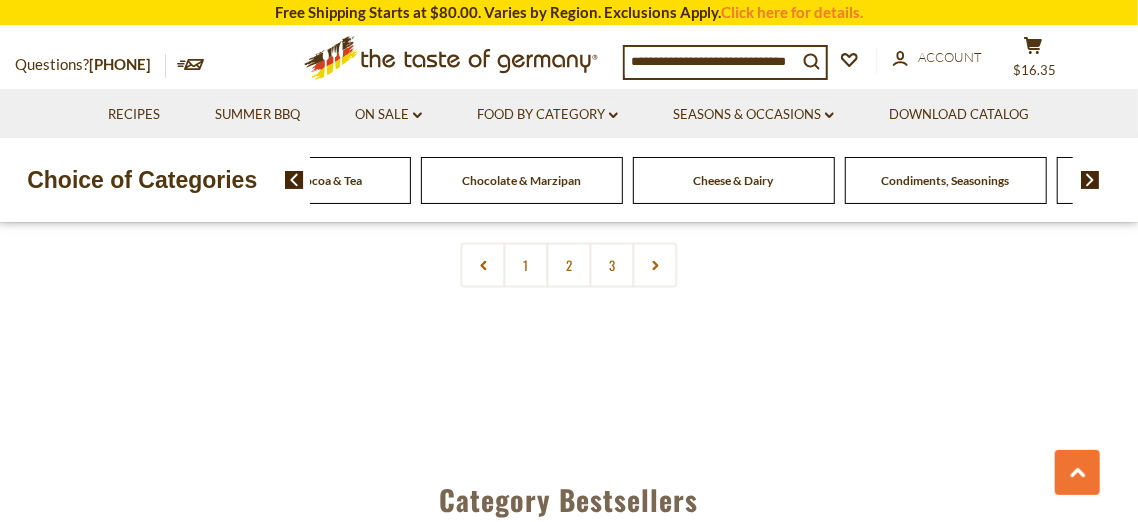 click on "Condiments, Seasonings" at bounding box center [946, 180] 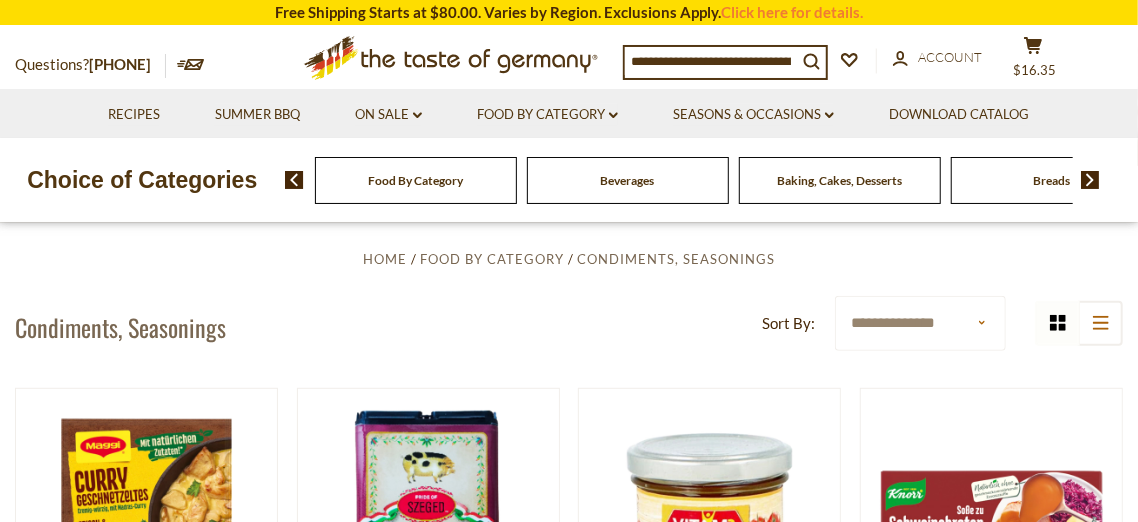scroll, scrollTop: 298, scrollLeft: 0, axis: vertical 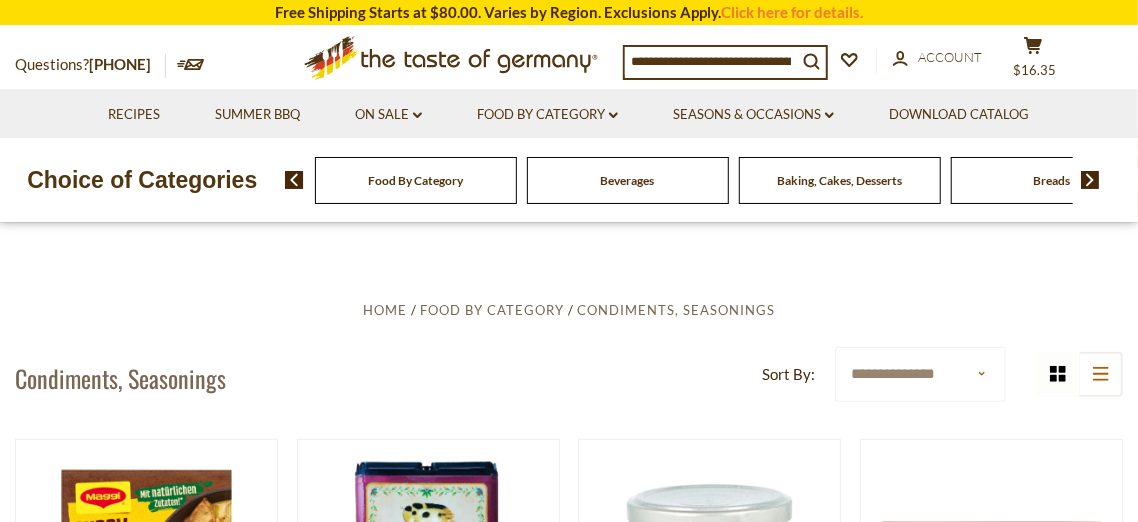 click on "**********" at bounding box center [920, 374] 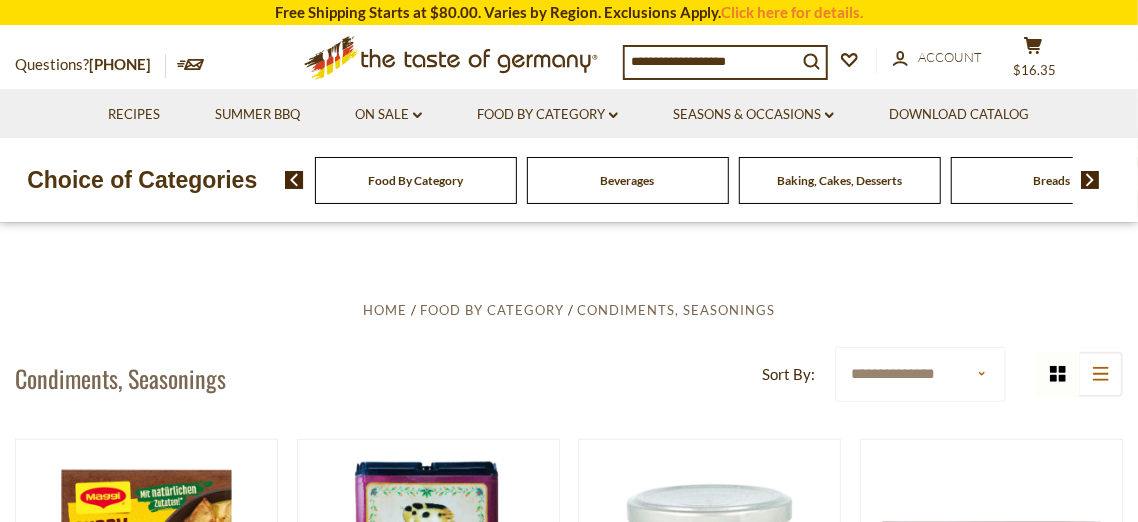 click on "**********" at bounding box center (569, 378) 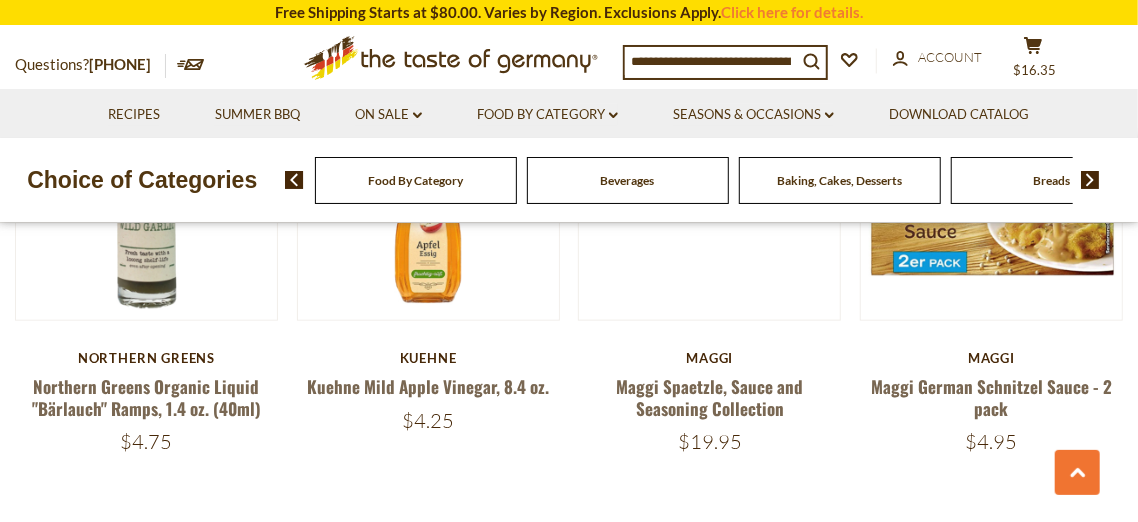 scroll, scrollTop: 4493, scrollLeft: 0, axis: vertical 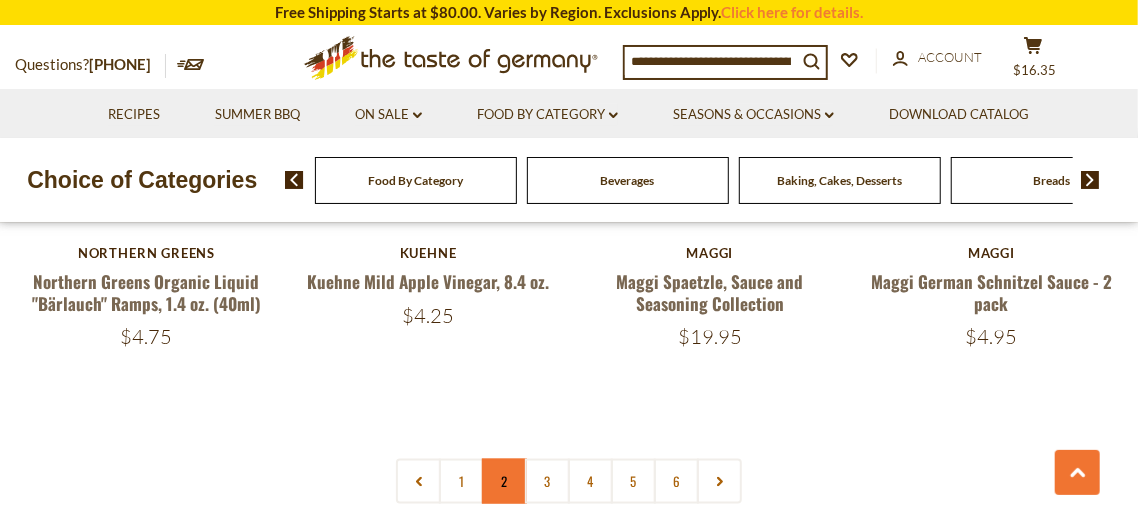 click on "2" at bounding box center [504, 481] 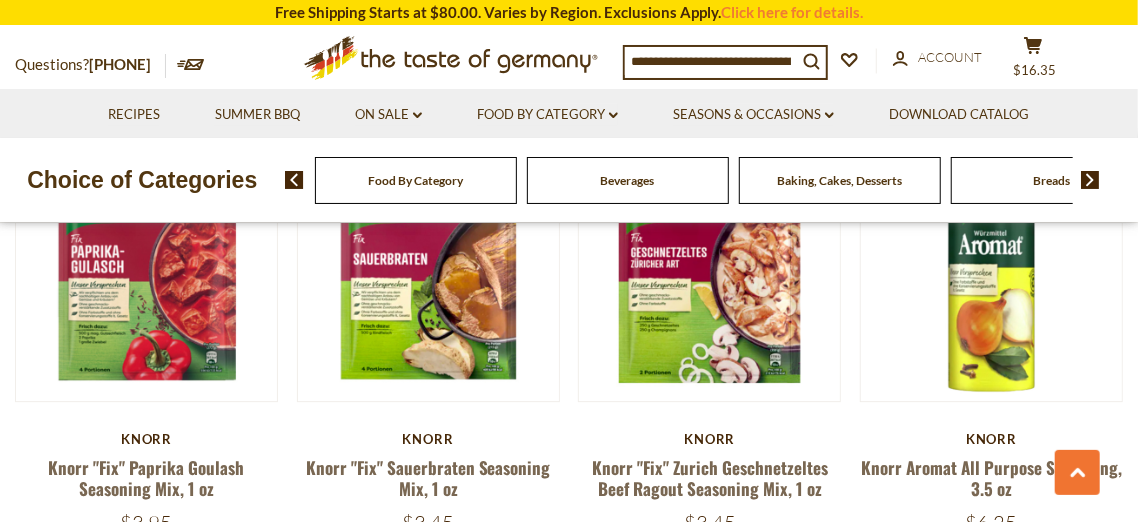 scroll, scrollTop: 2591, scrollLeft: 0, axis: vertical 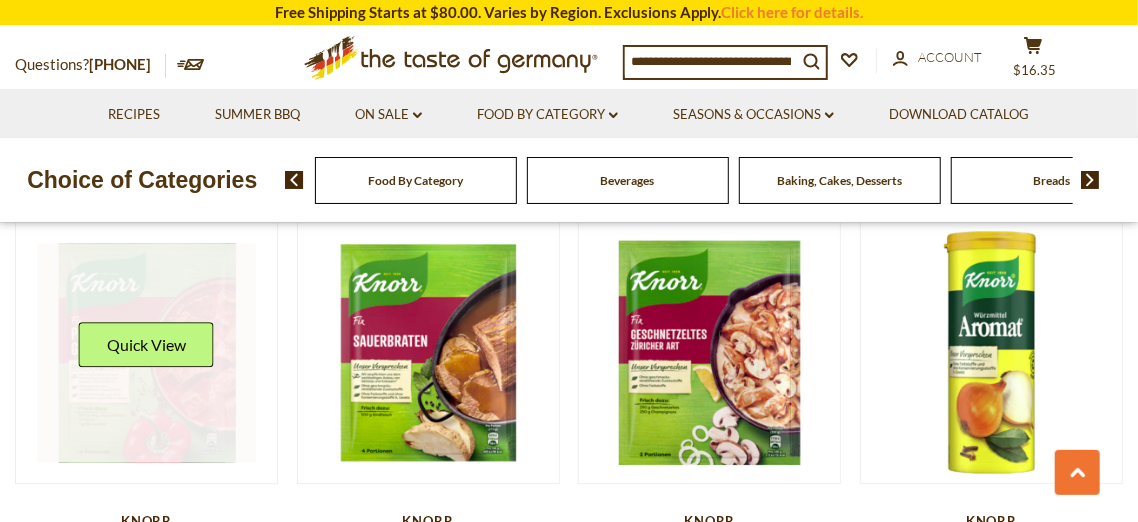 click at bounding box center (146, 352) 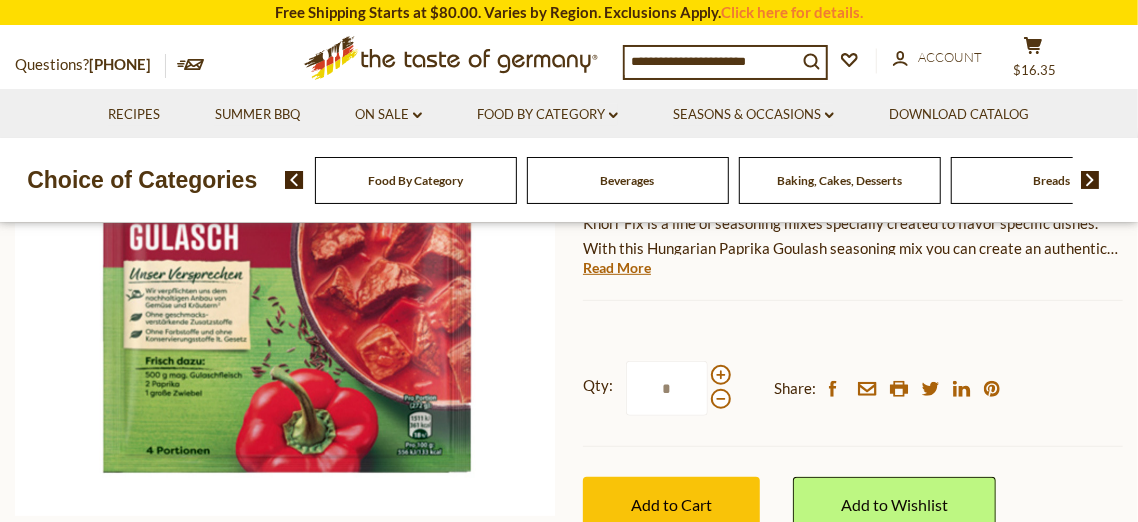scroll, scrollTop: 504, scrollLeft: 0, axis: vertical 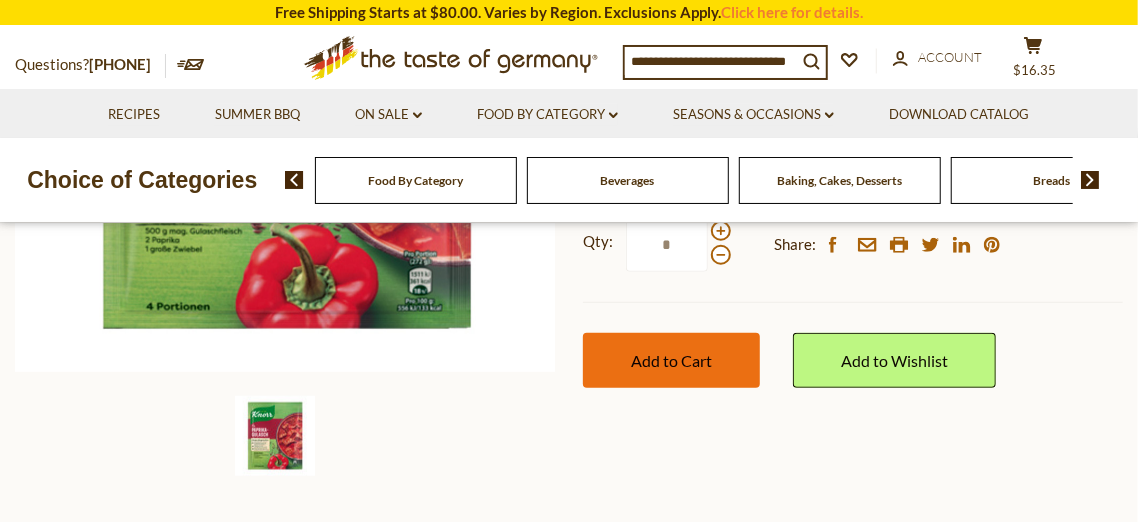 click on "Add to Cart" at bounding box center (671, 360) 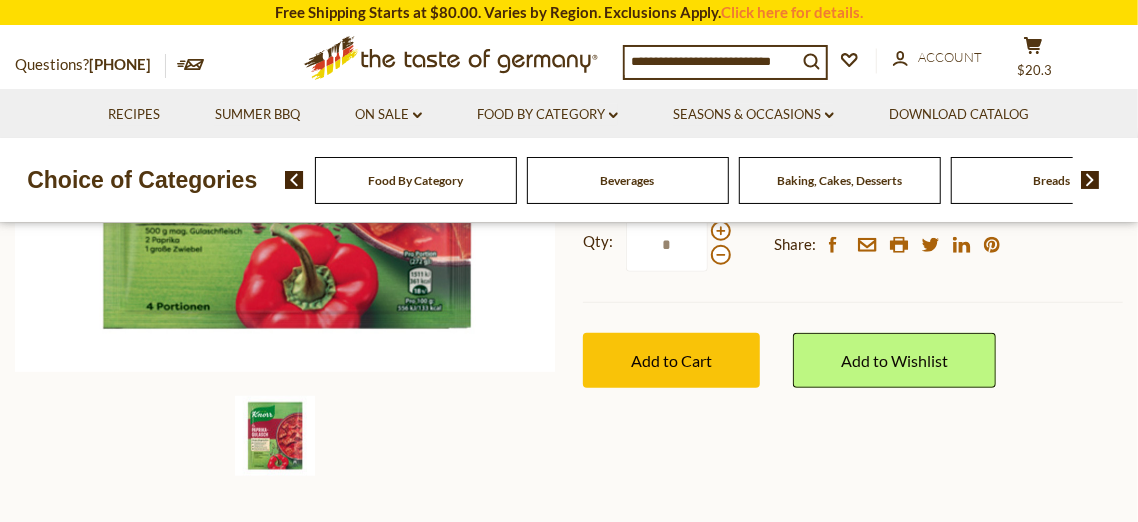 click at bounding box center (1090, 180) 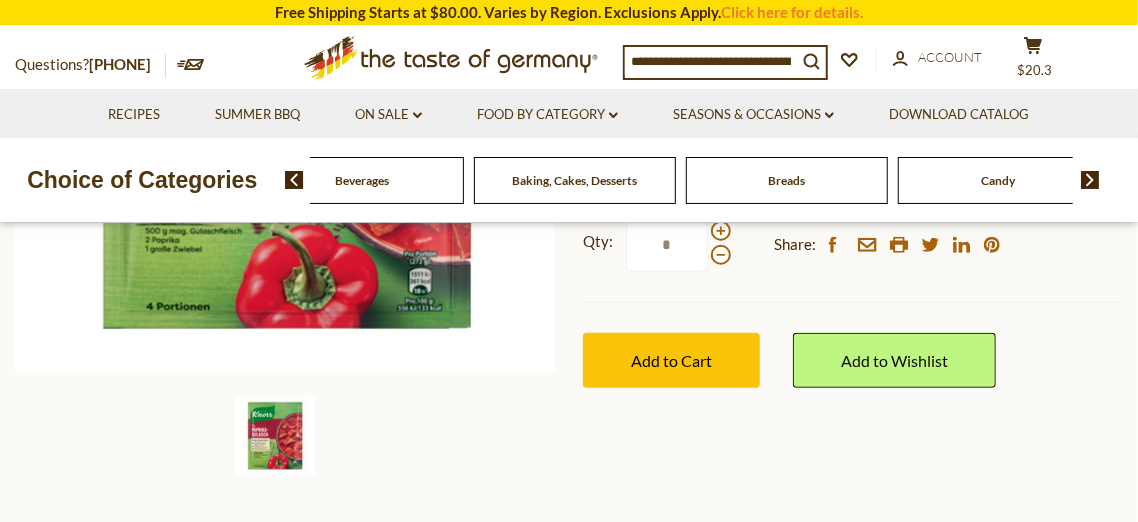 click at bounding box center (1090, 180) 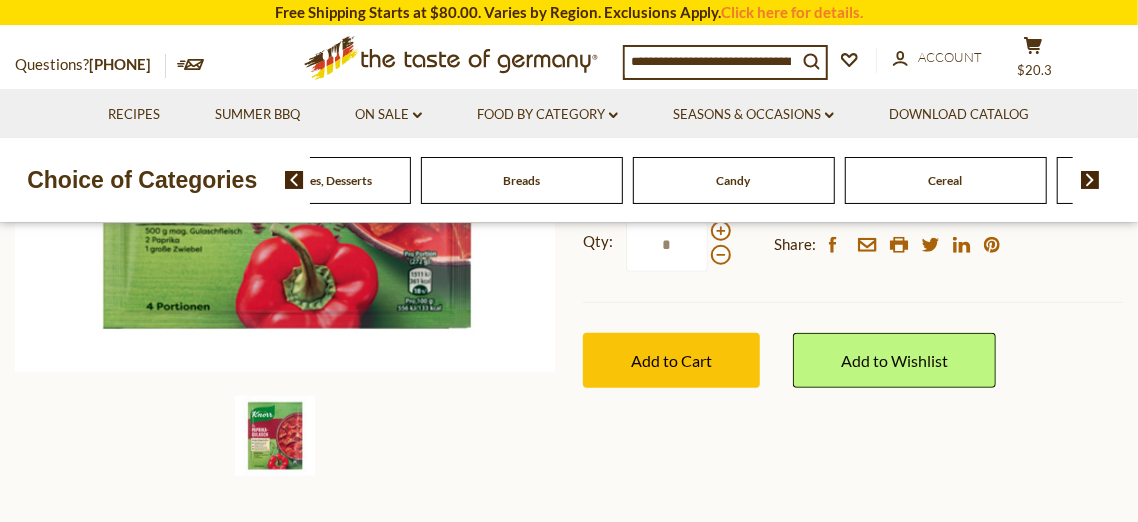 click at bounding box center [1090, 180] 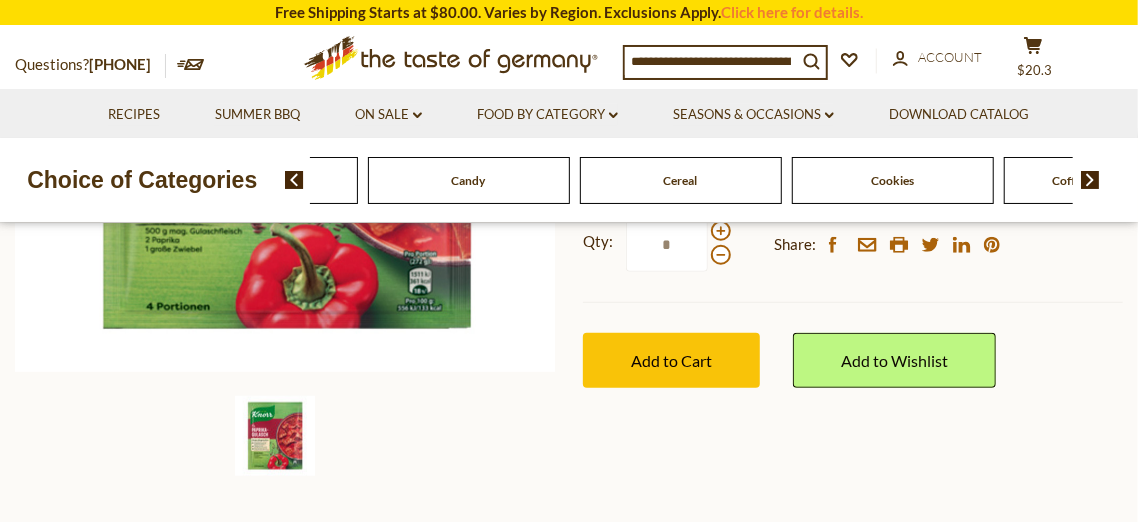 click at bounding box center (1090, 180) 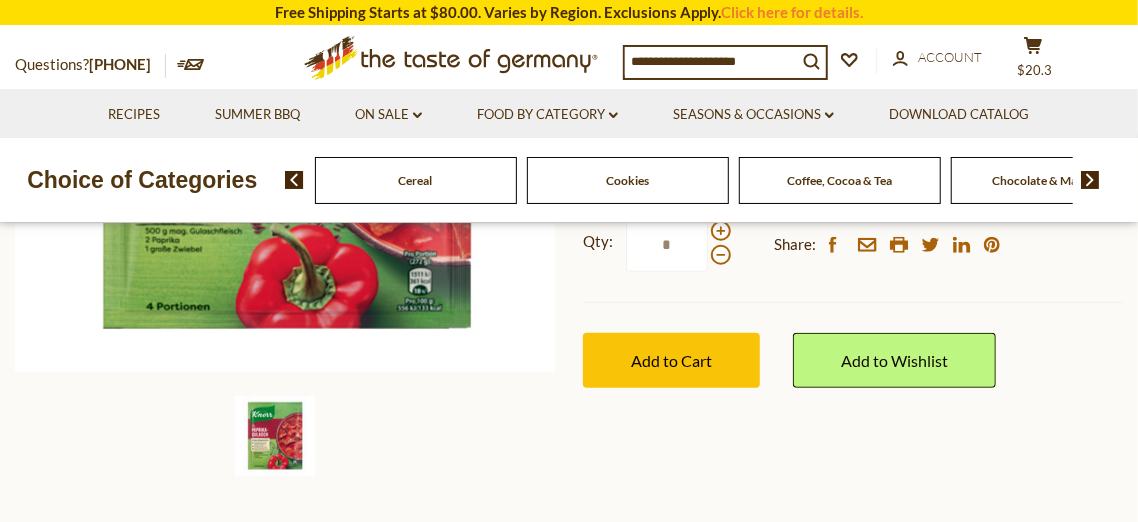 click at bounding box center [1090, 180] 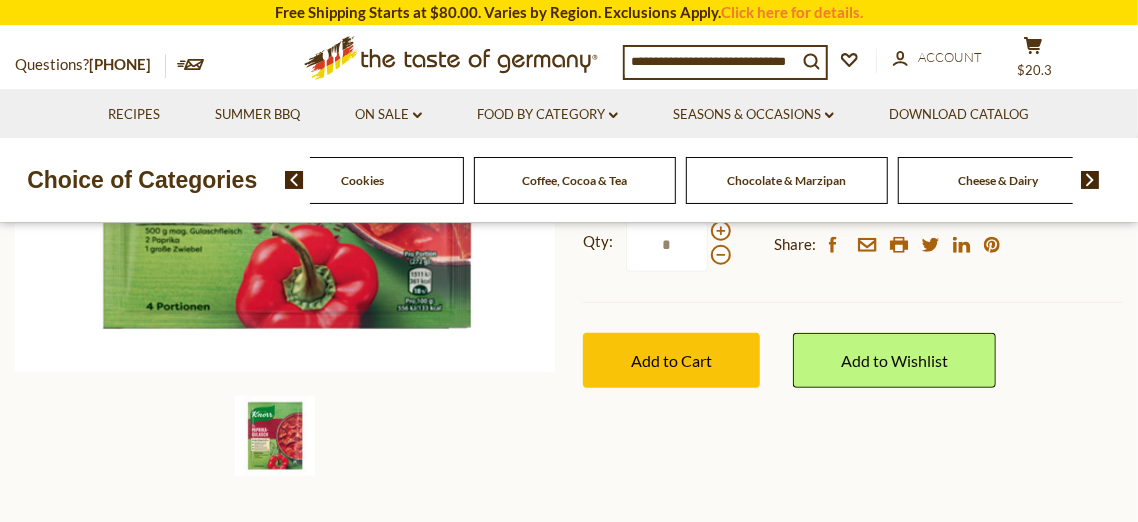 click at bounding box center (1090, 180) 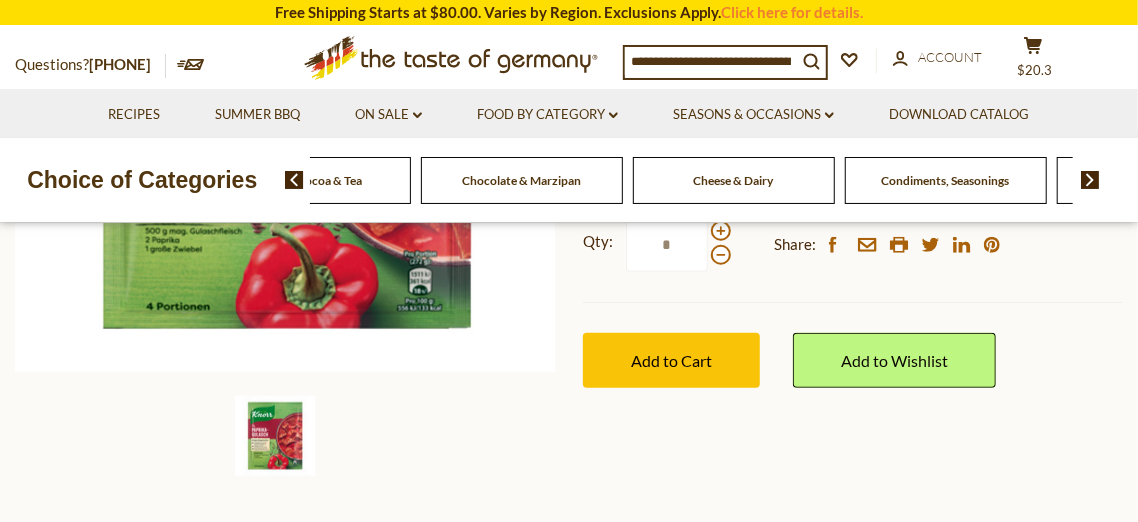 click on "Condiments, Seasonings" at bounding box center (946, 180) 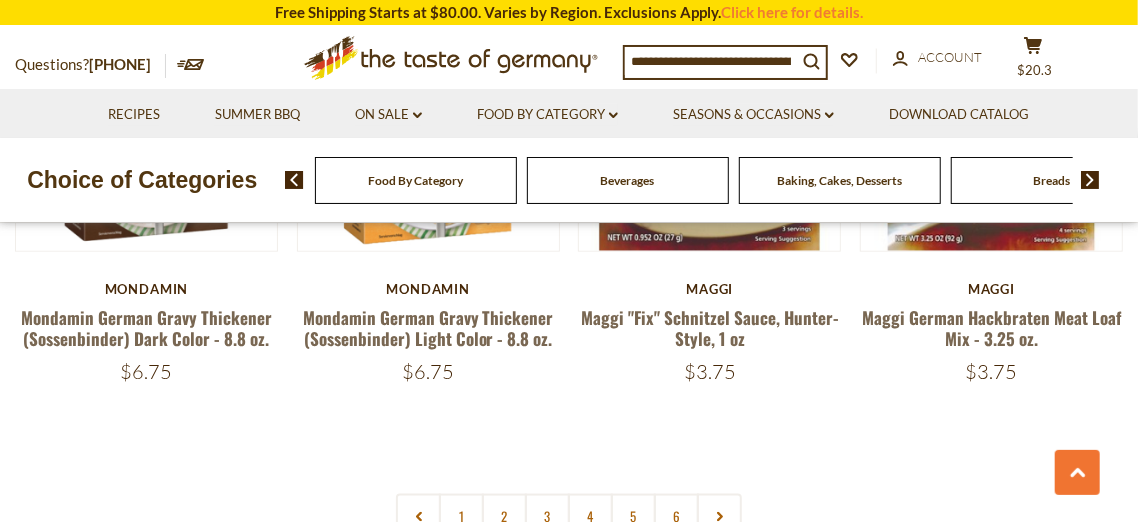 scroll, scrollTop: 4510, scrollLeft: 0, axis: vertical 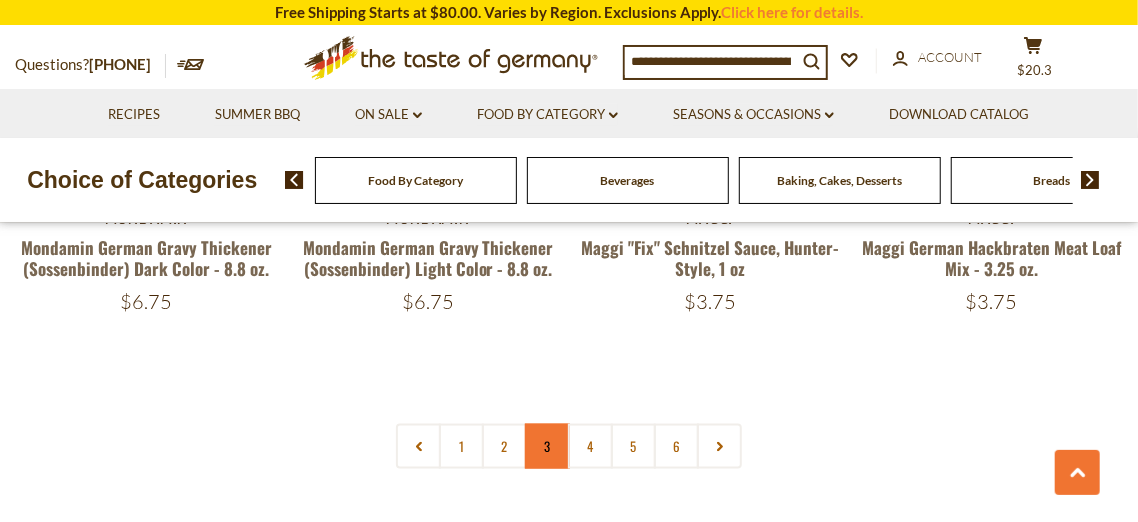 click on "3" at bounding box center [547, 446] 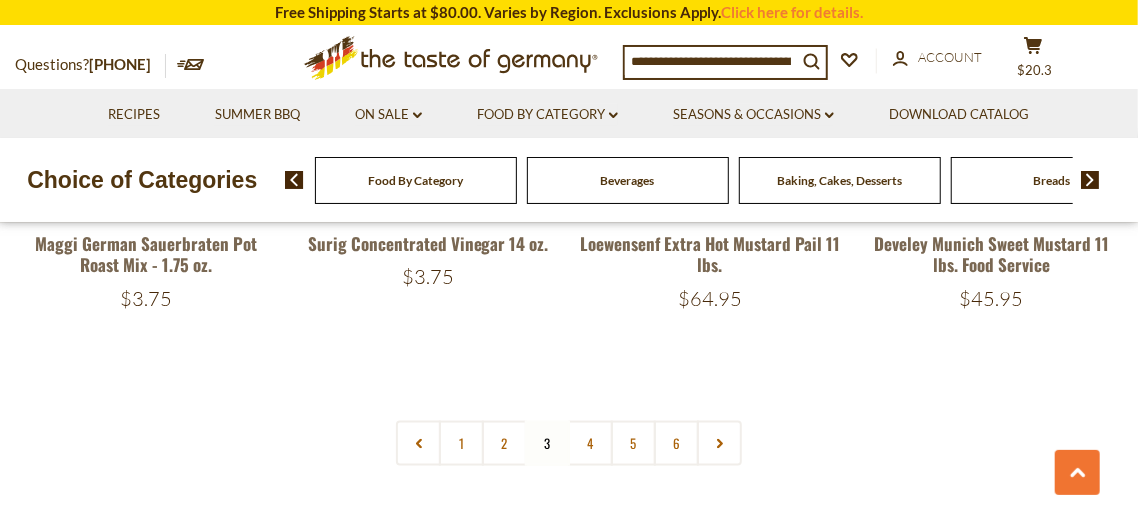 scroll, scrollTop: 645, scrollLeft: 0, axis: vertical 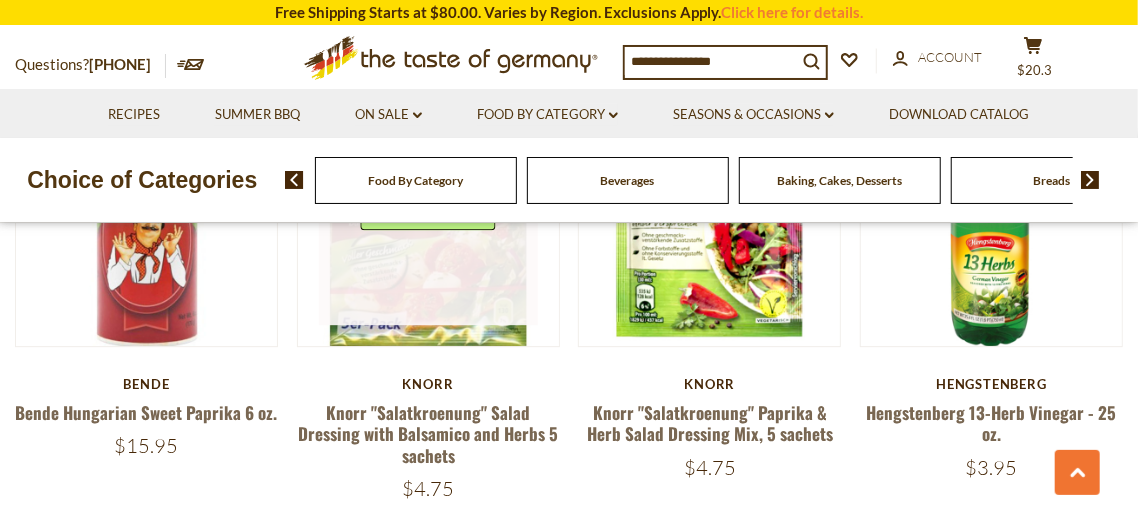 click at bounding box center [428, 215] 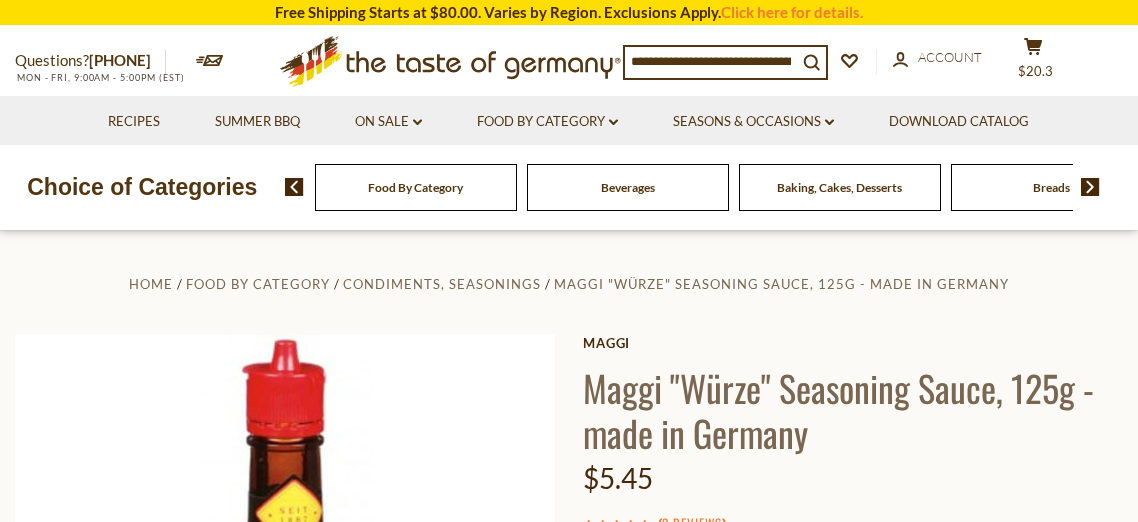scroll, scrollTop: 0, scrollLeft: 0, axis: both 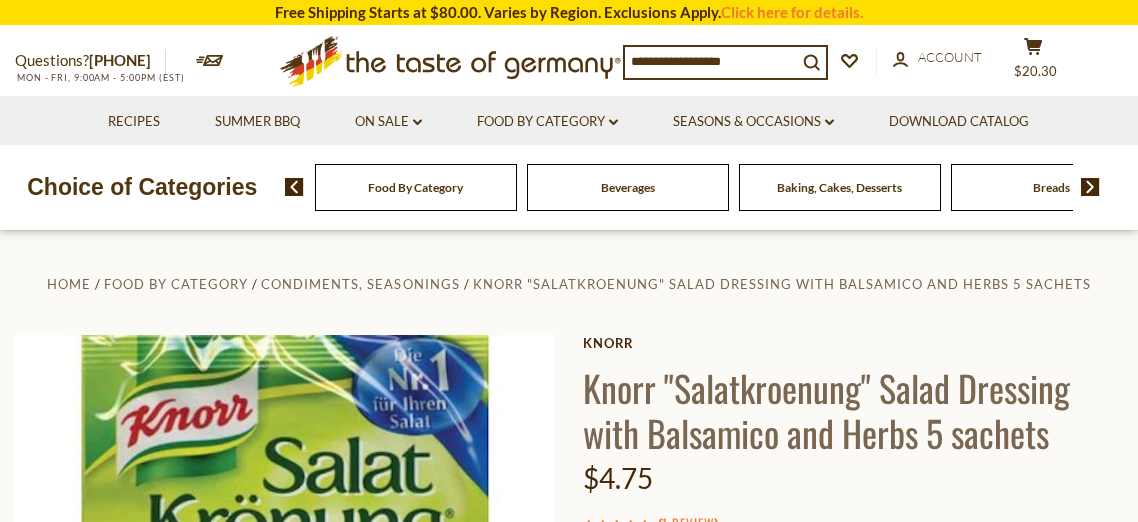 click on "Add to Cart" at bounding box center (671, 864) 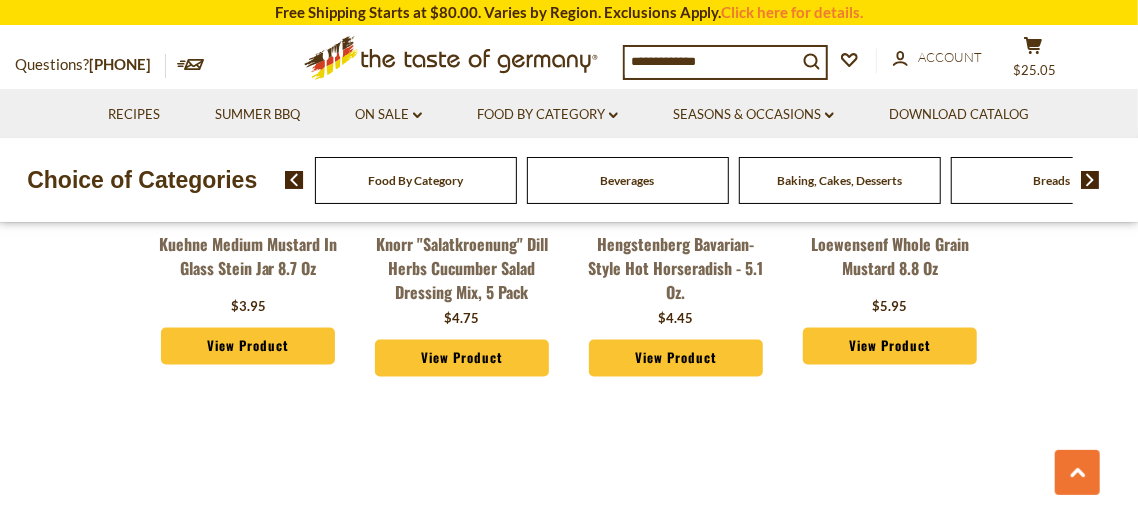scroll, scrollTop: 1729, scrollLeft: 0, axis: vertical 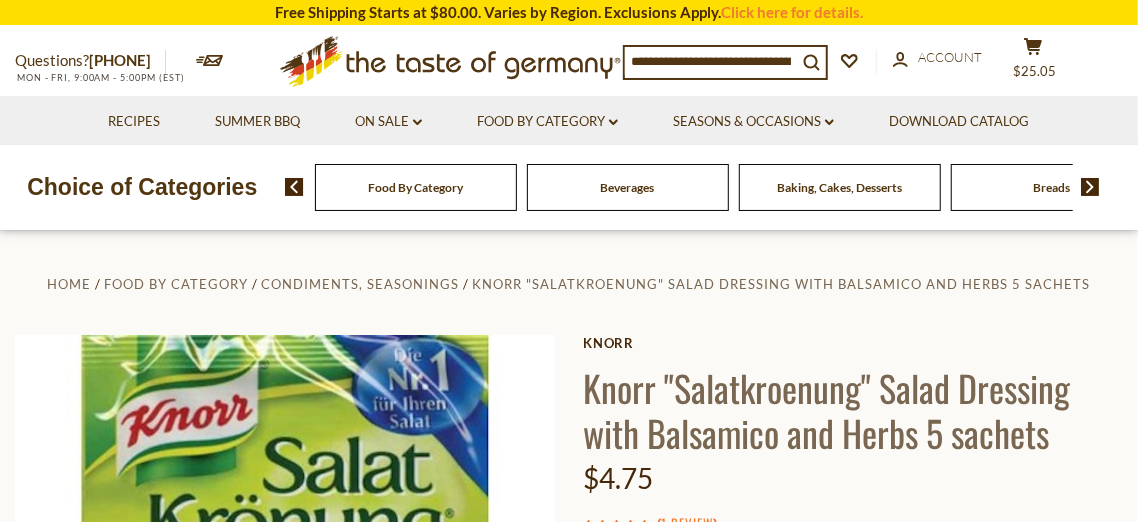 click at bounding box center (1090, 187) 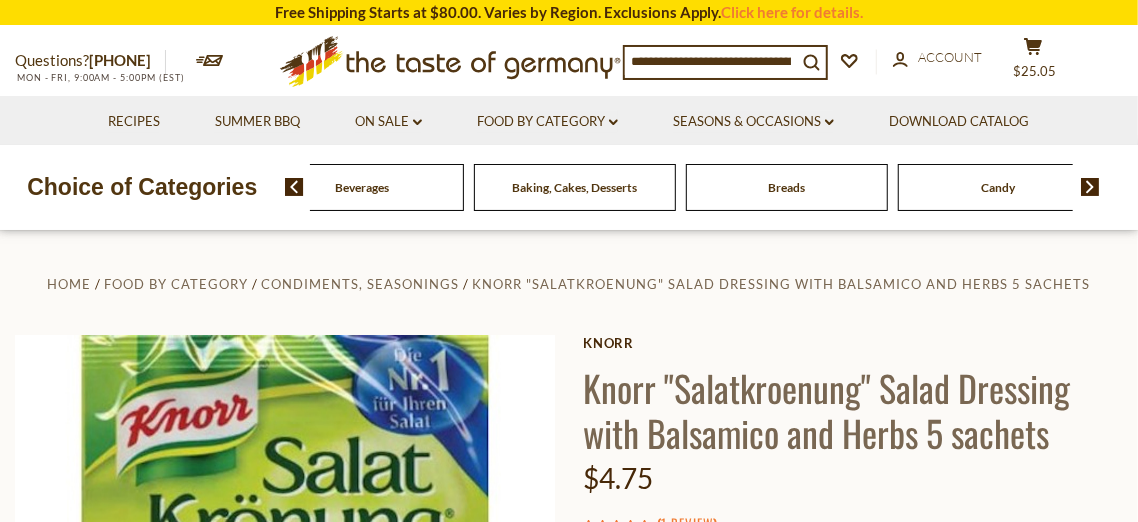 click at bounding box center [1090, 187] 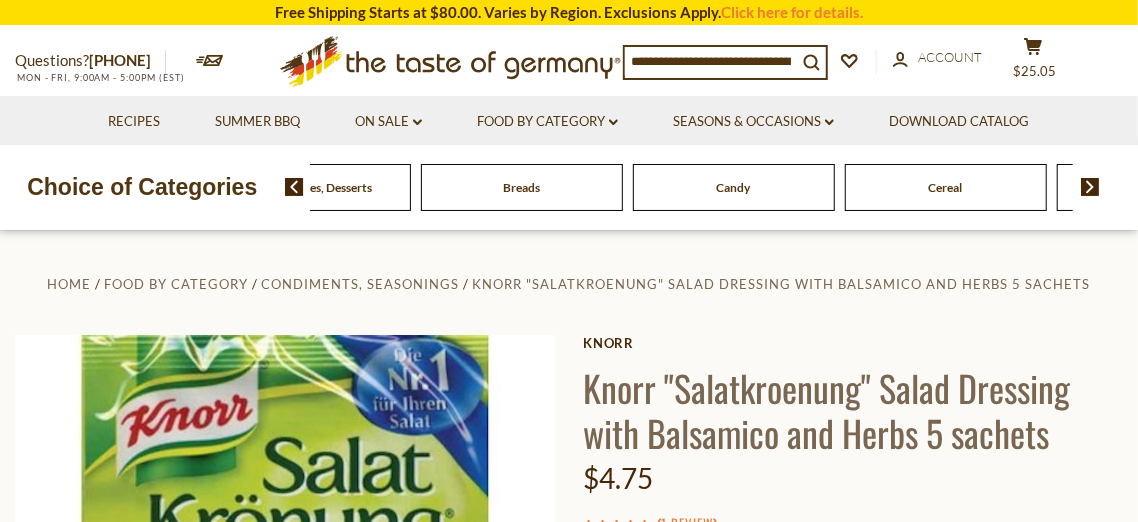 click at bounding box center (1090, 187) 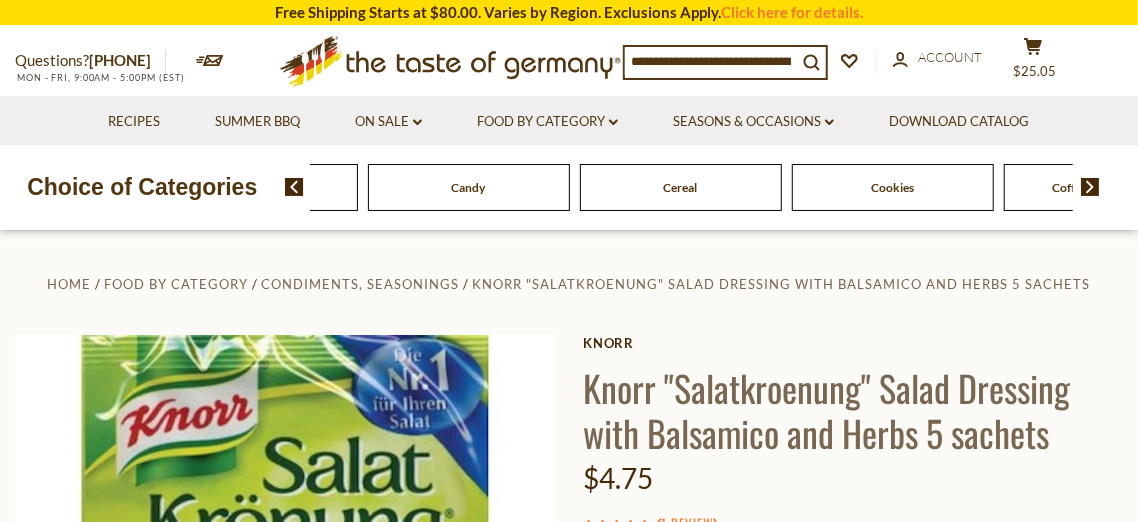 click at bounding box center [1090, 187] 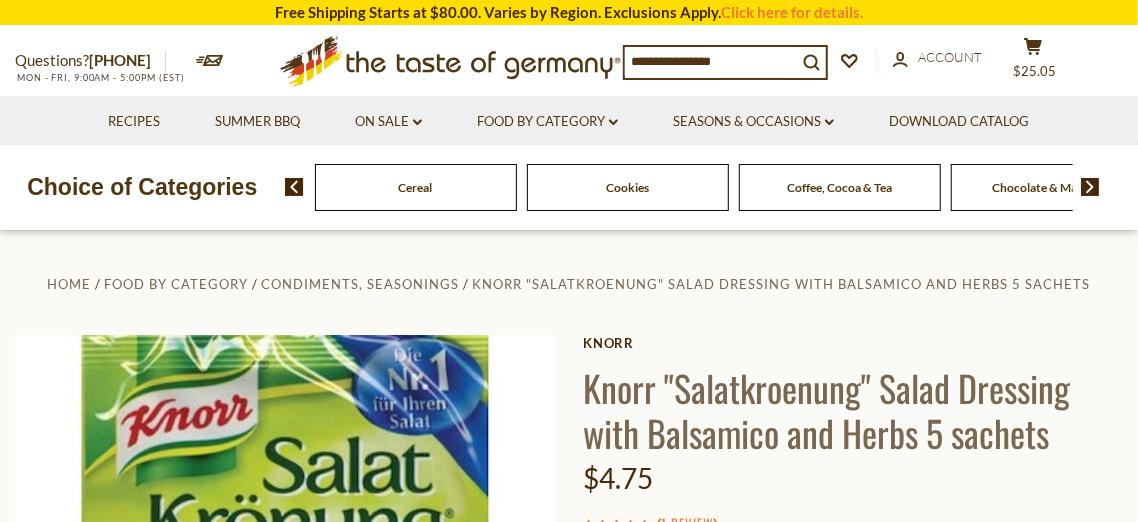 click at bounding box center [1090, 187] 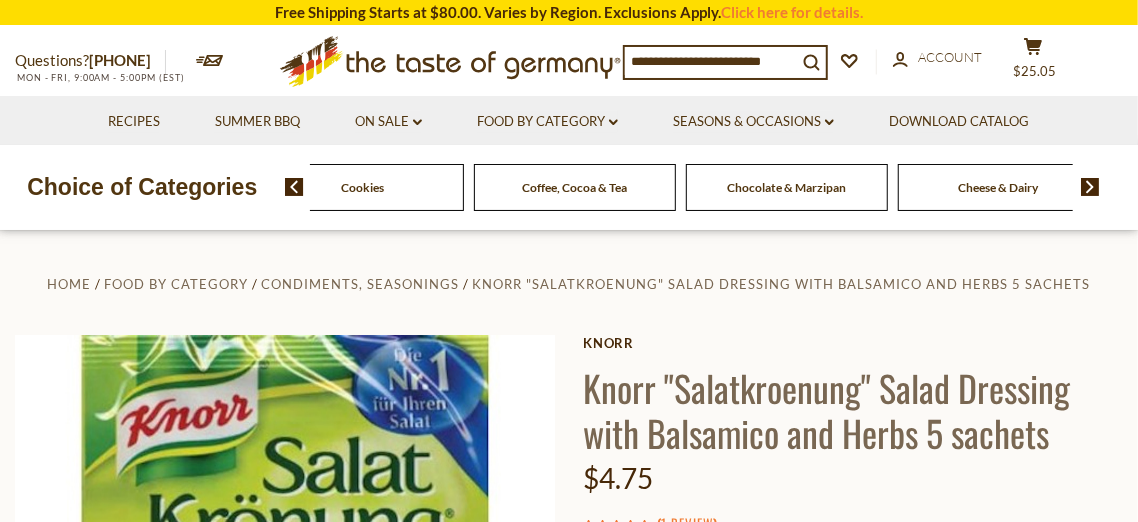 click at bounding box center [1090, 187] 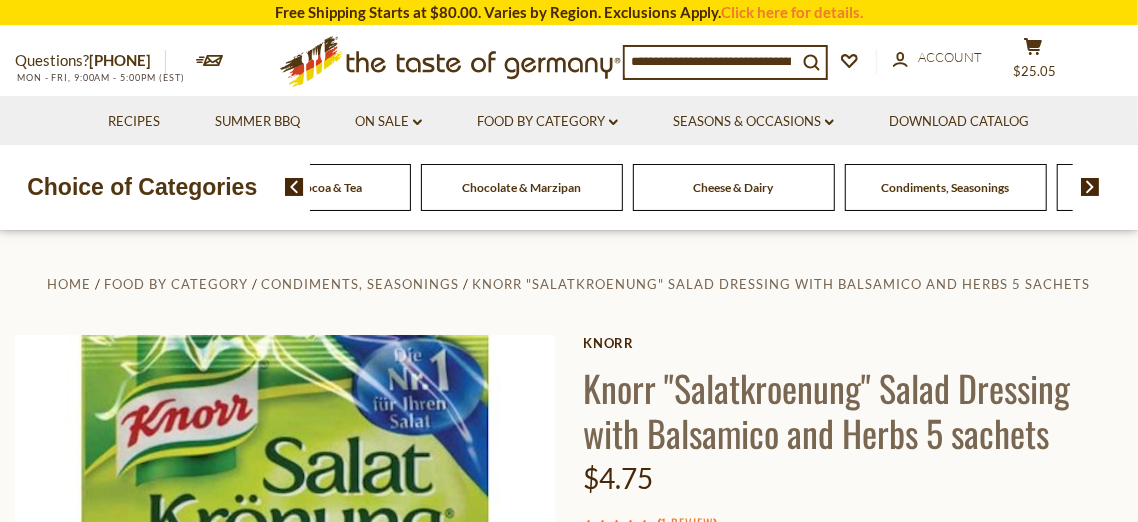 click at bounding box center (1090, 187) 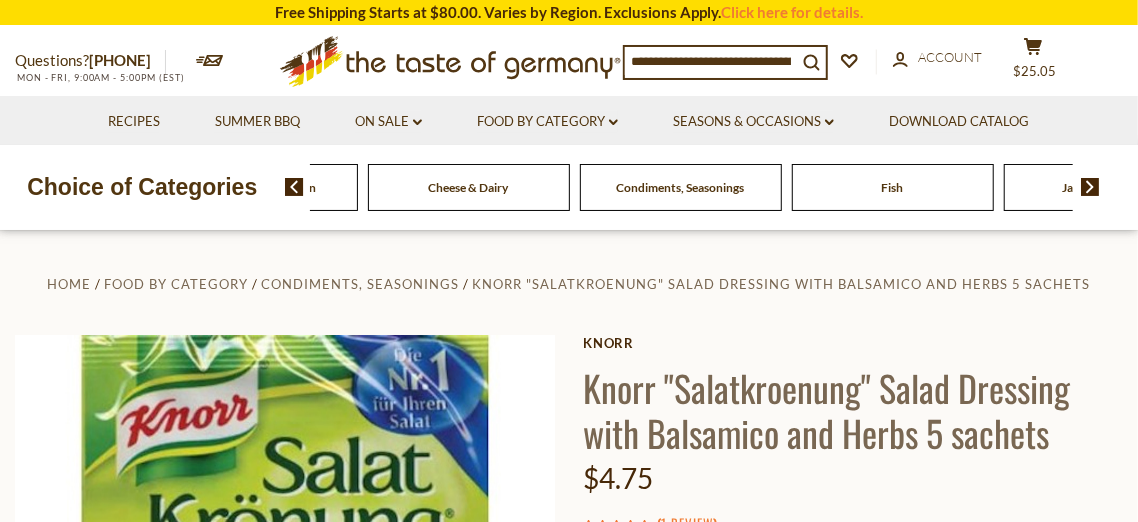 click at bounding box center (1090, 187) 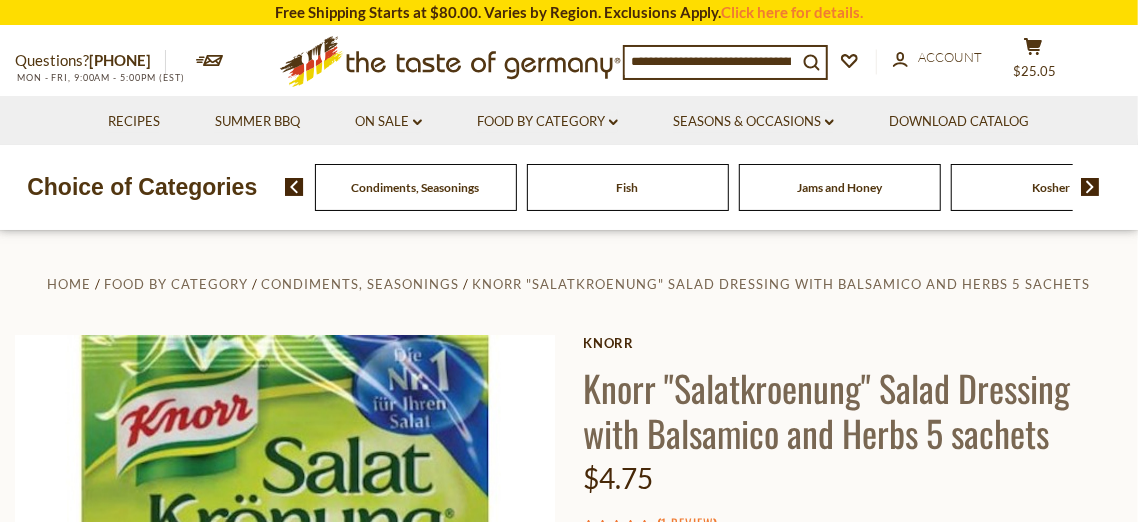 click at bounding box center (1090, 187) 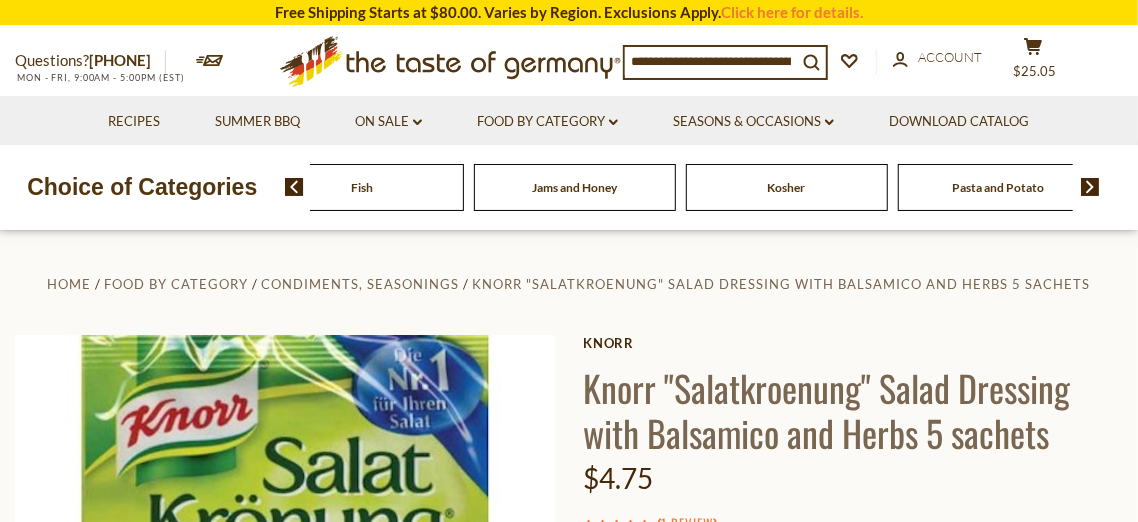 click at bounding box center [1090, 187] 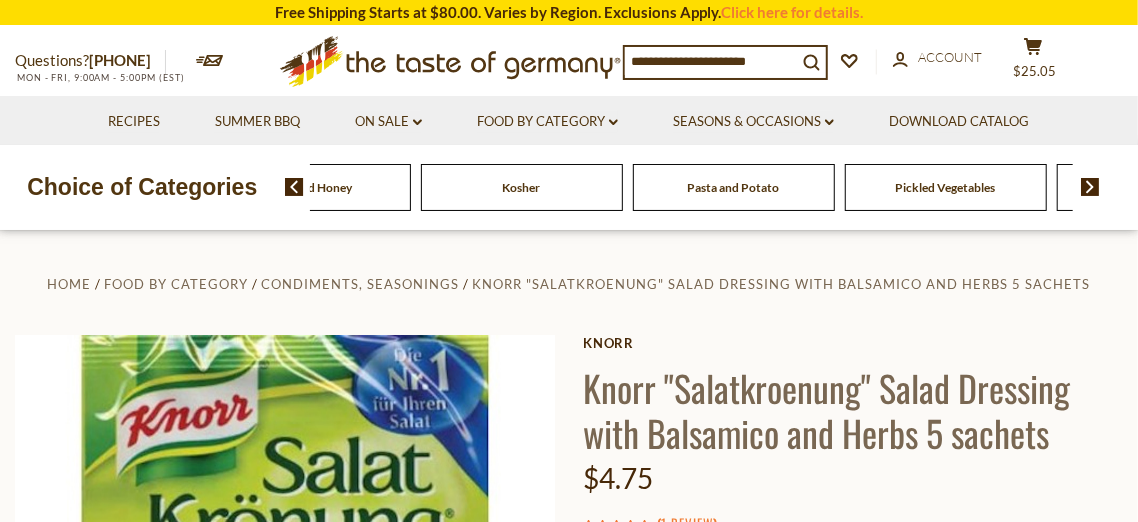 click on "Pasta and Potato" at bounding box center (734, 187) 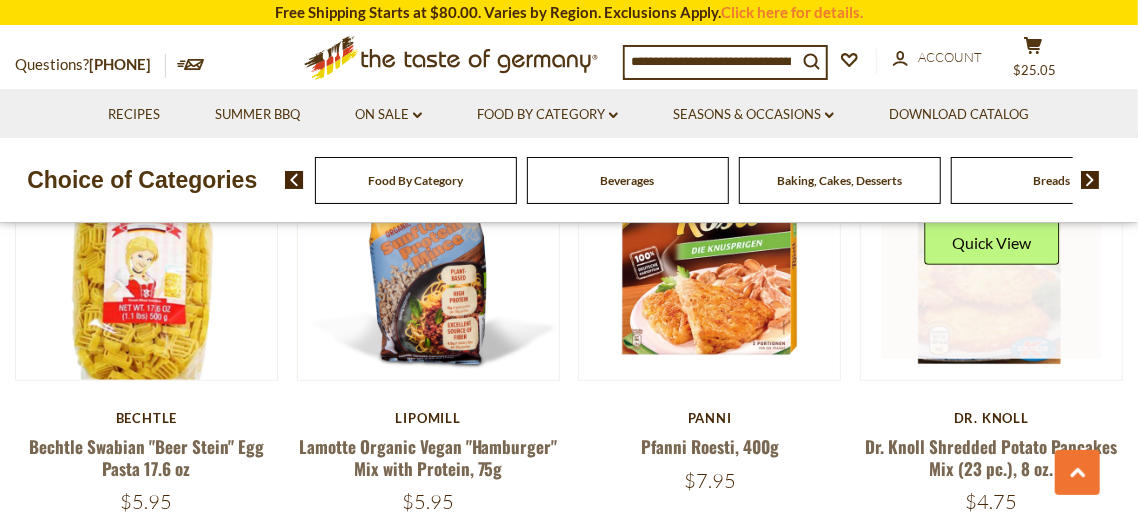 scroll, scrollTop: 631, scrollLeft: 0, axis: vertical 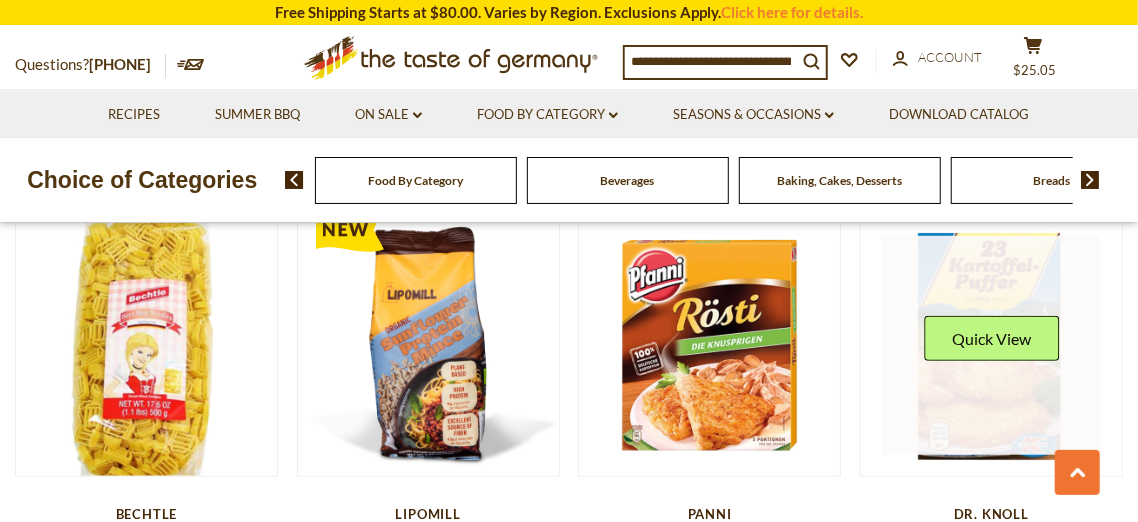 click at bounding box center (991, 345) 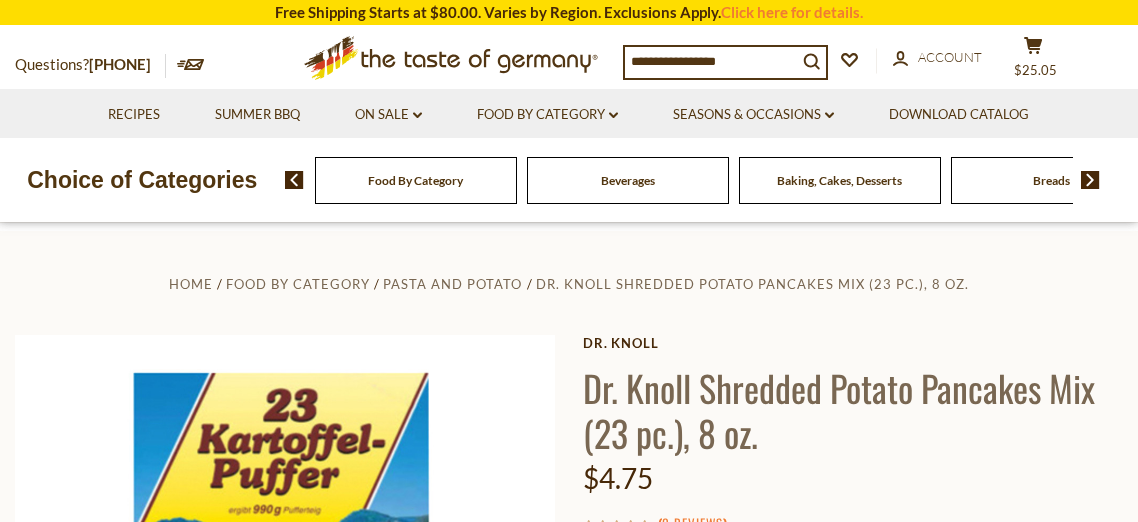 click on "Add to Cart" at bounding box center (671, 864) 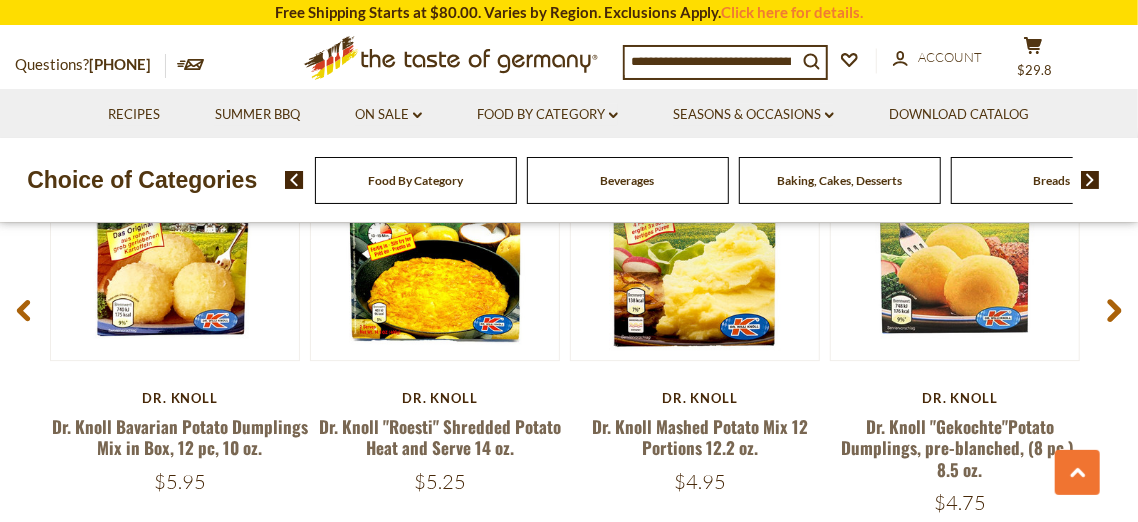 scroll, scrollTop: 2634, scrollLeft: 0, axis: vertical 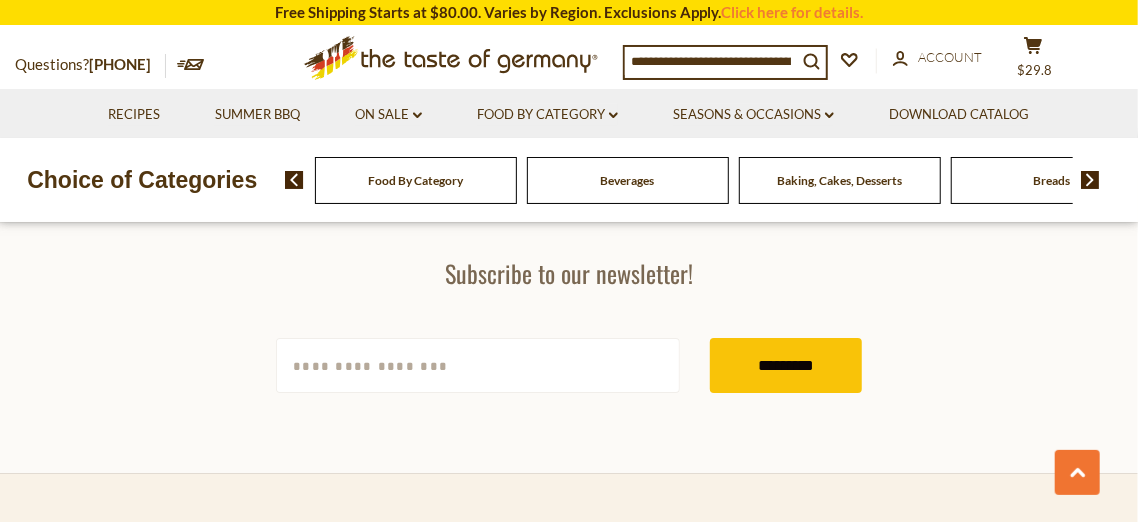 drag, startPoint x: 579, startPoint y: 378, endPoint x: 572, endPoint y: 339, distance: 39.623226 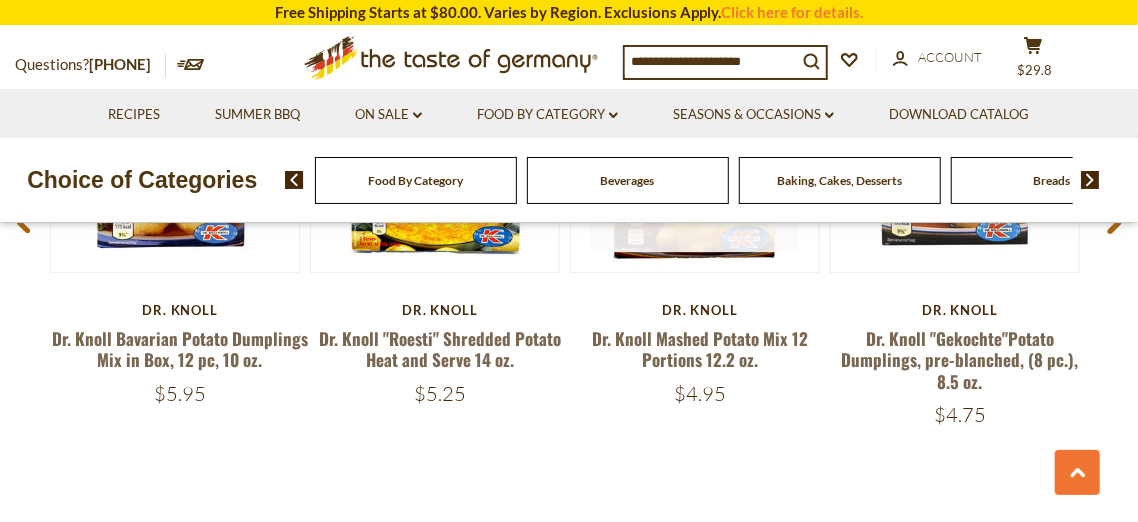 scroll, scrollTop: 2605, scrollLeft: 0, axis: vertical 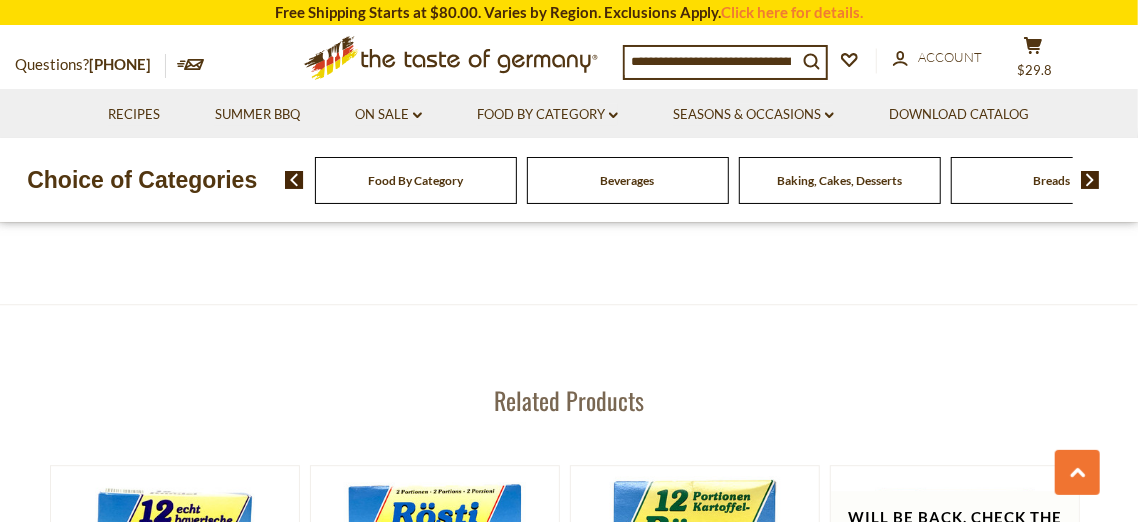 drag, startPoint x: 564, startPoint y: 348, endPoint x: 563, endPoint y: 324, distance: 24.020824 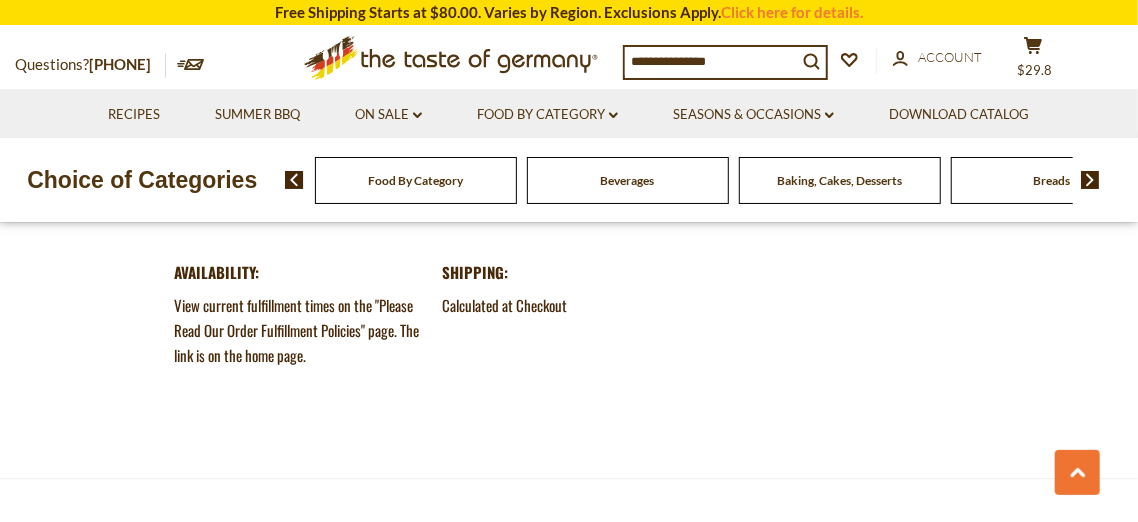 drag, startPoint x: 570, startPoint y: 358, endPoint x: 571, endPoint y: 348, distance: 10.049875 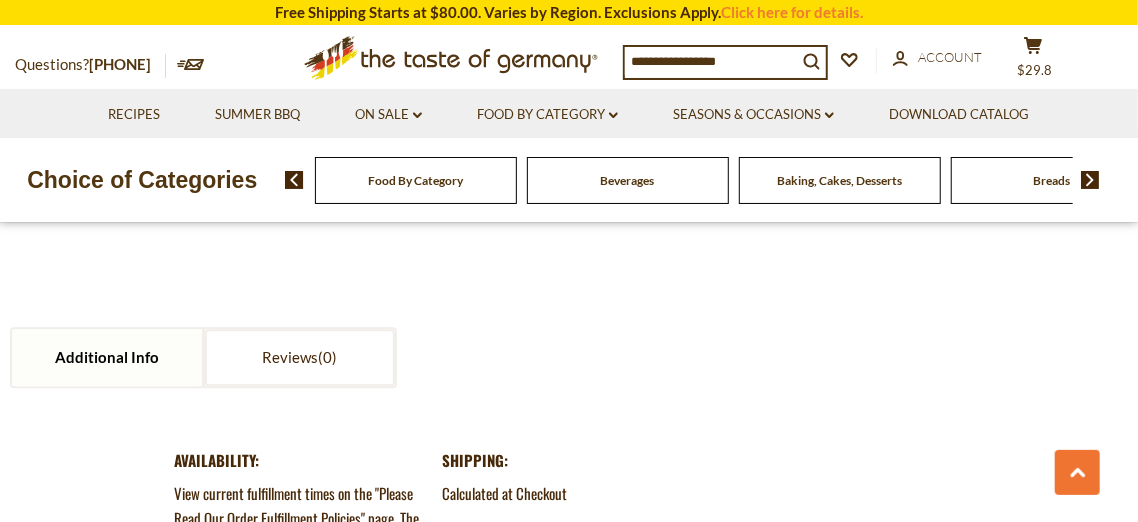 scroll, scrollTop: 1849, scrollLeft: 0, axis: vertical 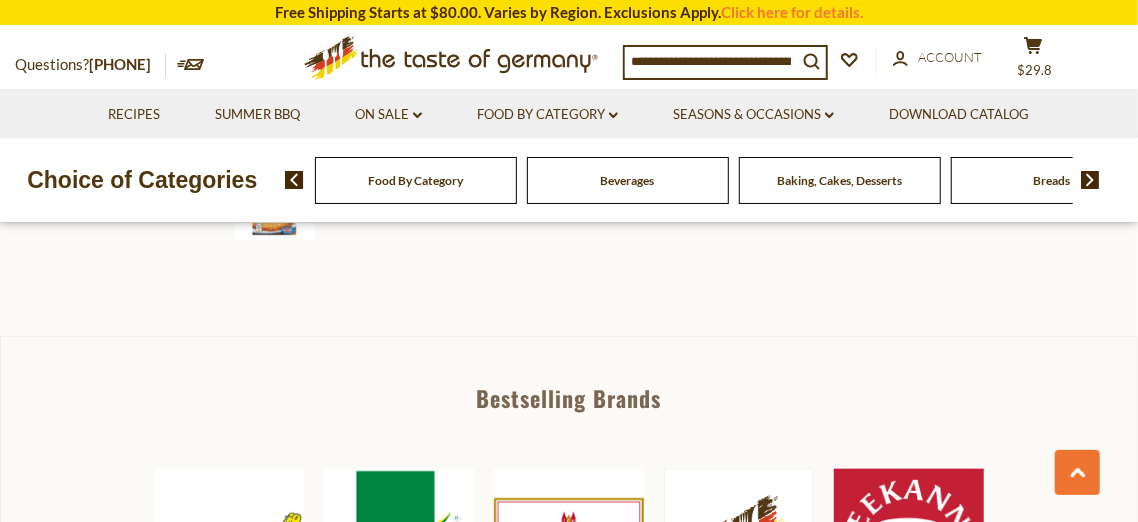 click at bounding box center (1090, 180) 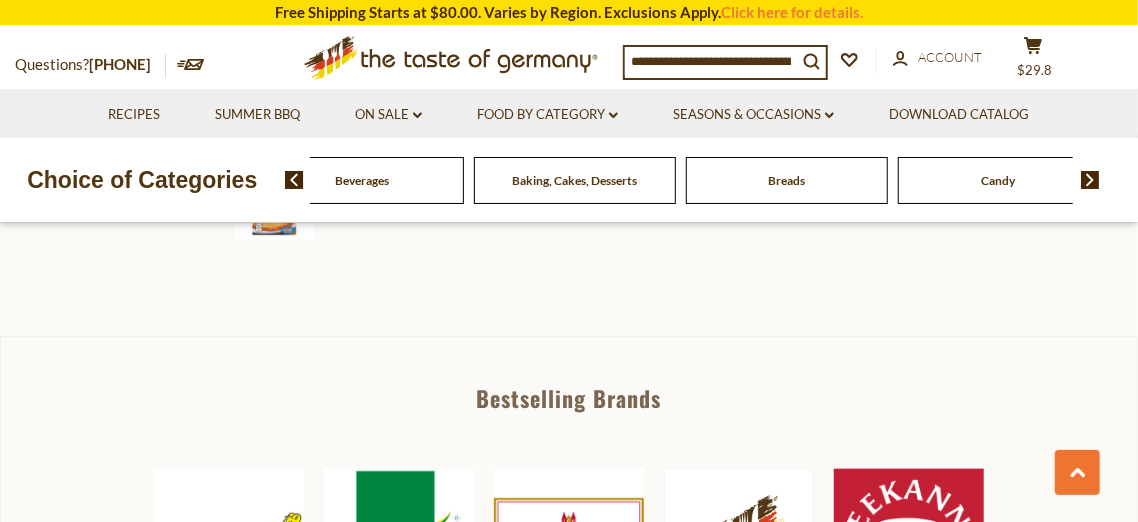 click at bounding box center [1090, 180] 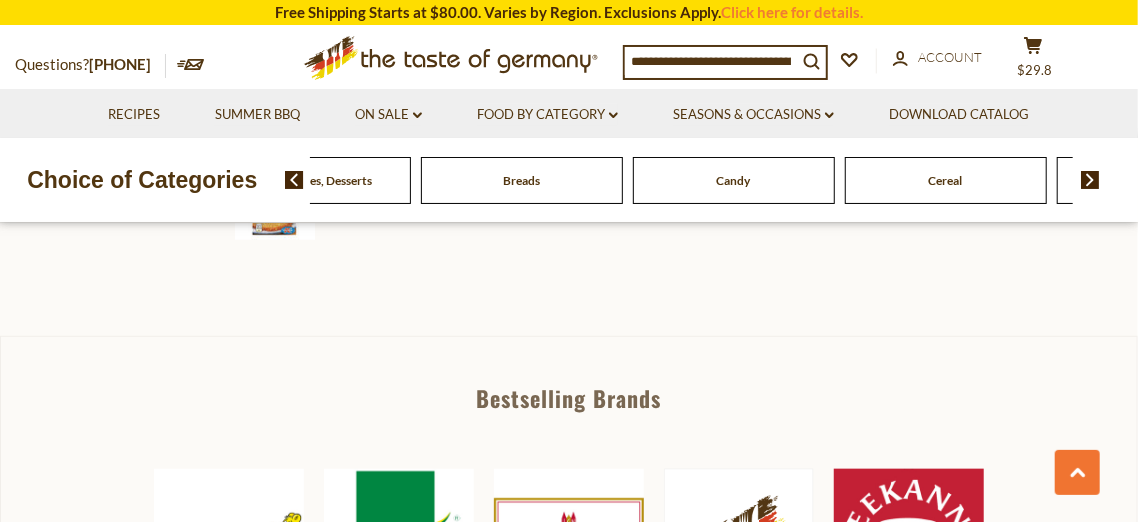 click at bounding box center [1090, 180] 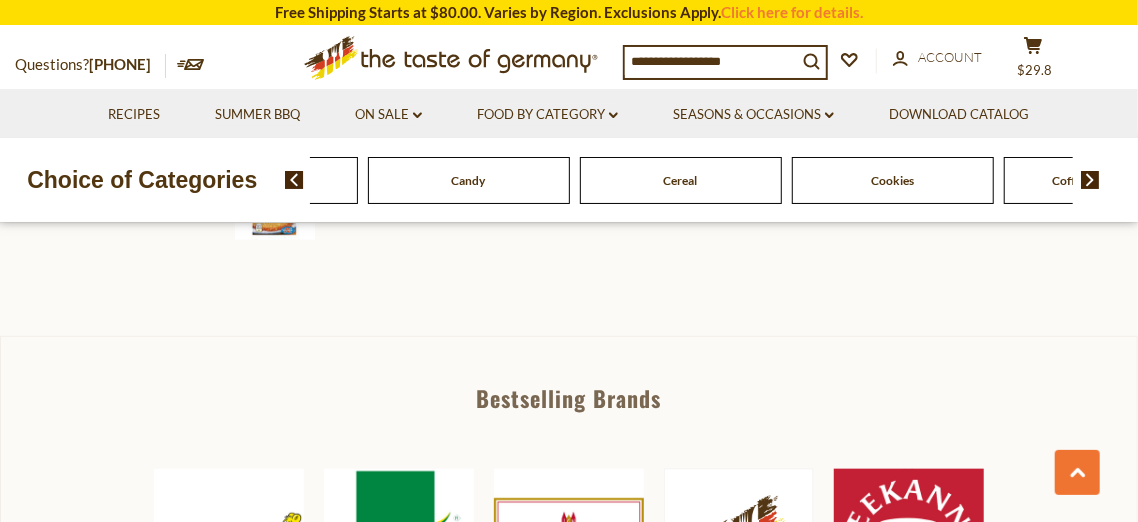 click at bounding box center [1090, 180] 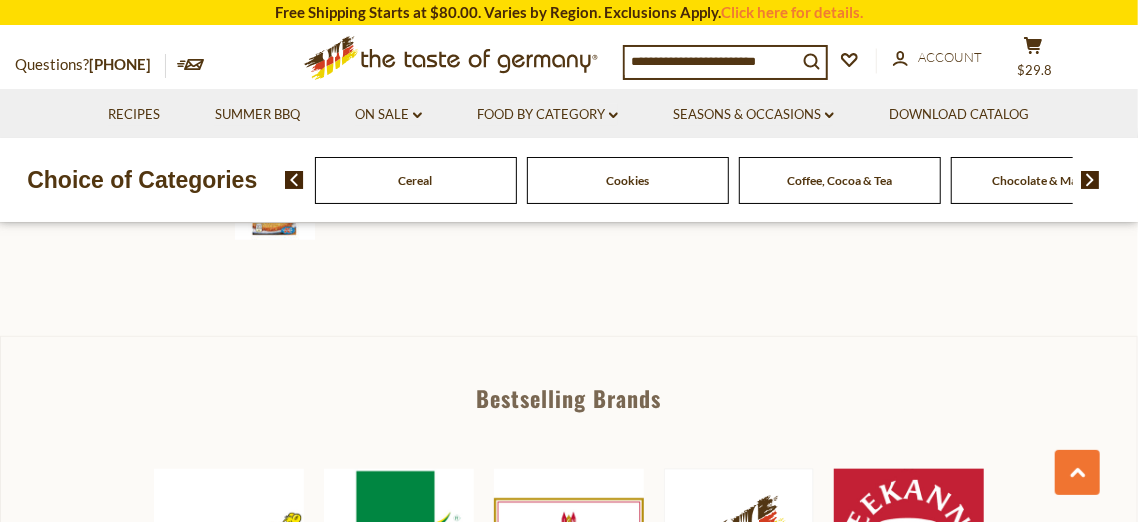 click at bounding box center (1090, 180) 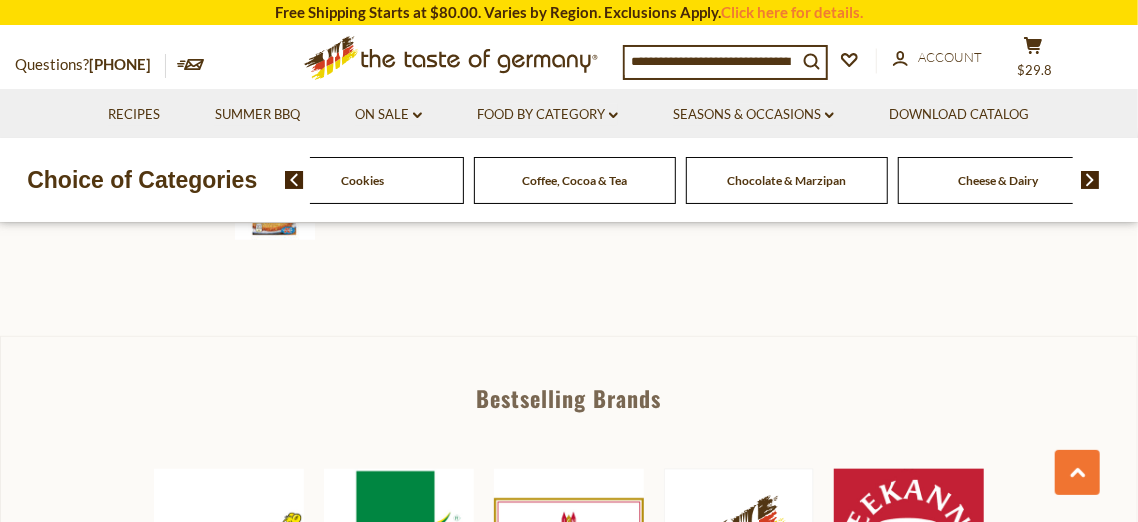click at bounding box center [1090, 180] 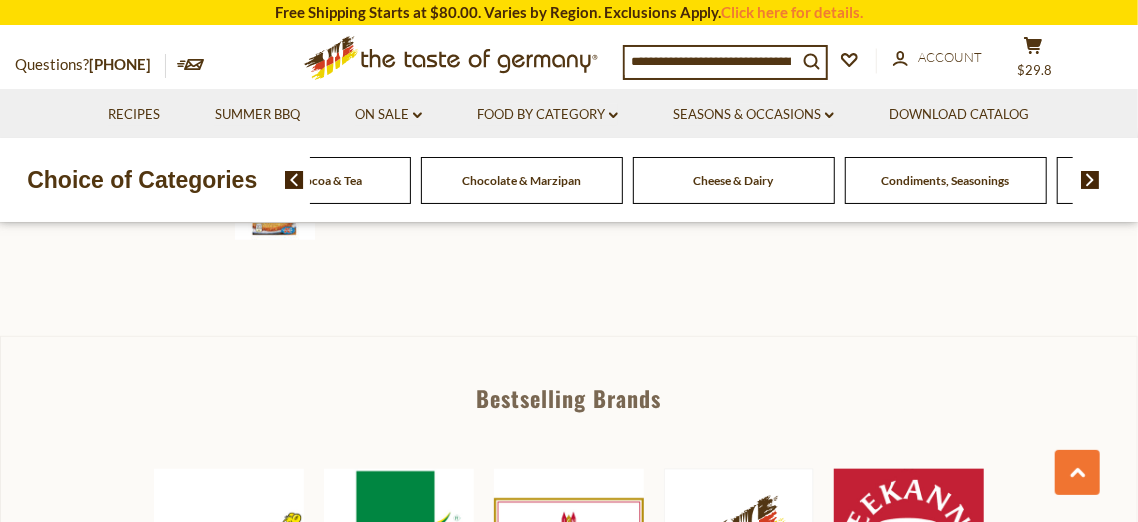 click at bounding box center (1090, 180) 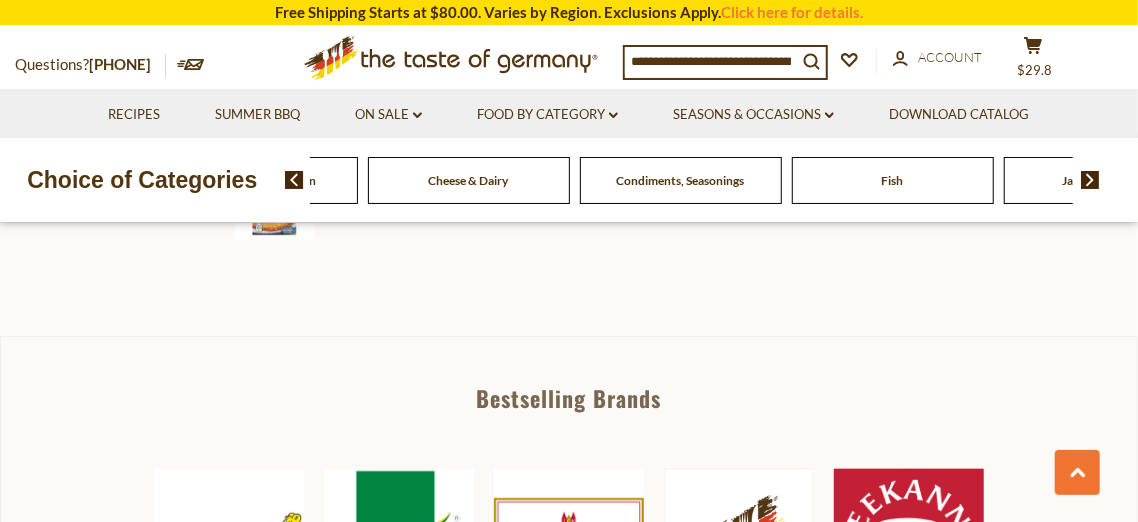 click at bounding box center (1090, 180) 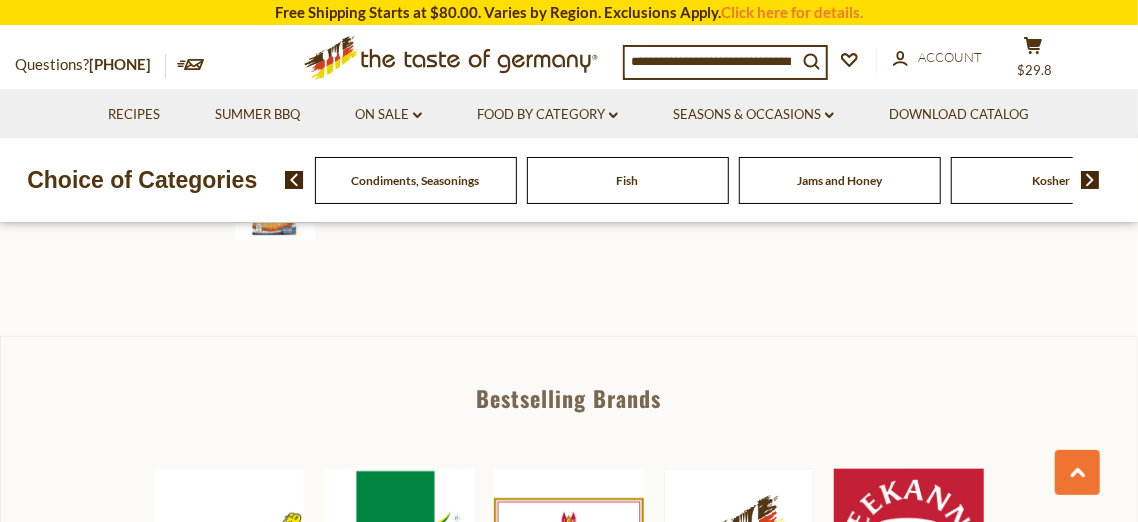 click at bounding box center [1090, 180] 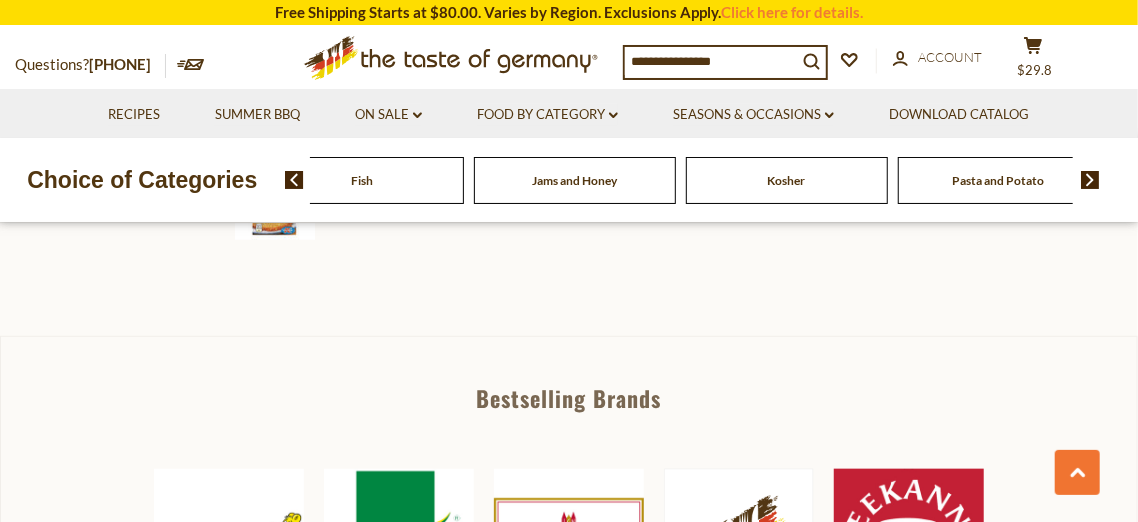 click at bounding box center (1090, 180) 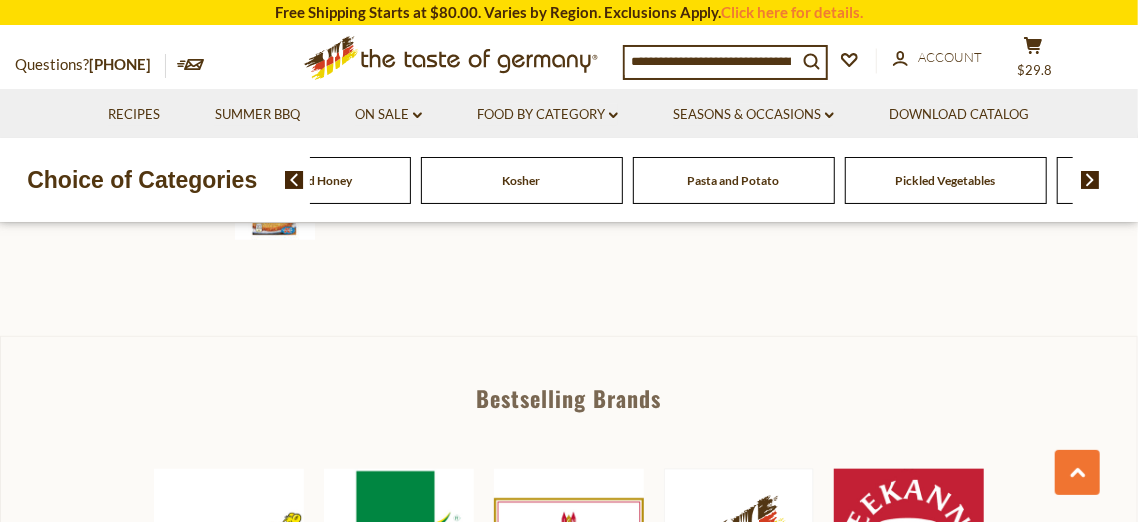 click on "Pickled Vegetables" at bounding box center [946, 180] 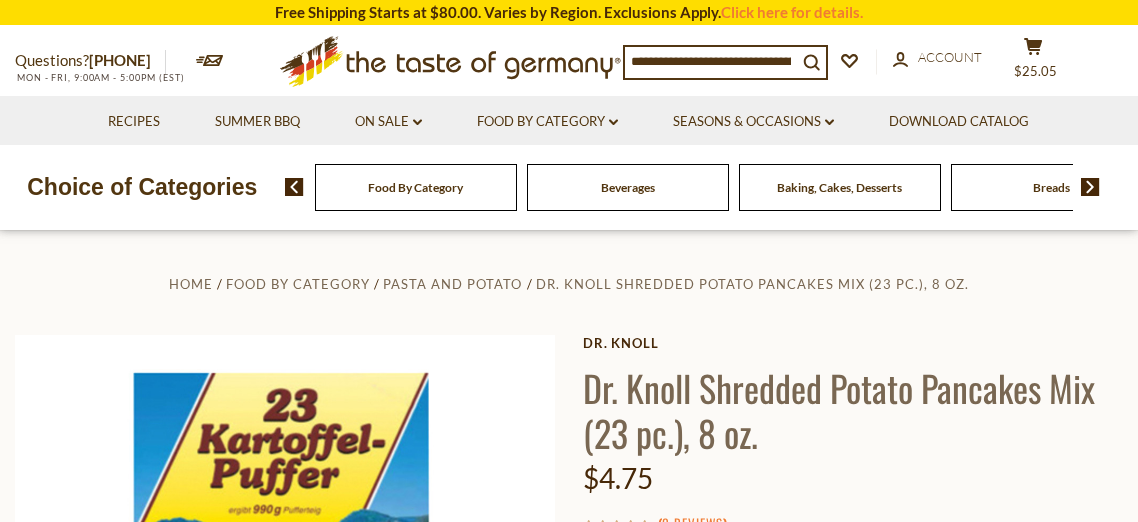 scroll, scrollTop: 0, scrollLeft: 0, axis: both 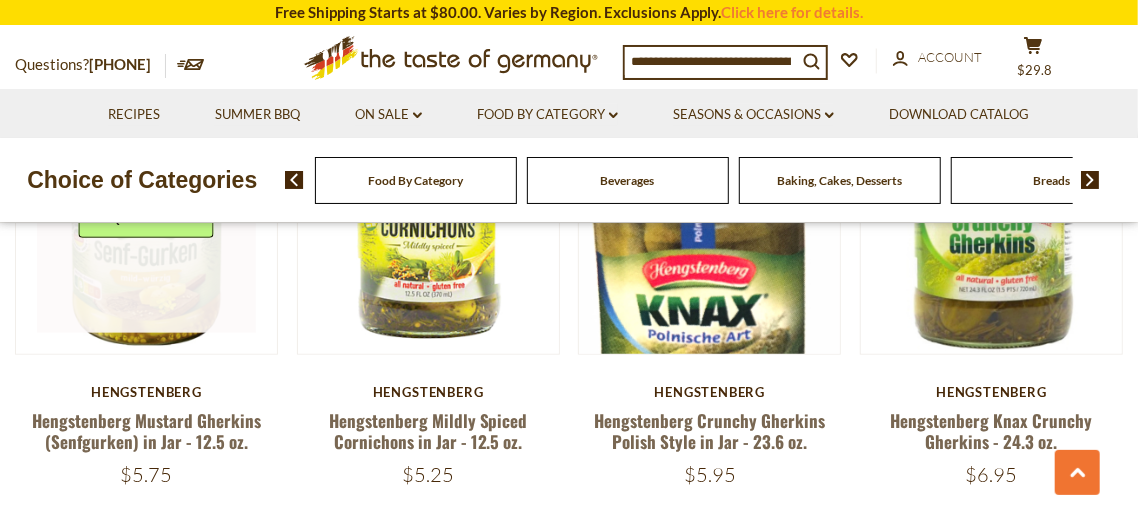 click at bounding box center [146, 223] 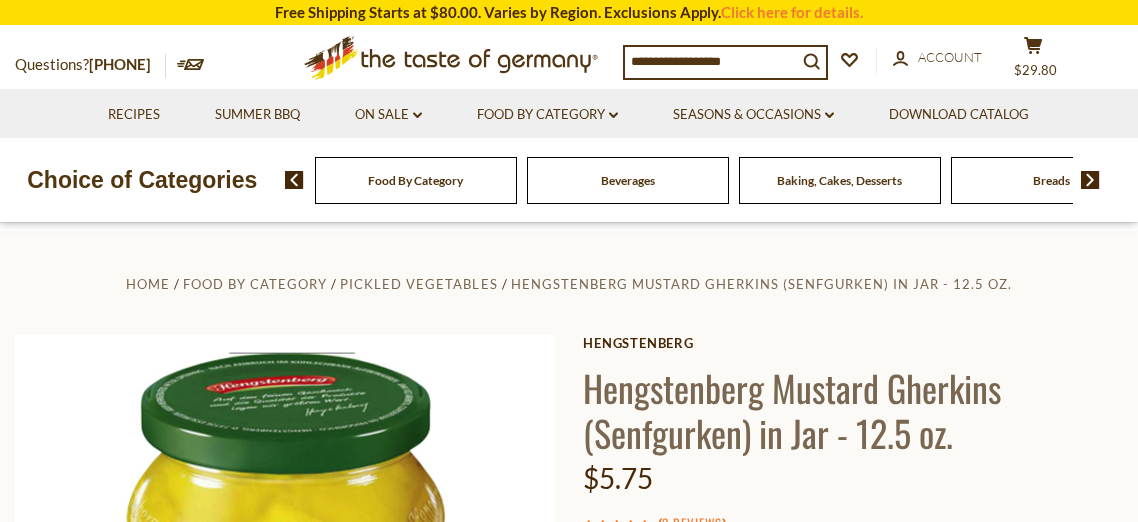 click on "Add to Cart" at bounding box center [671, 864] 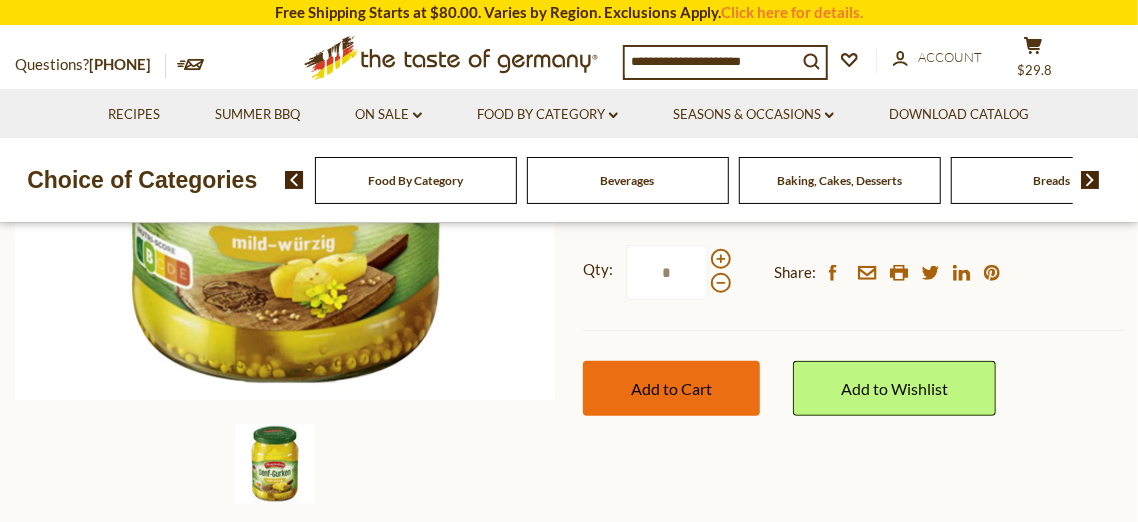 scroll, scrollTop: 476, scrollLeft: 0, axis: vertical 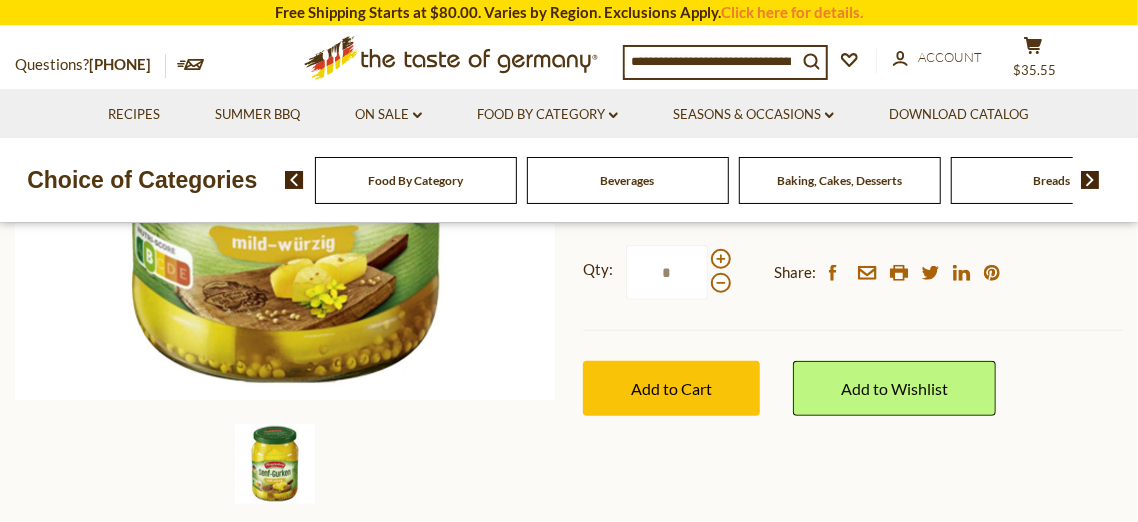 click at bounding box center (1090, 180) 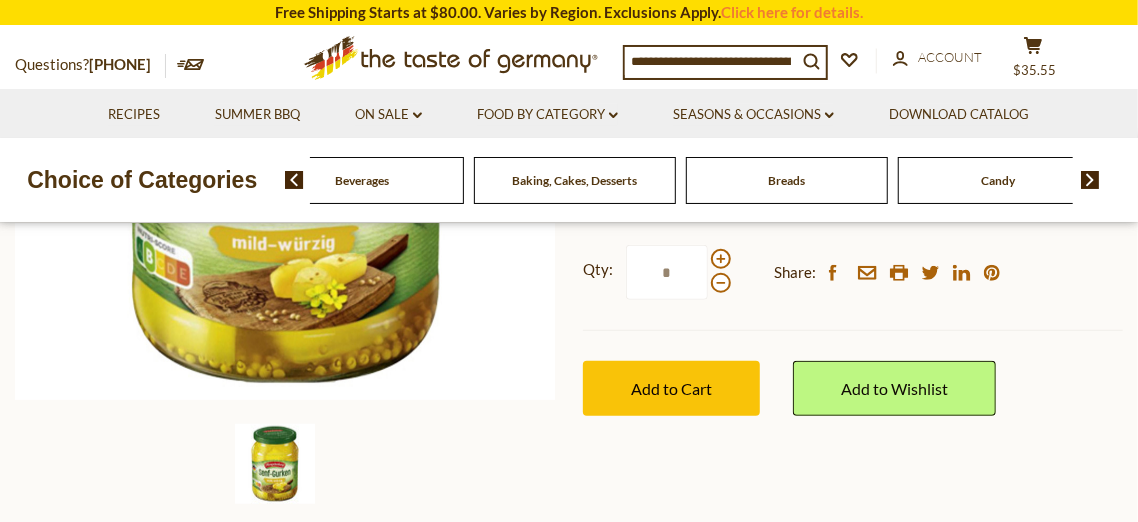 click at bounding box center [1090, 180] 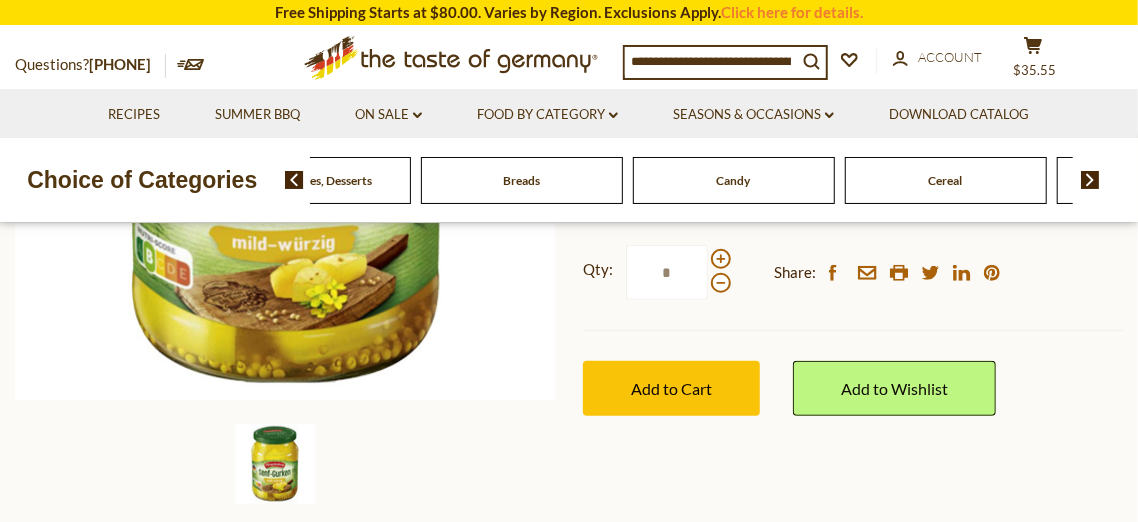 click at bounding box center (1090, 180) 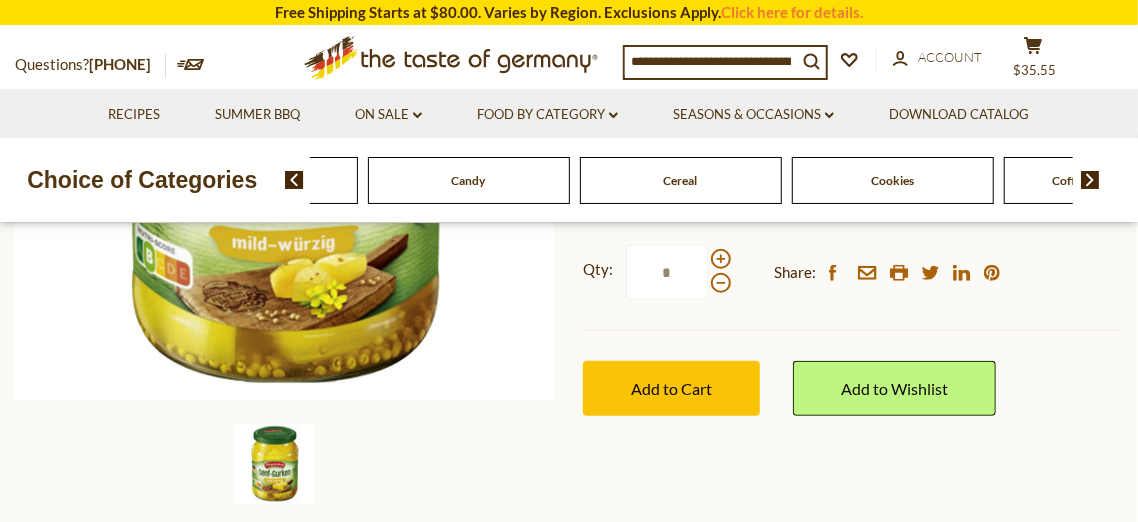 click at bounding box center (1090, 180) 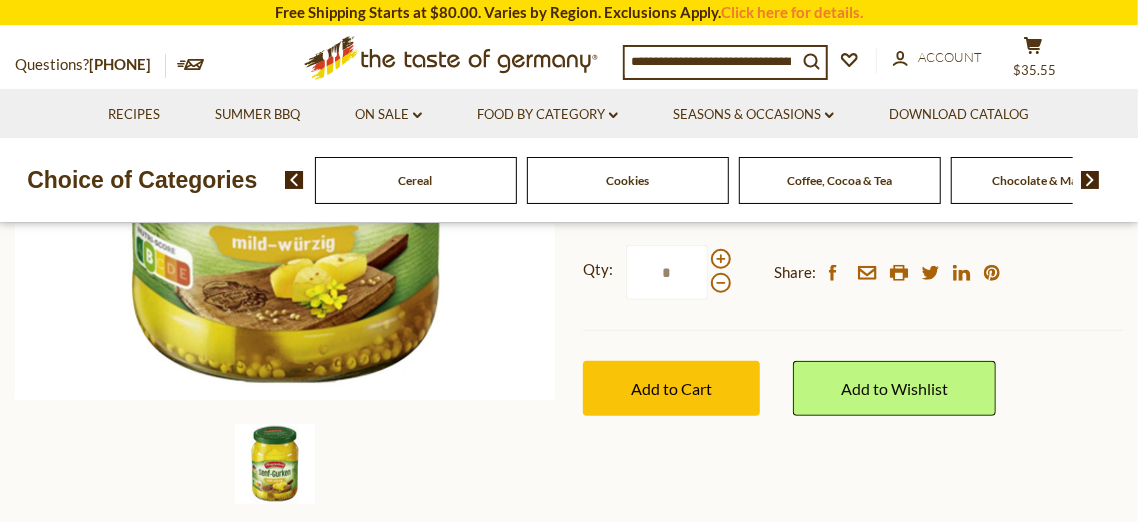 click at bounding box center (1090, 180) 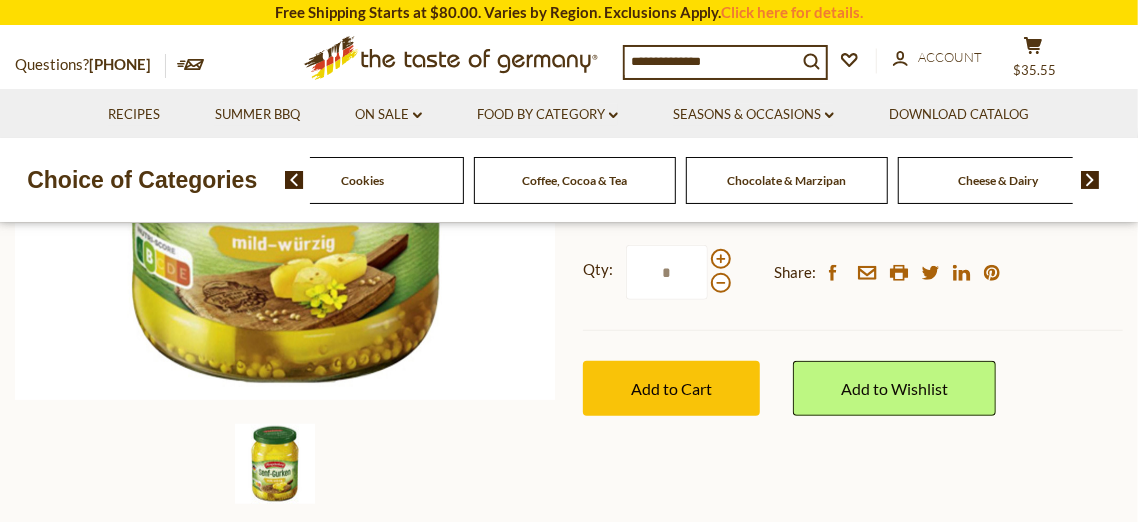 click at bounding box center (1090, 180) 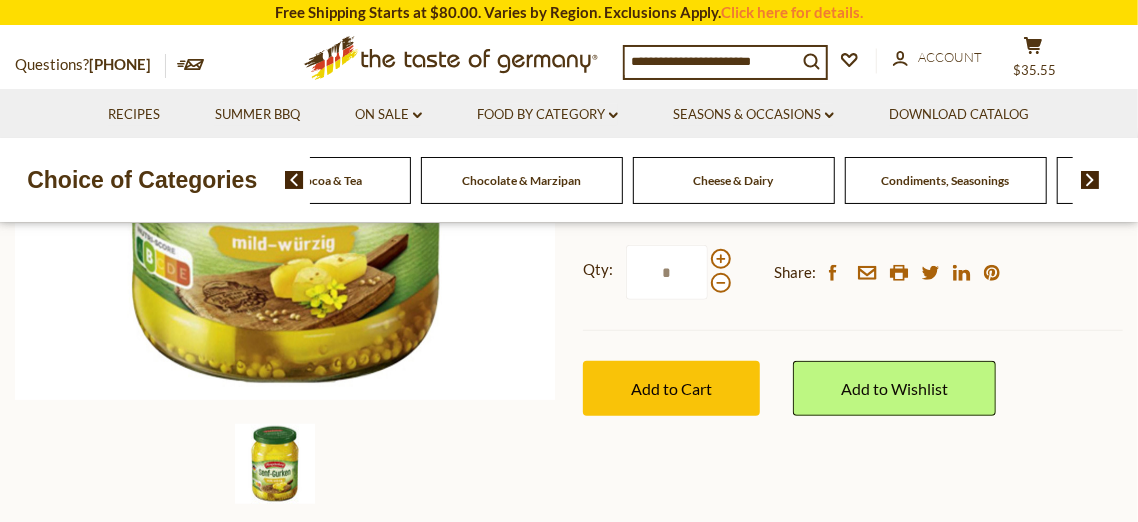 click at bounding box center (1090, 180) 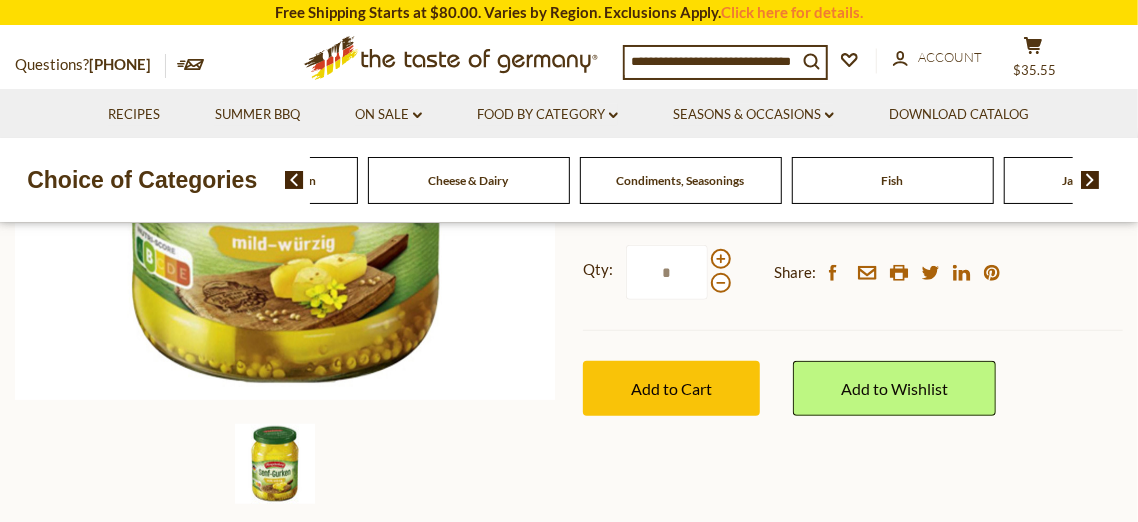 click at bounding box center (1090, 180) 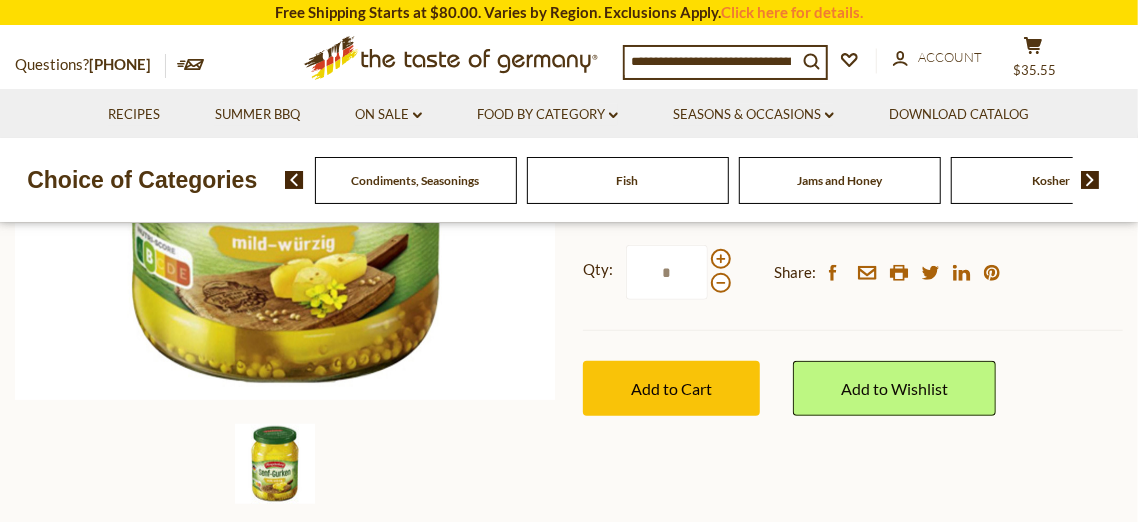click at bounding box center (1090, 180) 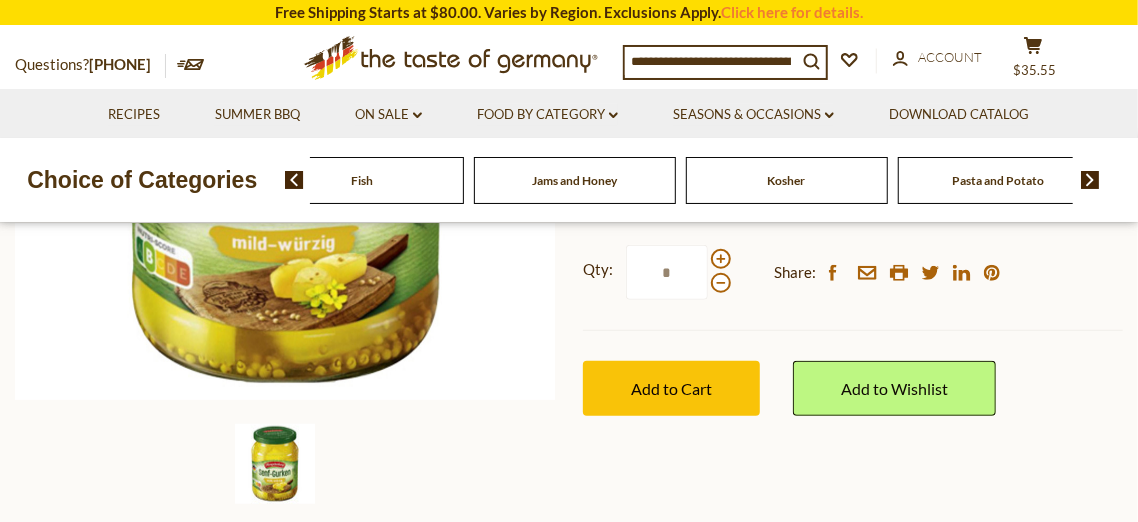 click at bounding box center (1090, 180) 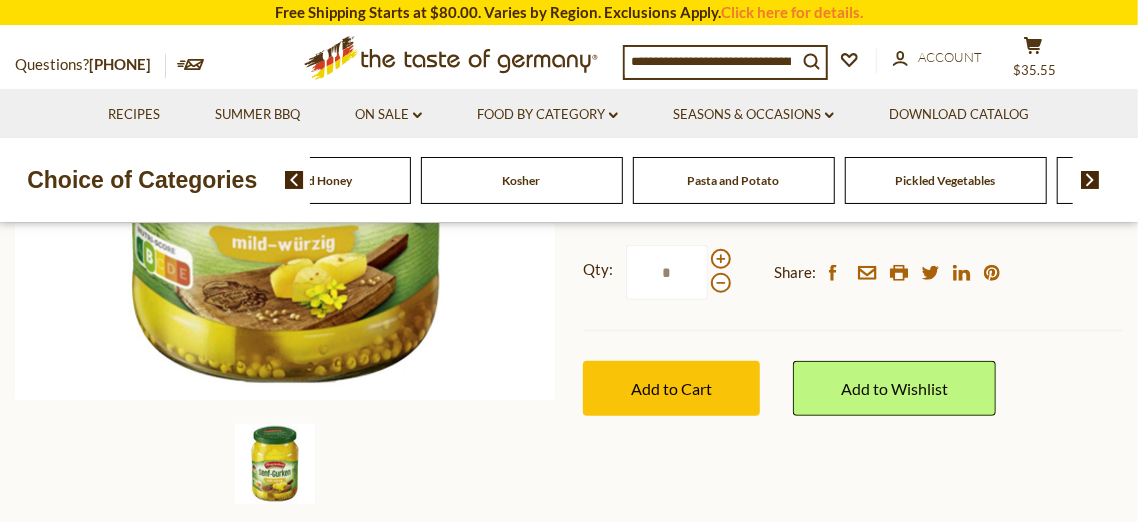 click at bounding box center (1090, 180) 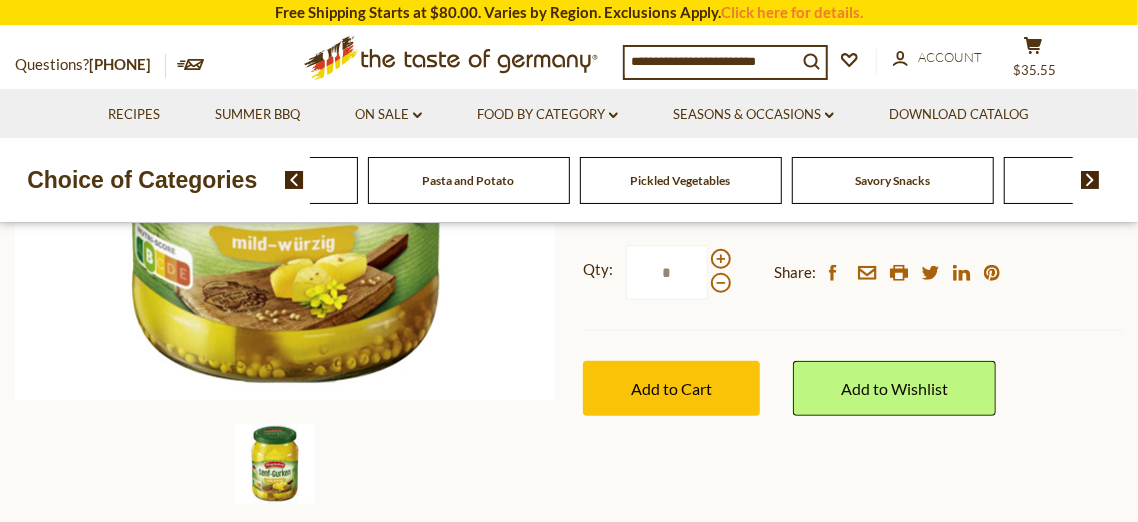 click at bounding box center [1090, 180] 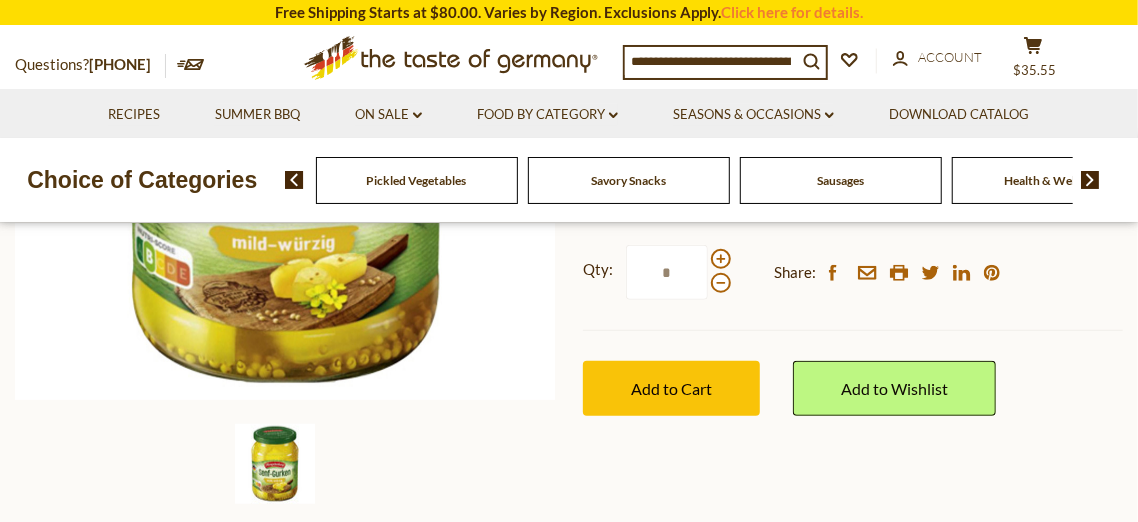 click on "Sausages" at bounding box center [840, 180] 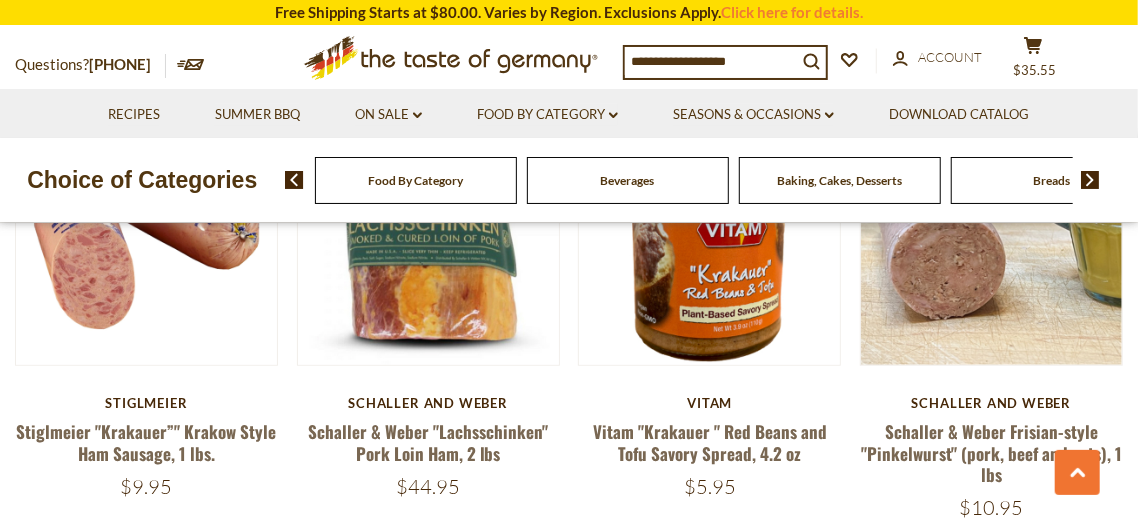 scroll, scrollTop: 645, scrollLeft: 0, axis: vertical 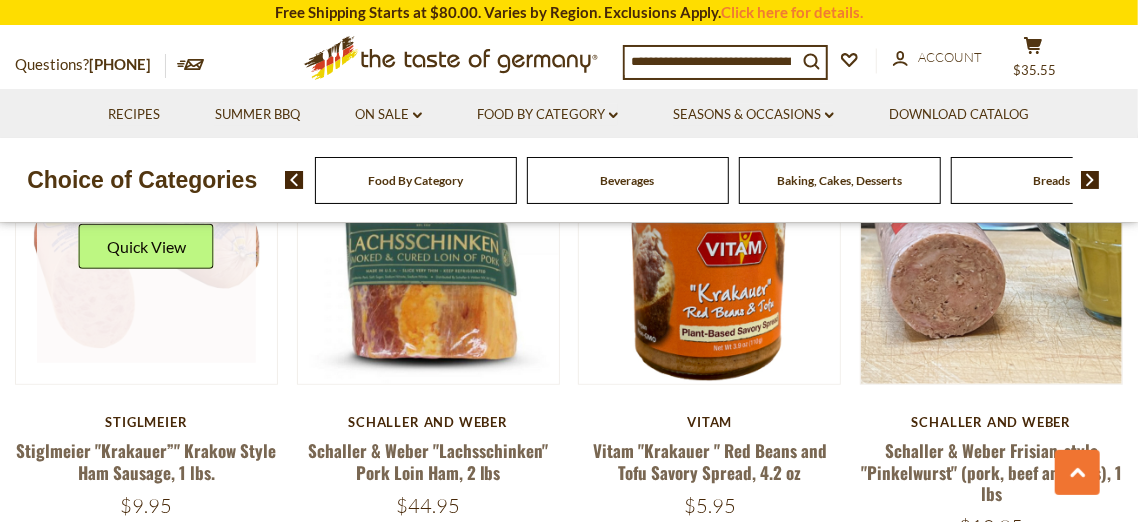 click at bounding box center [146, 253] 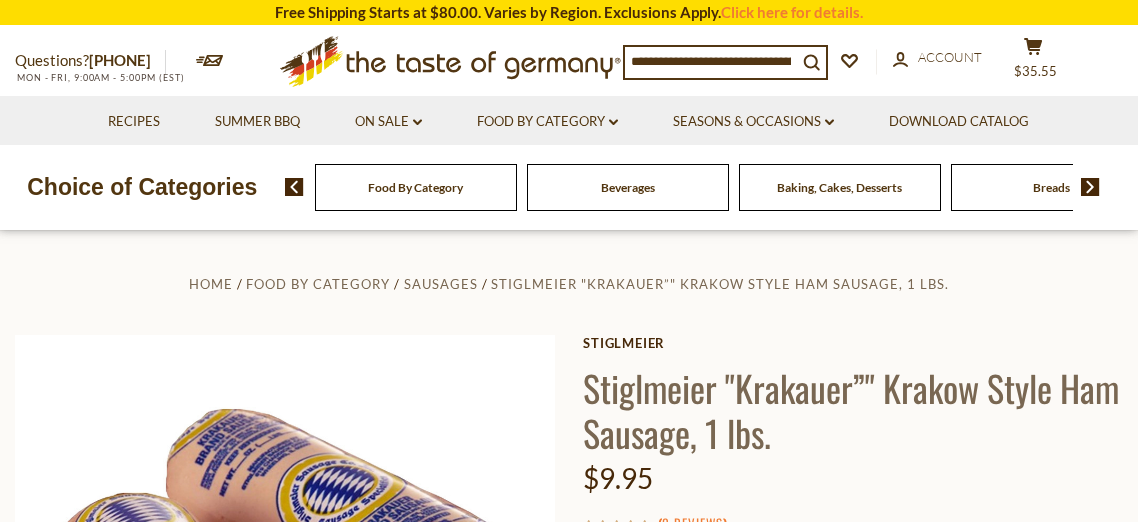 scroll, scrollTop: 0, scrollLeft: 0, axis: both 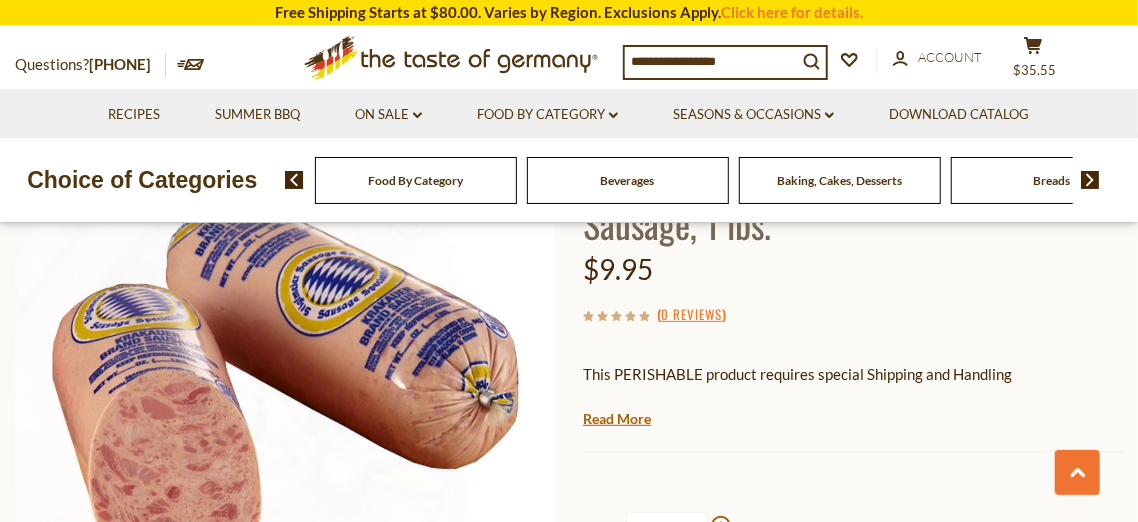 drag, startPoint x: 534, startPoint y: 324, endPoint x: 542, endPoint y: 308, distance: 17.888544 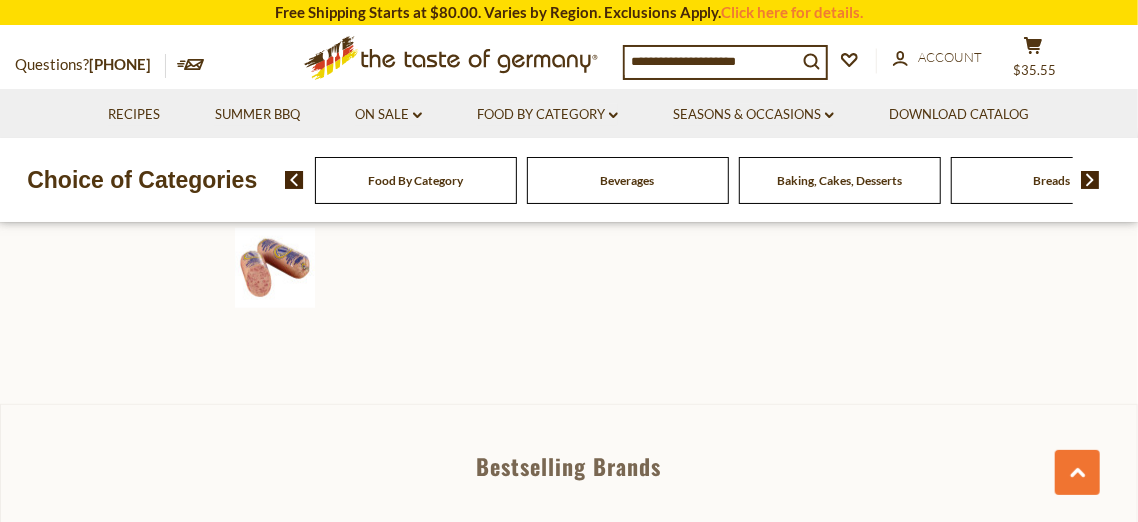 scroll, scrollTop: 596, scrollLeft: 0, axis: vertical 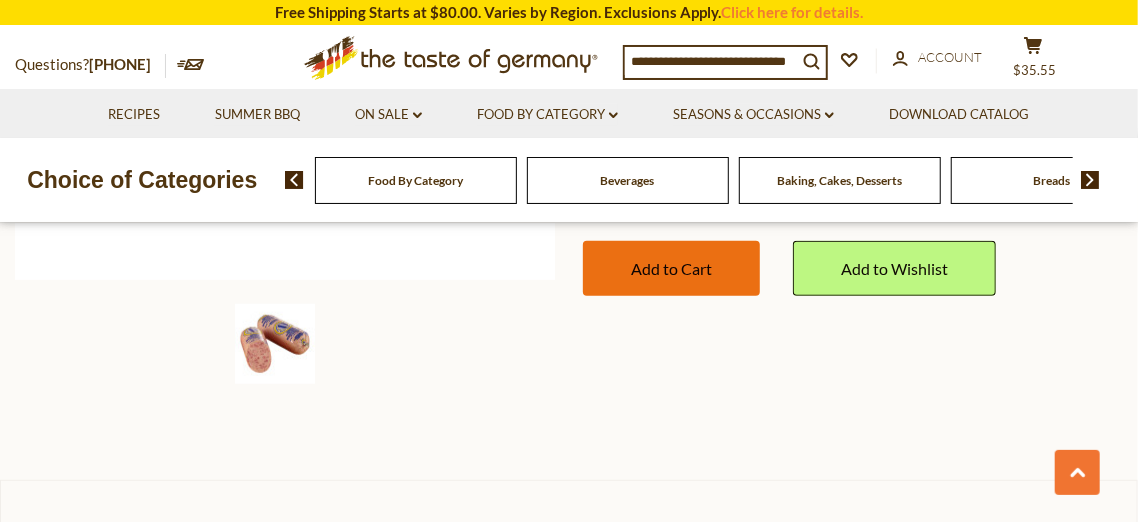 click on "Add to Cart" at bounding box center [671, 268] 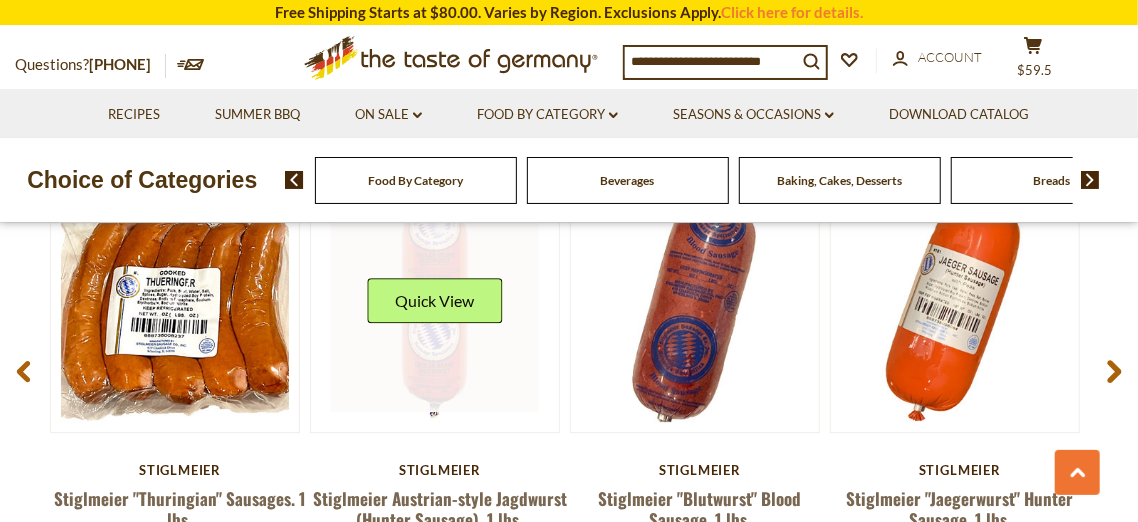 scroll, scrollTop: 2647, scrollLeft: 0, axis: vertical 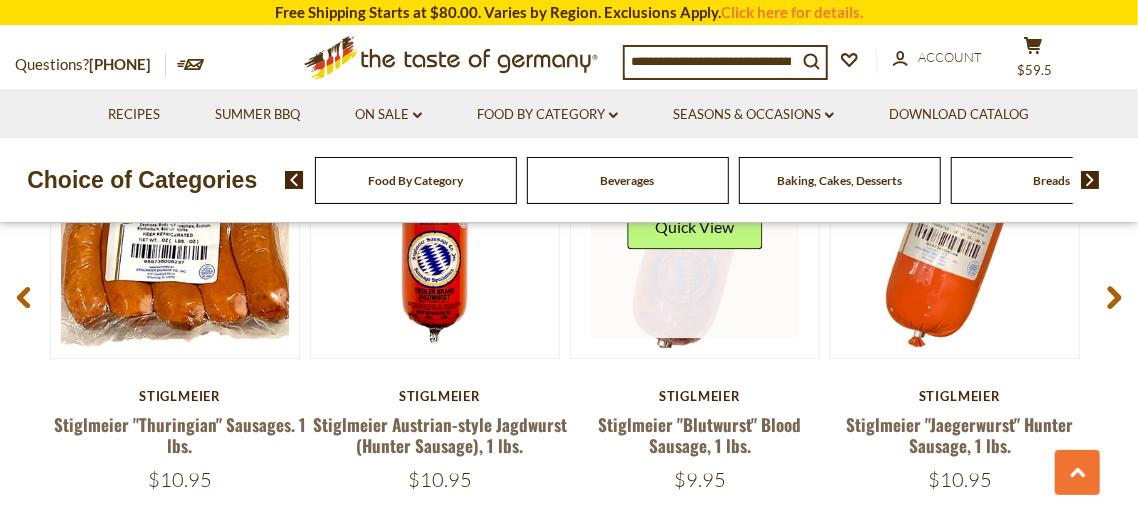 click at bounding box center [695, 234] 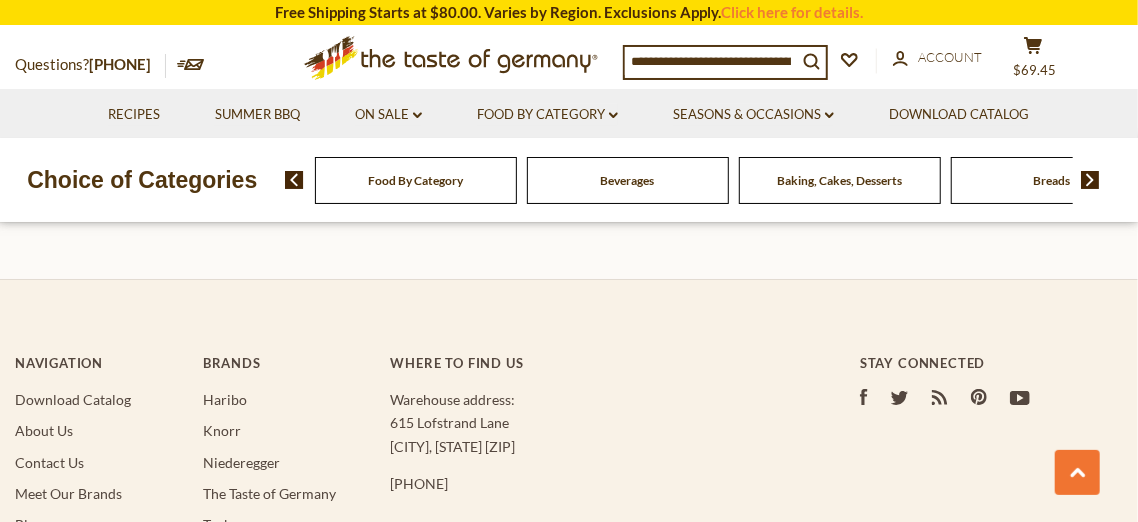 scroll, scrollTop: 3378, scrollLeft: 0, axis: vertical 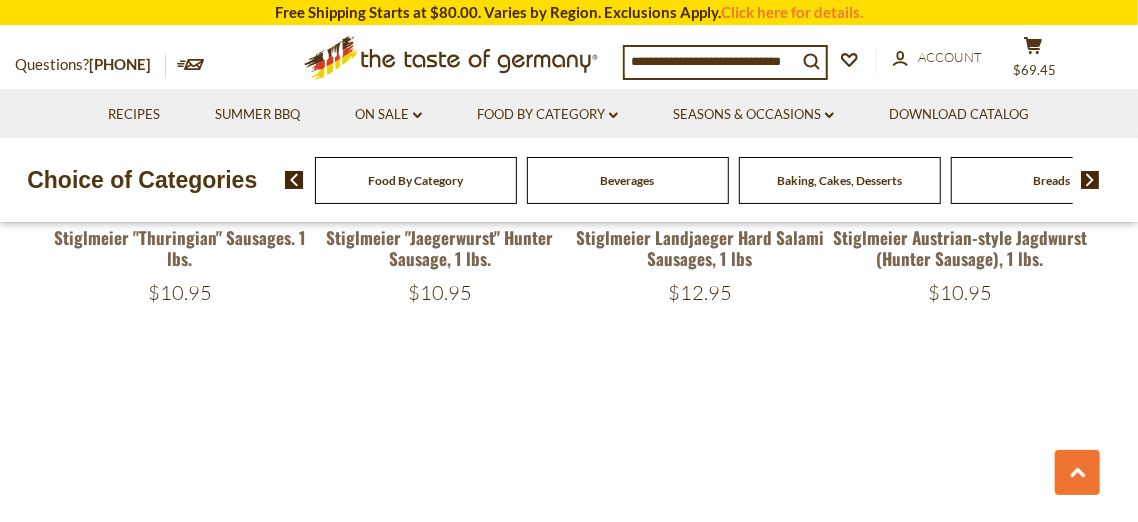 drag, startPoint x: 530, startPoint y: 379, endPoint x: 523, endPoint y: 365, distance: 15.652476 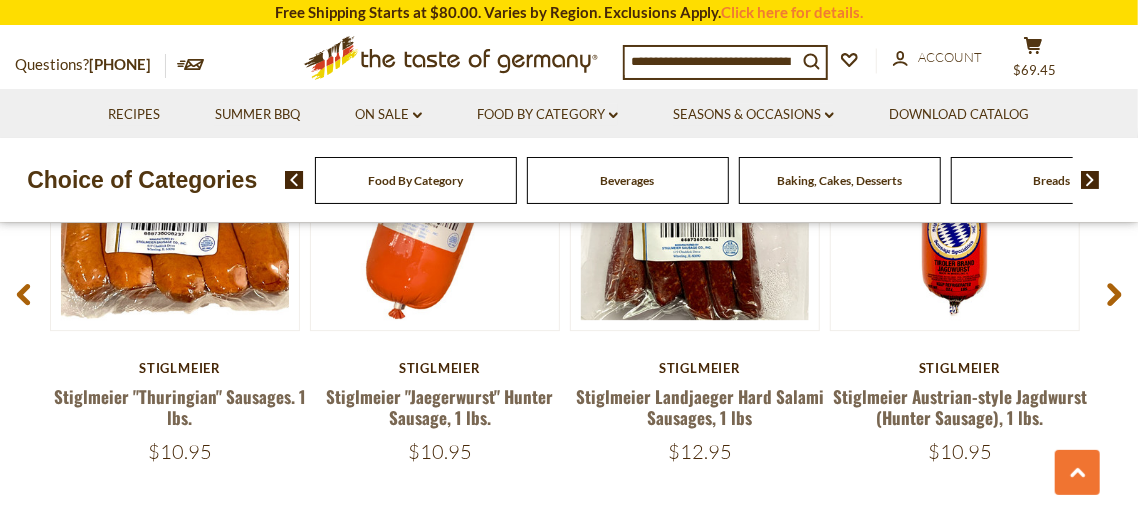scroll, scrollTop: 2565, scrollLeft: 0, axis: vertical 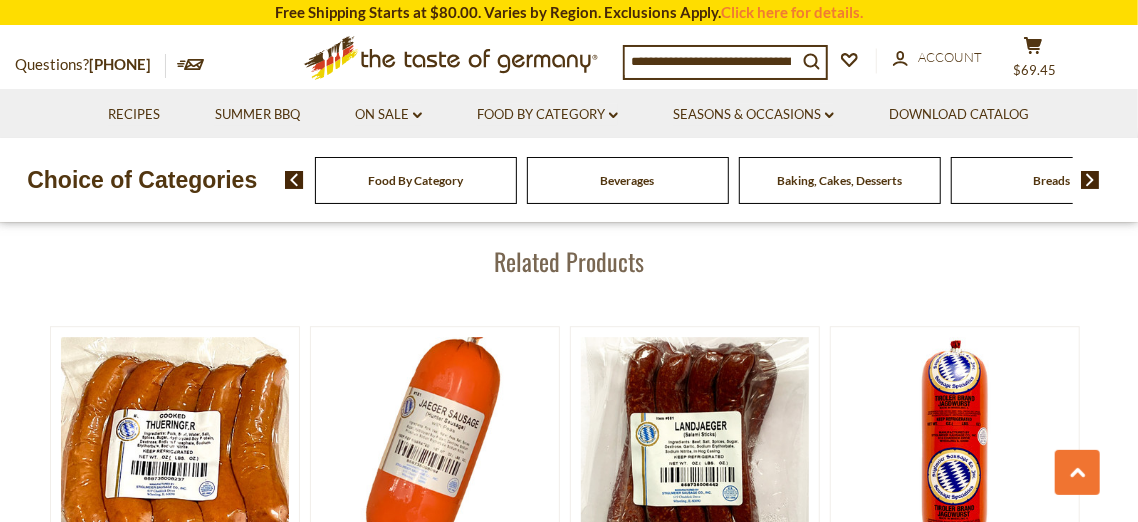 drag, startPoint x: 530, startPoint y: 386, endPoint x: 524, endPoint y: 356, distance: 30.594116 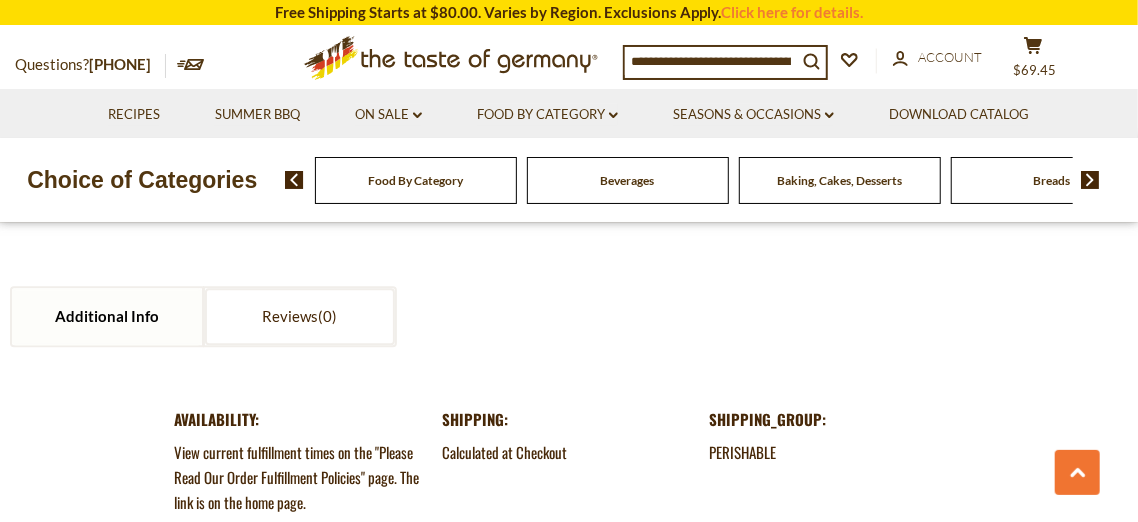 scroll, scrollTop: 1969, scrollLeft: 0, axis: vertical 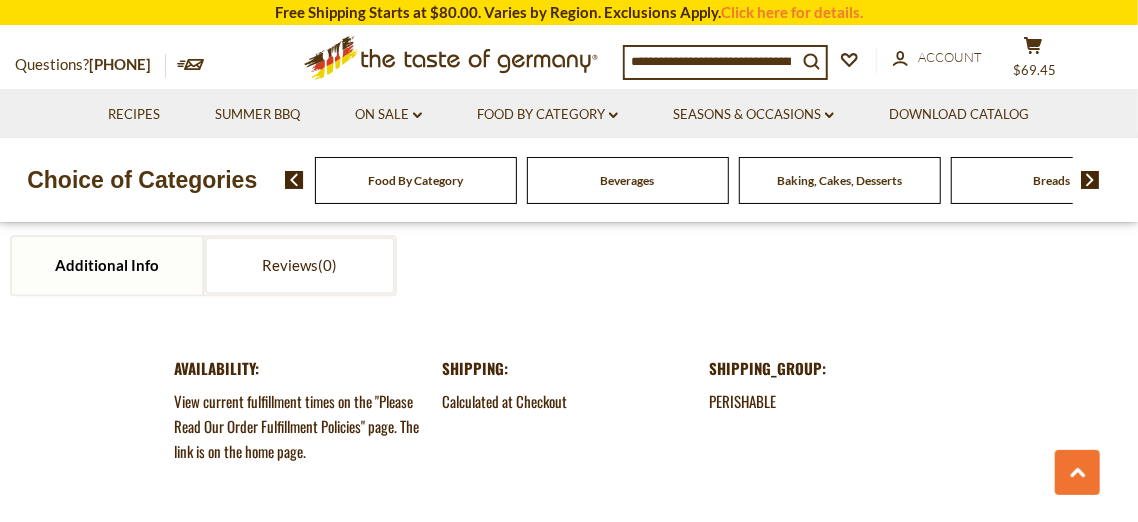 drag, startPoint x: 523, startPoint y: 364, endPoint x: 514, endPoint y: 323, distance: 41.976185 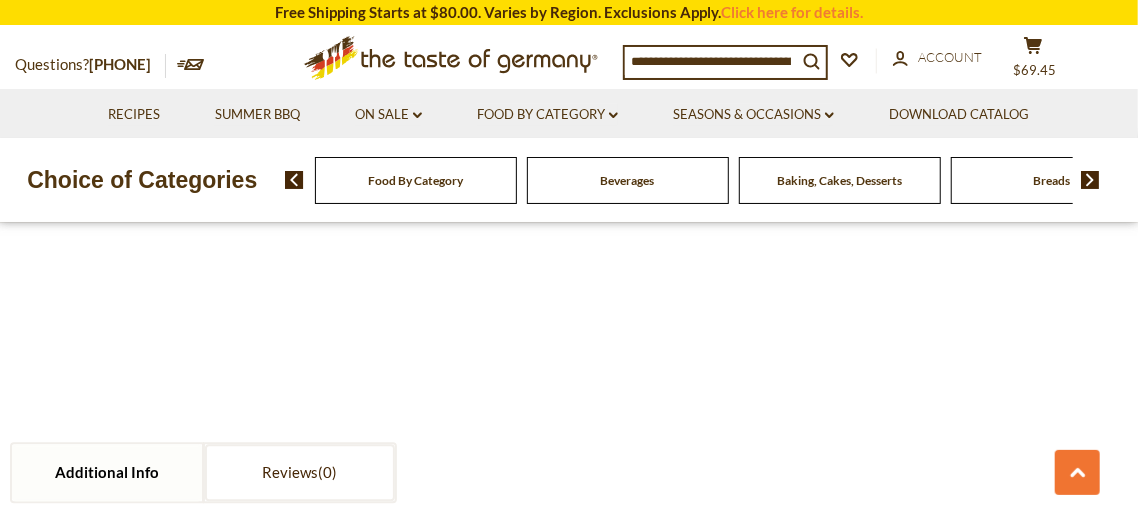 drag, startPoint x: 518, startPoint y: 372, endPoint x: 515, endPoint y: 331, distance: 41.109608 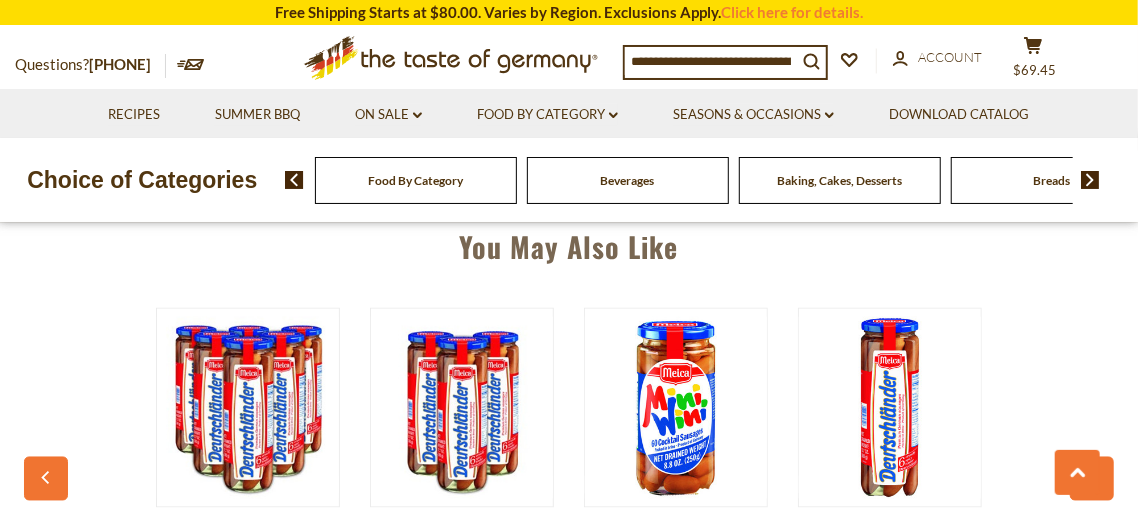 drag, startPoint x: 529, startPoint y: 374, endPoint x: 524, endPoint y: 343, distance: 31.400637 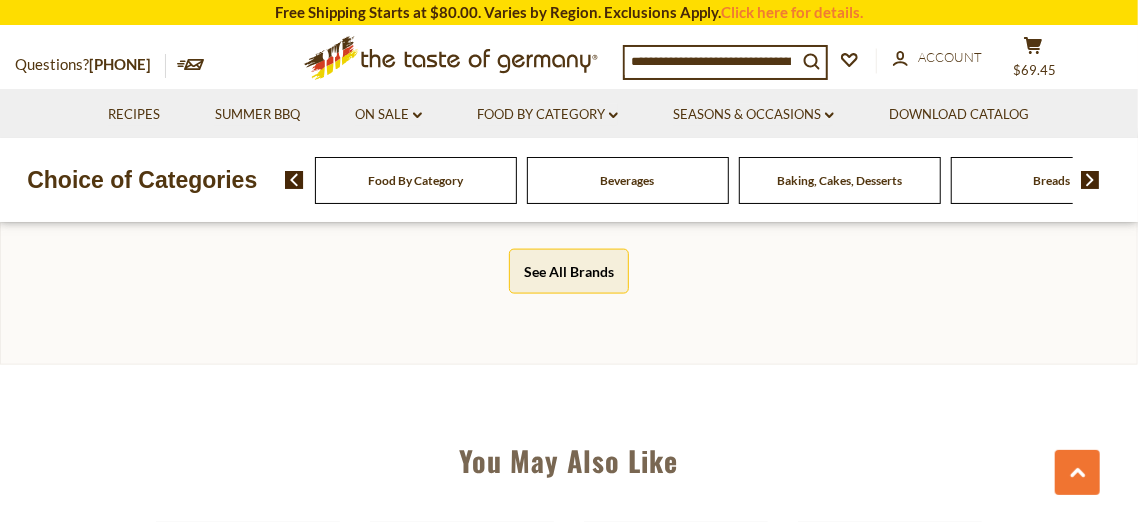 scroll, scrollTop: 0, scrollLeft: 2, axis: horizontal 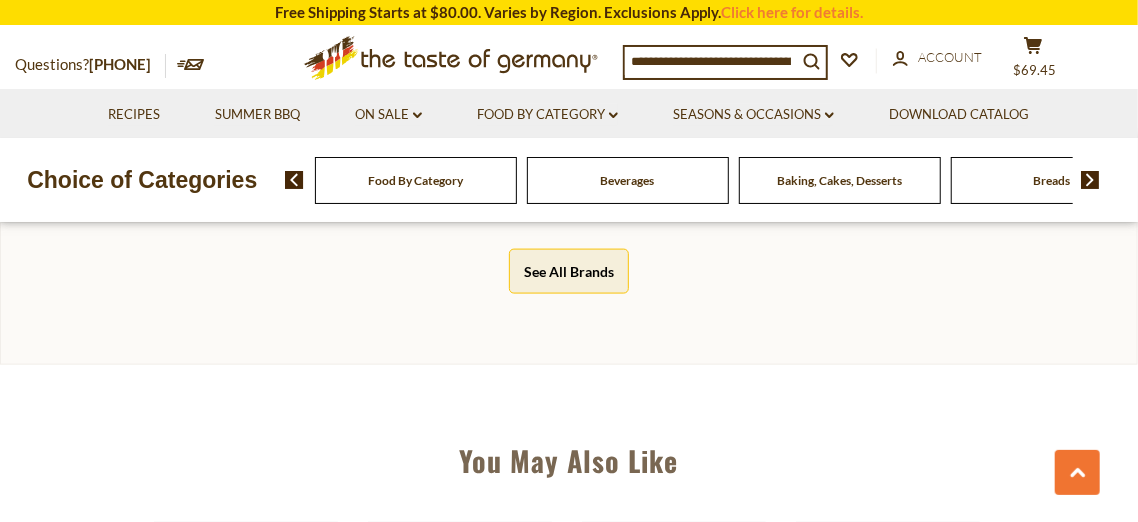 drag, startPoint x: 531, startPoint y: 350, endPoint x: 529, endPoint y: 338, distance: 12.165525 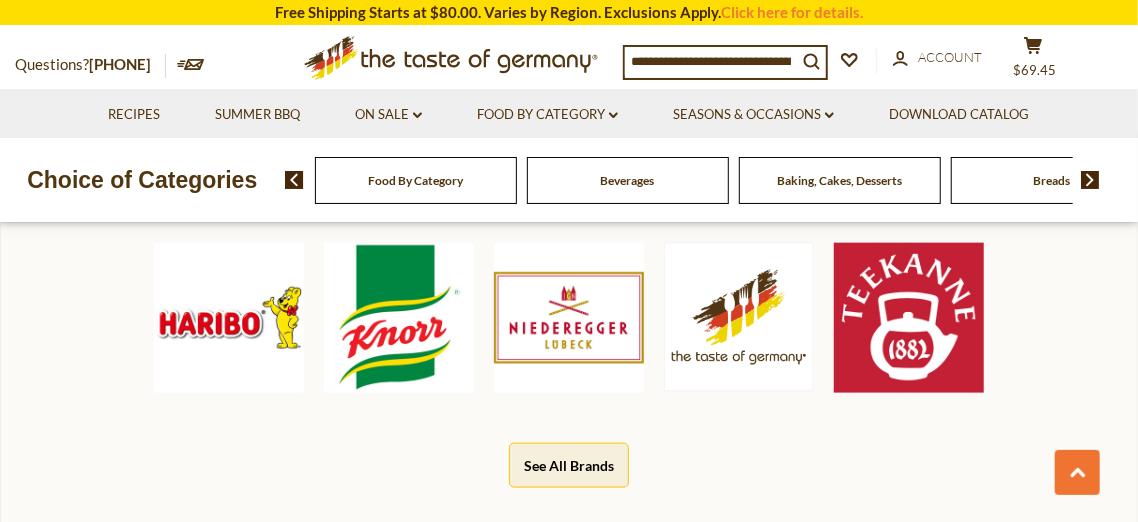 click on "See All Brands" at bounding box center (569, 465) 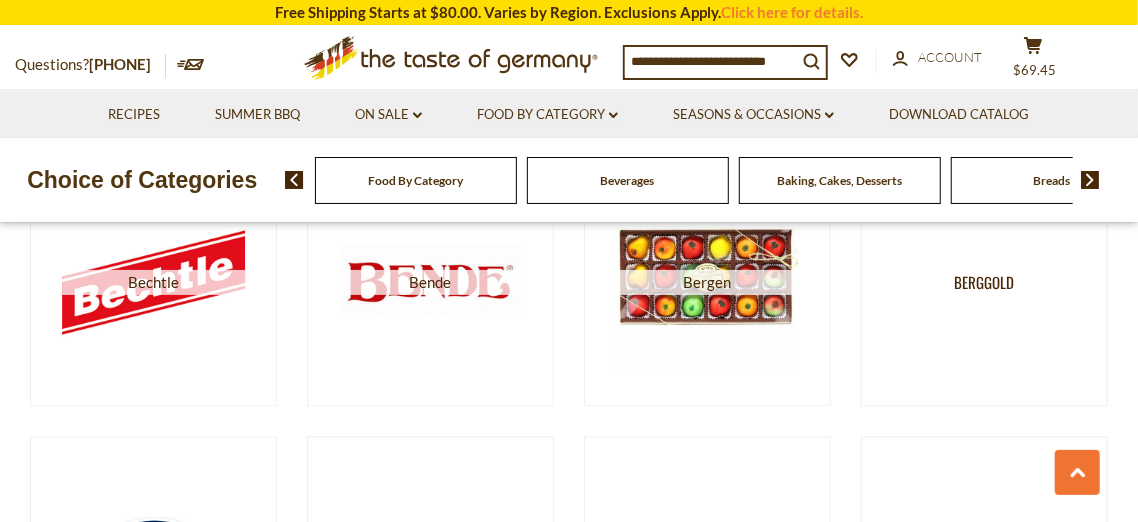 scroll, scrollTop: 1988, scrollLeft: 0, axis: vertical 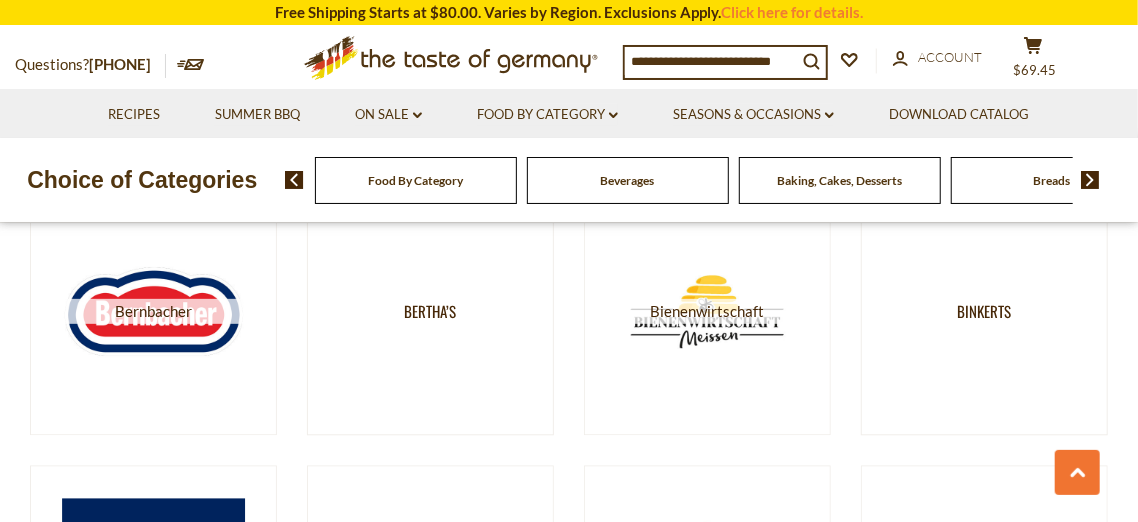 click at bounding box center [1090, 180] 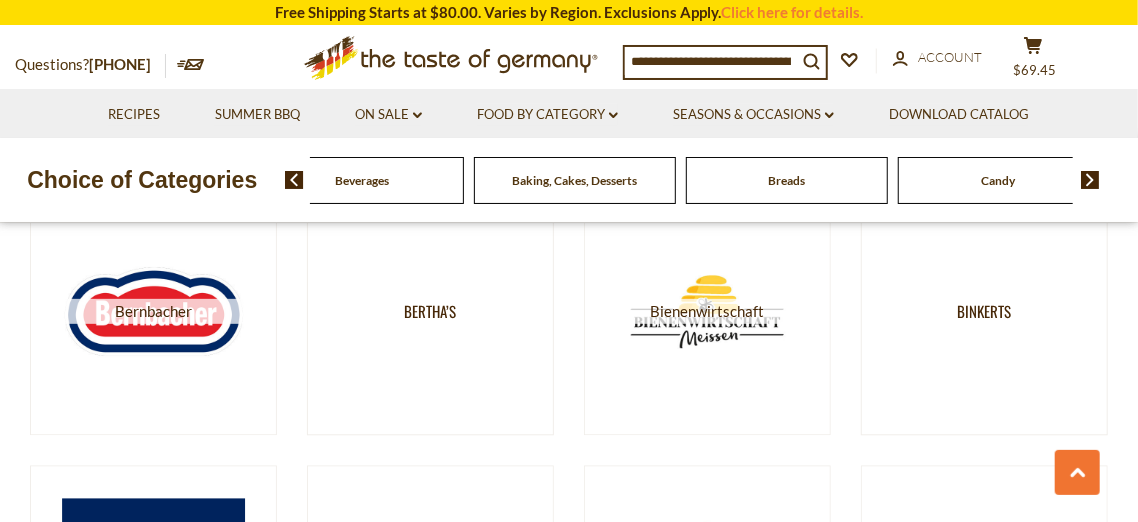 click at bounding box center (1090, 180) 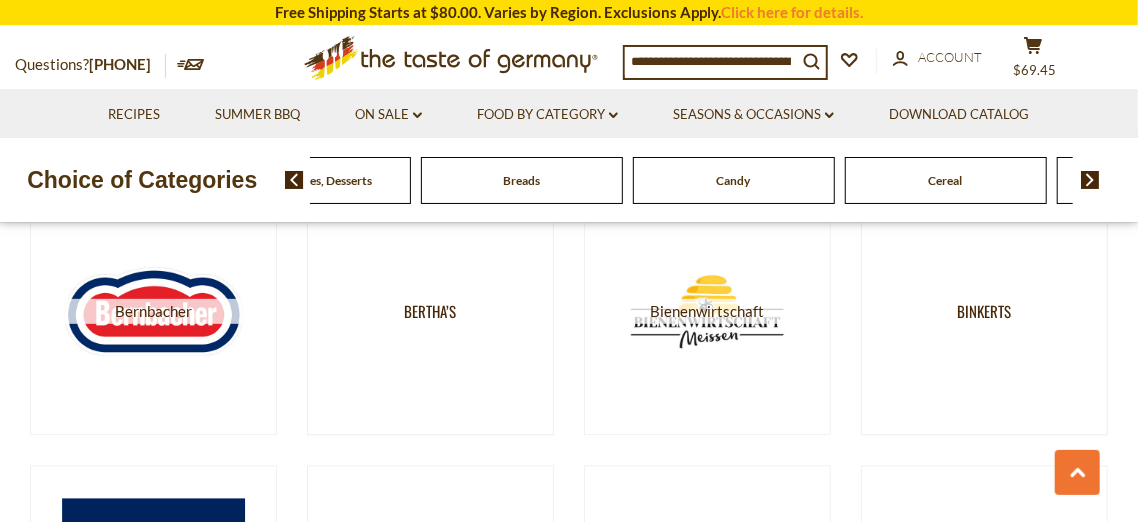 click at bounding box center (1090, 180) 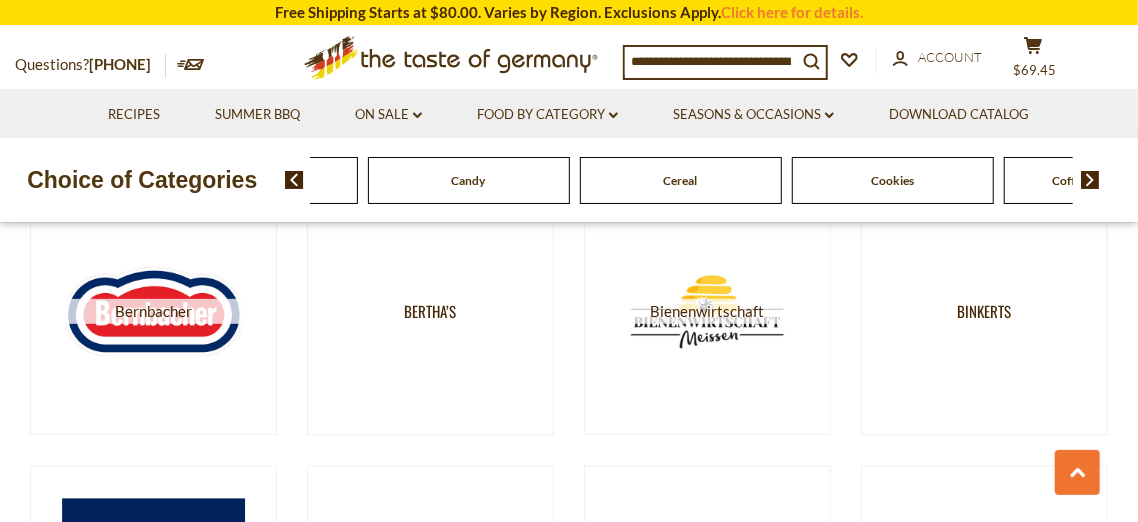 click at bounding box center (1090, 180) 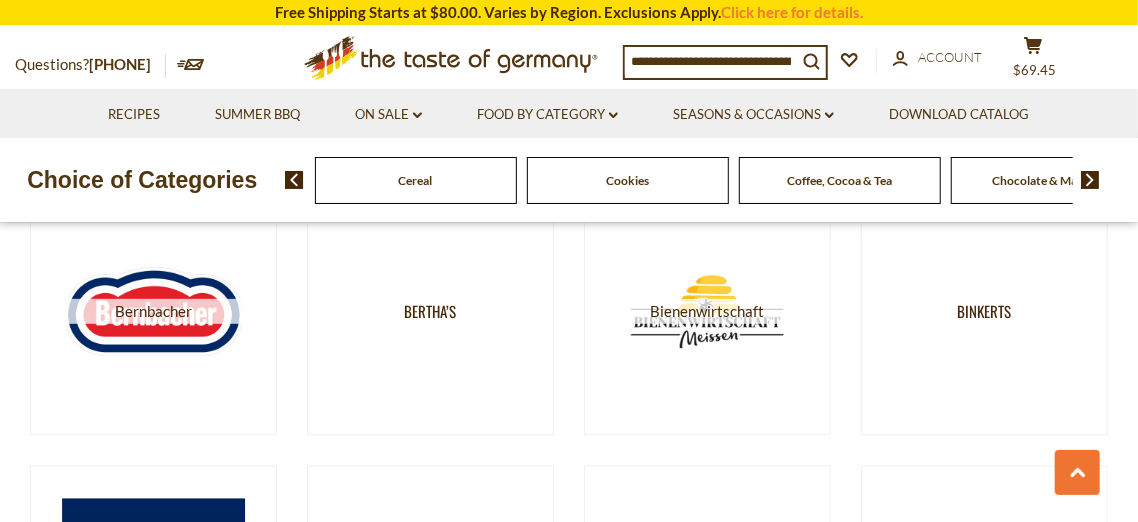 click at bounding box center (1090, 180) 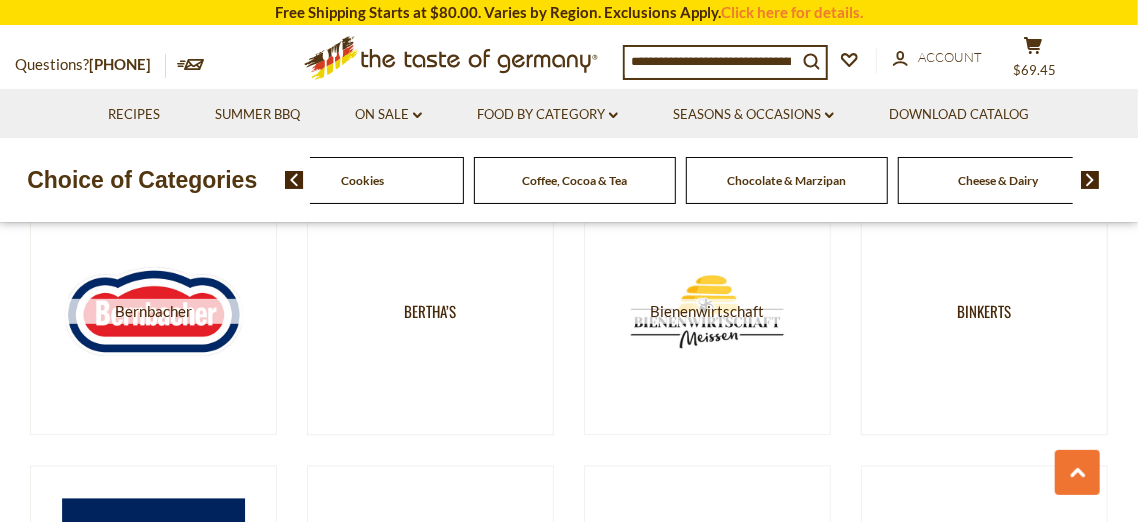 click at bounding box center [1090, 180] 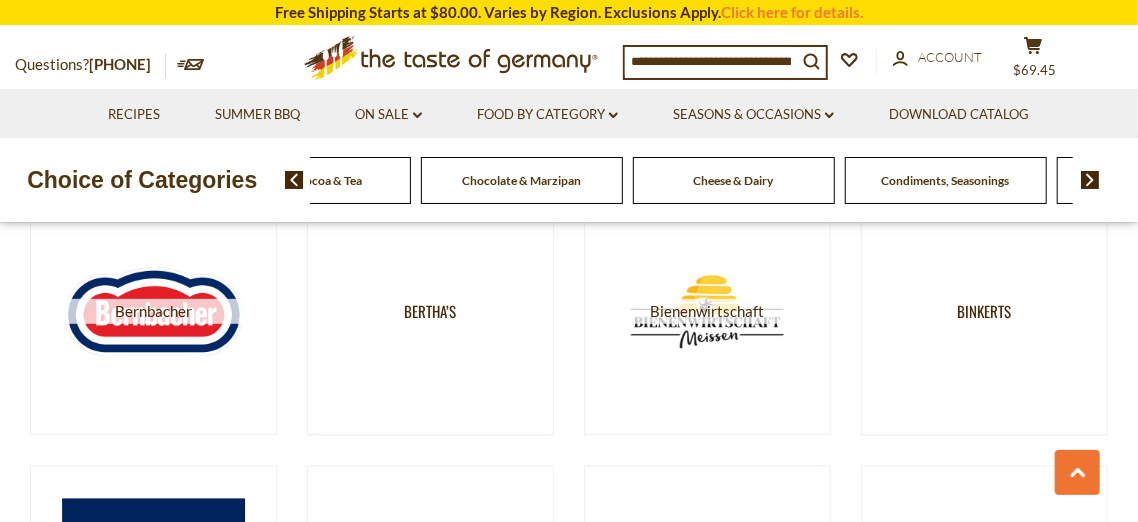 click at bounding box center [1090, 180] 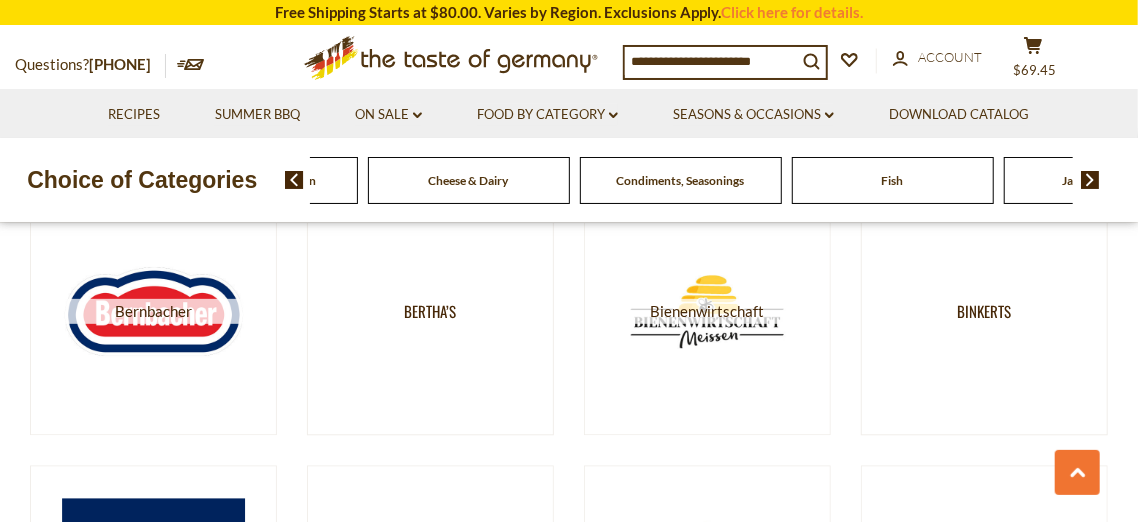 click at bounding box center (1090, 180) 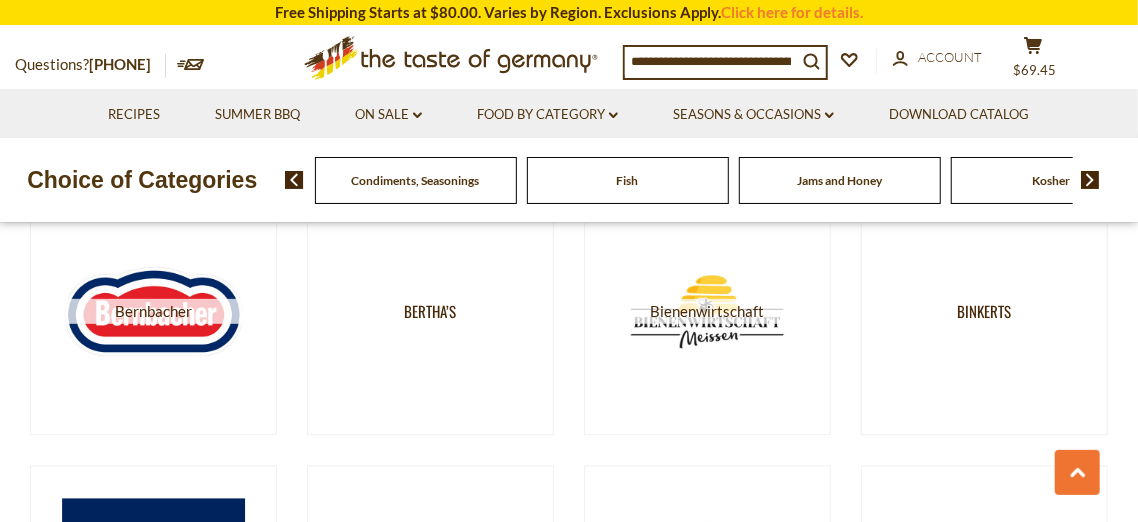 click at bounding box center (1090, 180) 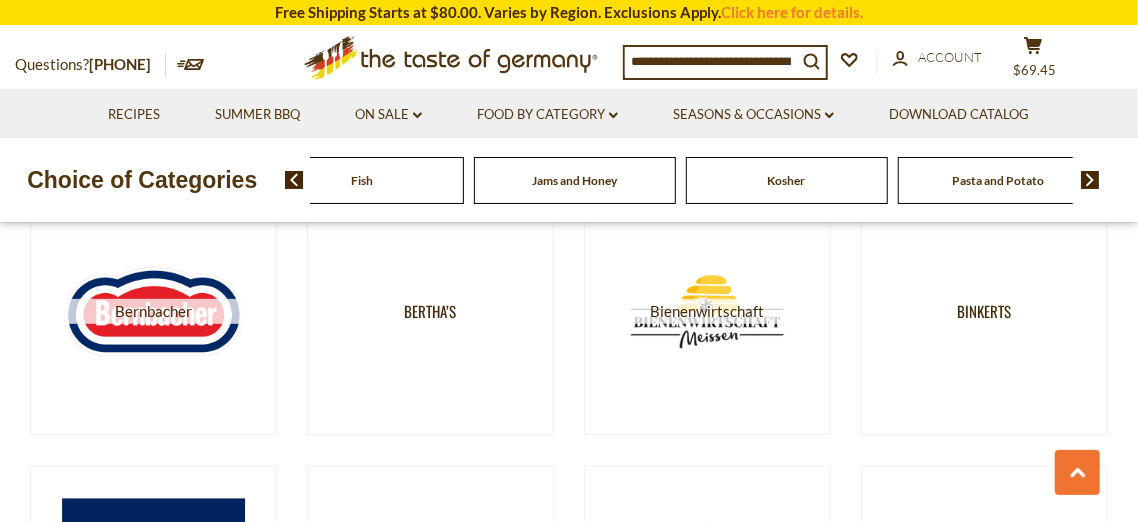 click at bounding box center [1090, 180] 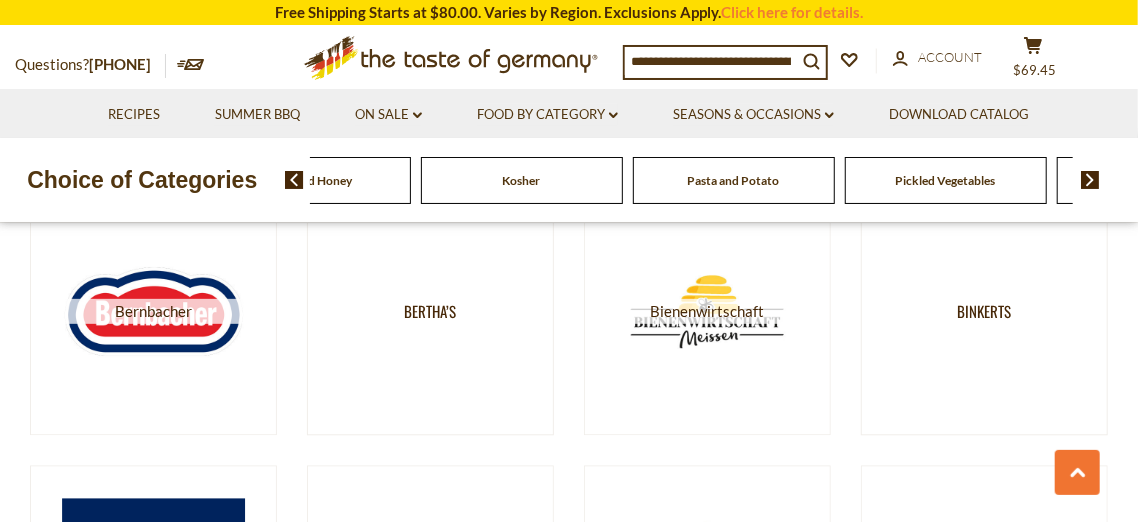 click at bounding box center (1090, 180) 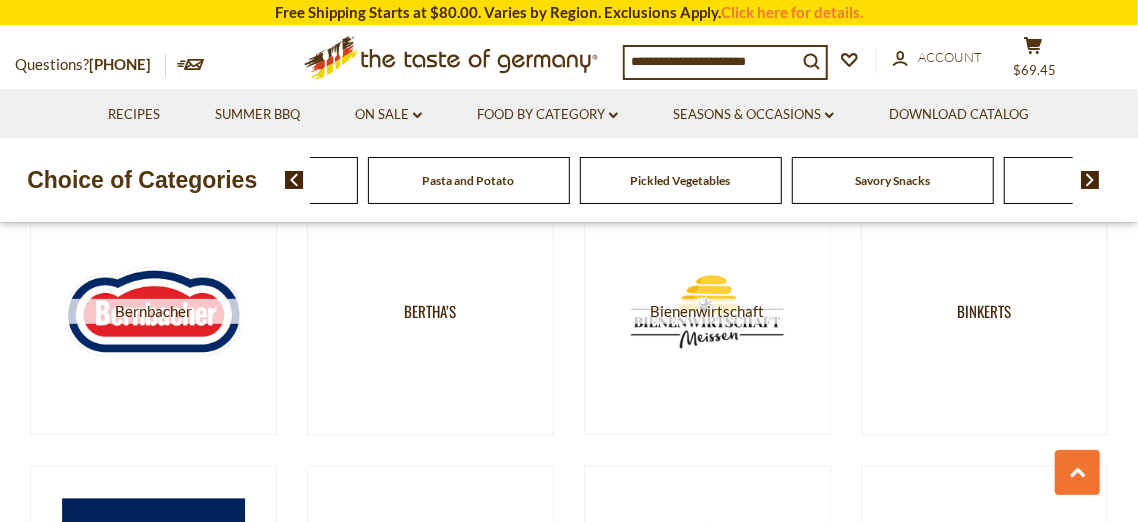 click at bounding box center (1090, 180) 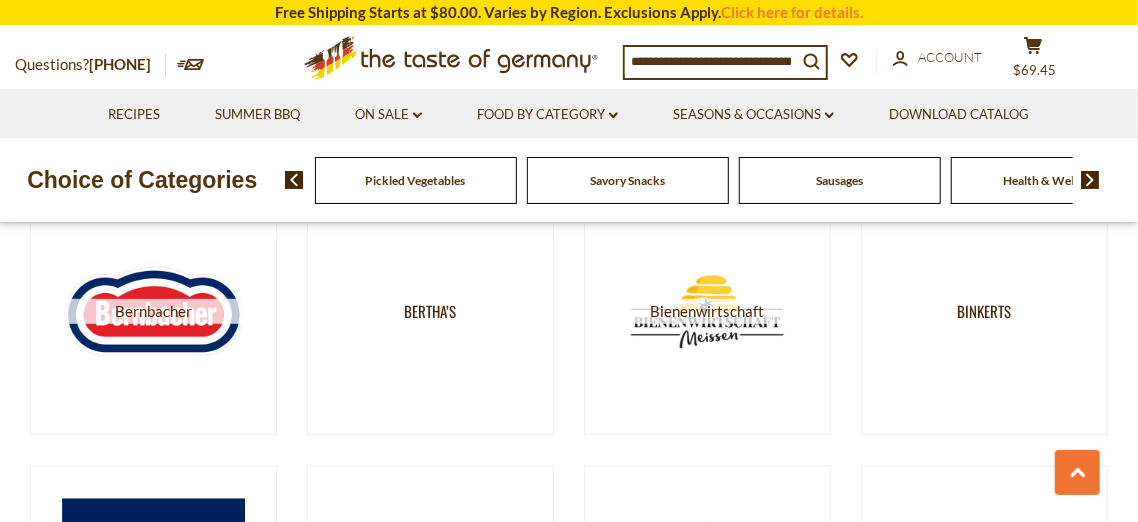 click on "Sausages" at bounding box center [839, 180] 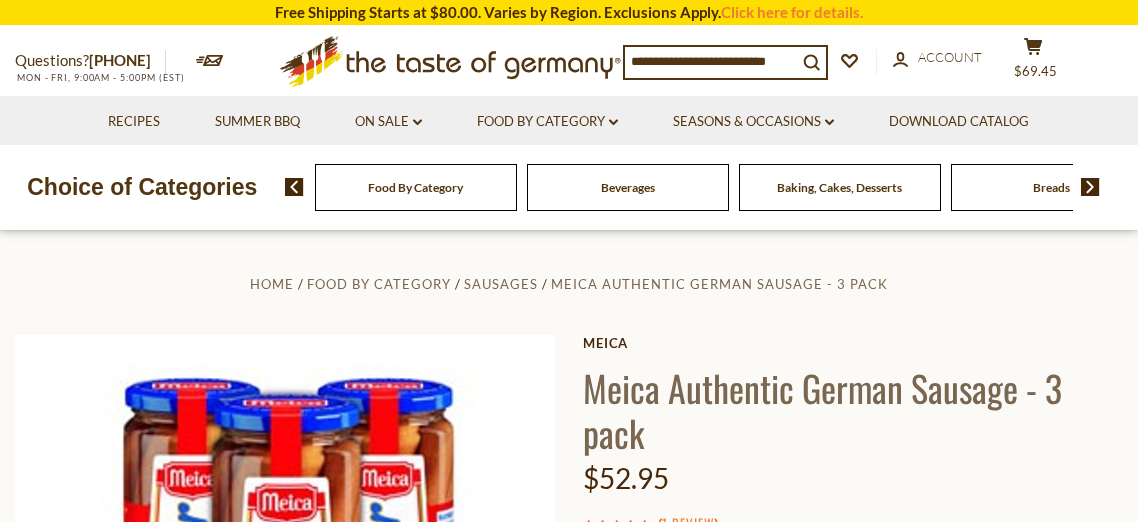 scroll, scrollTop: 0, scrollLeft: 0, axis: both 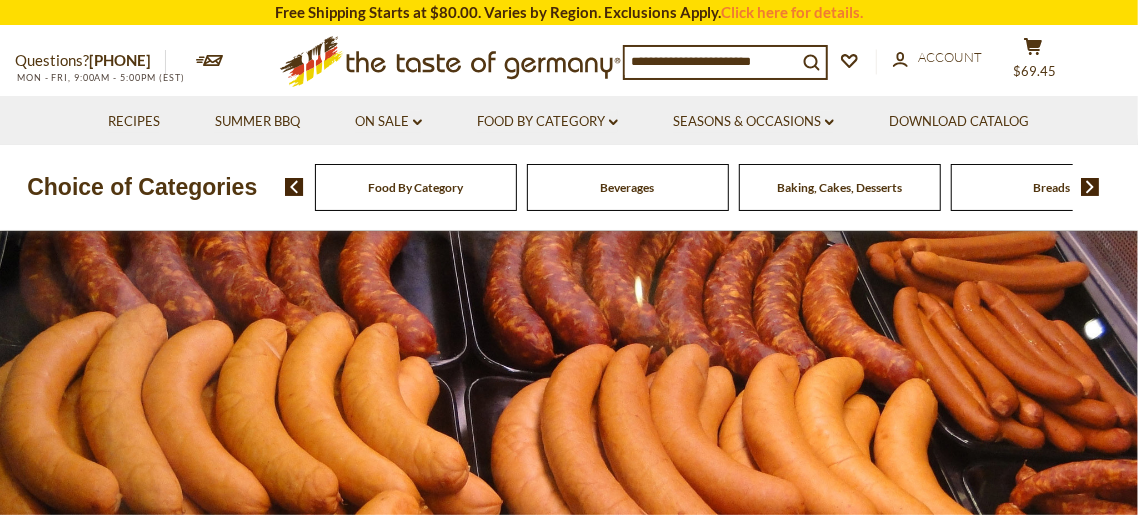 click at bounding box center (711, 61) 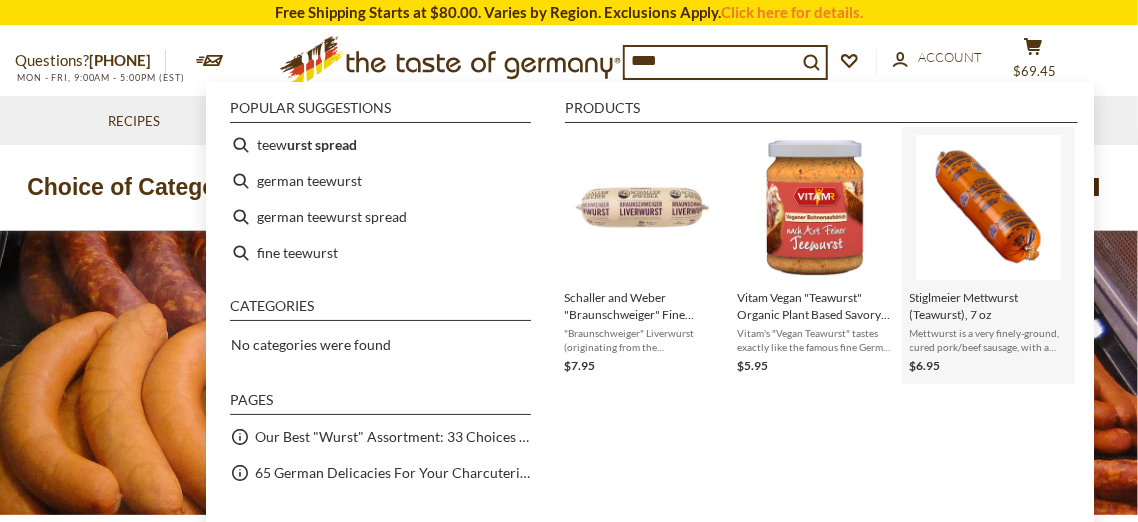 type on "****" 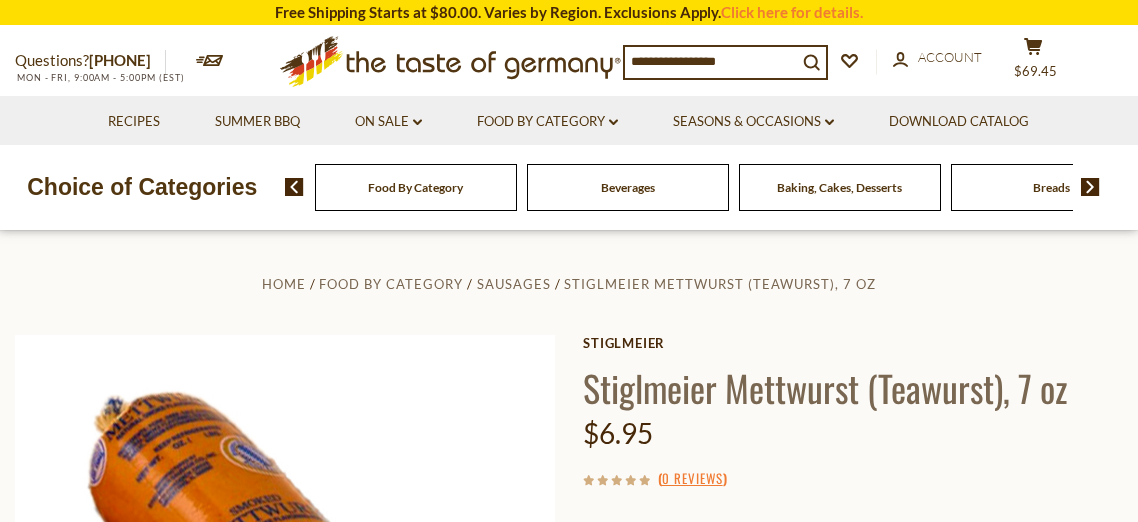 scroll, scrollTop: 309, scrollLeft: 0, axis: vertical 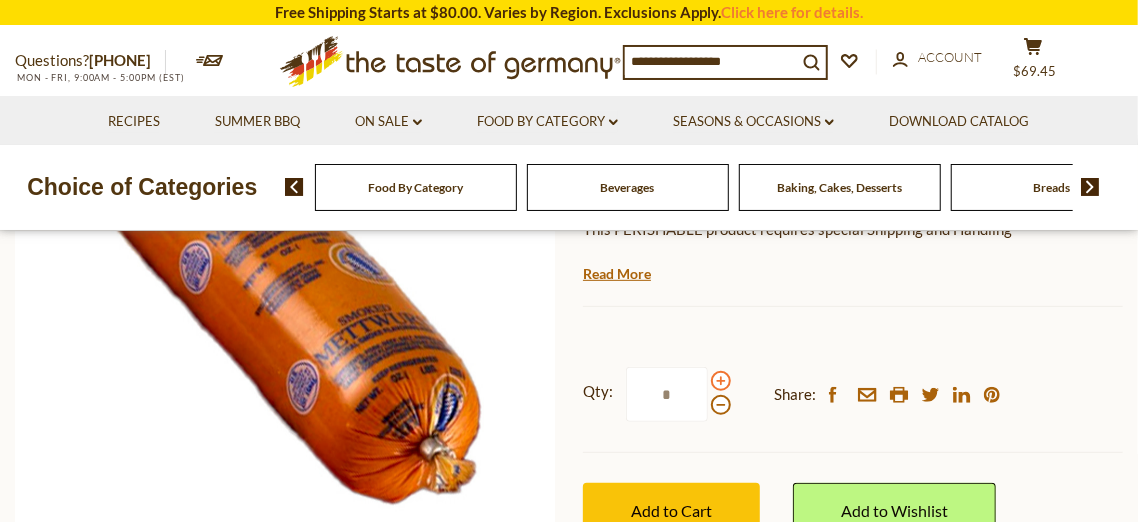 click at bounding box center (721, 381) 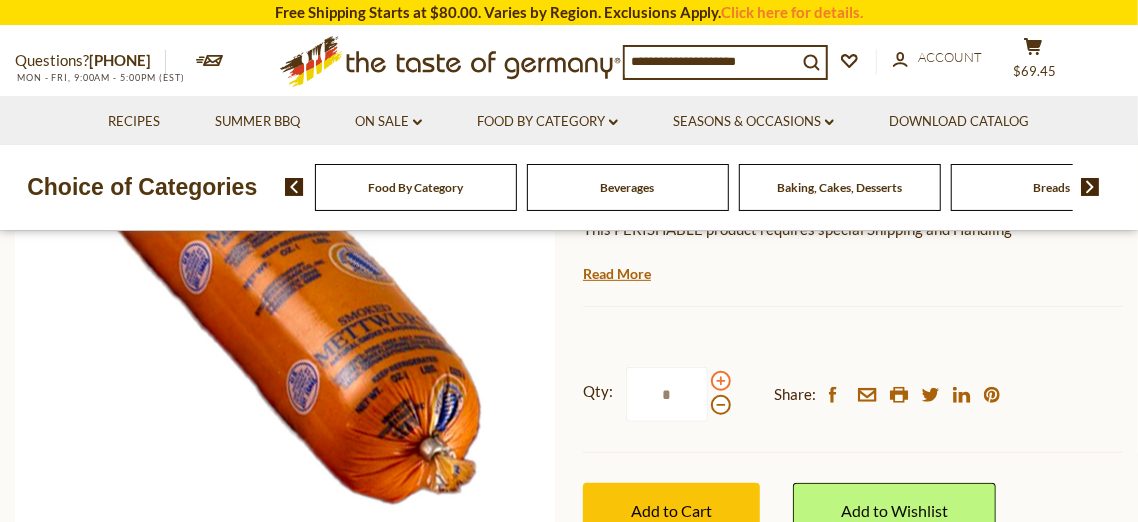 scroll, scrollTop: 309, scrollLeft: 0, axis: vertical 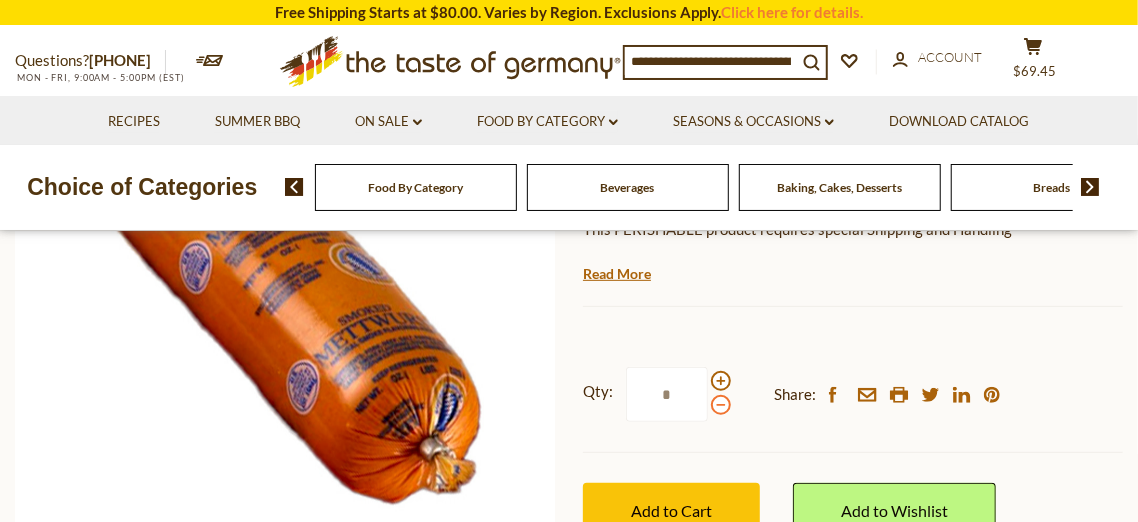 click at bounding box center (721, 405) 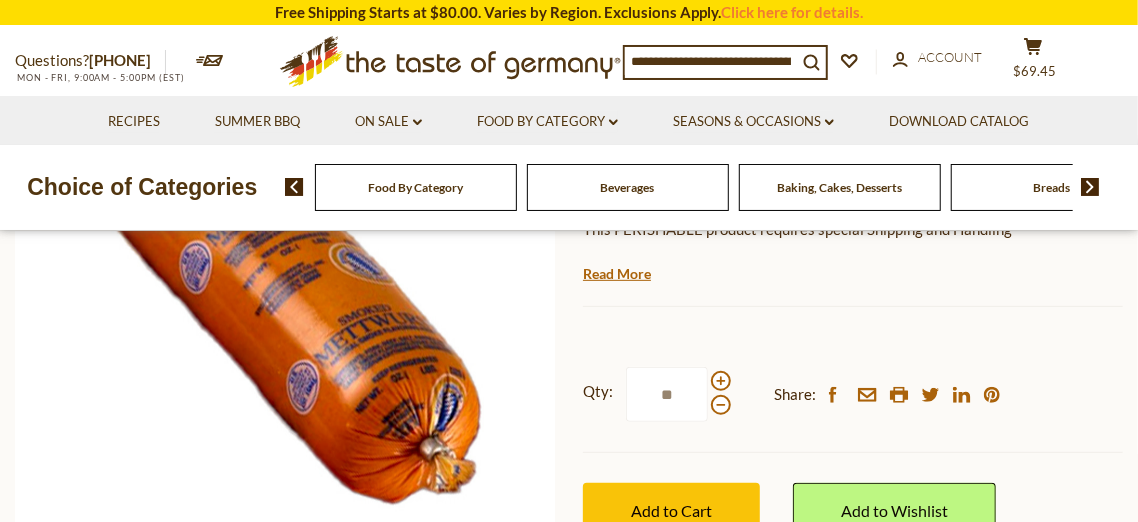 type on "*" 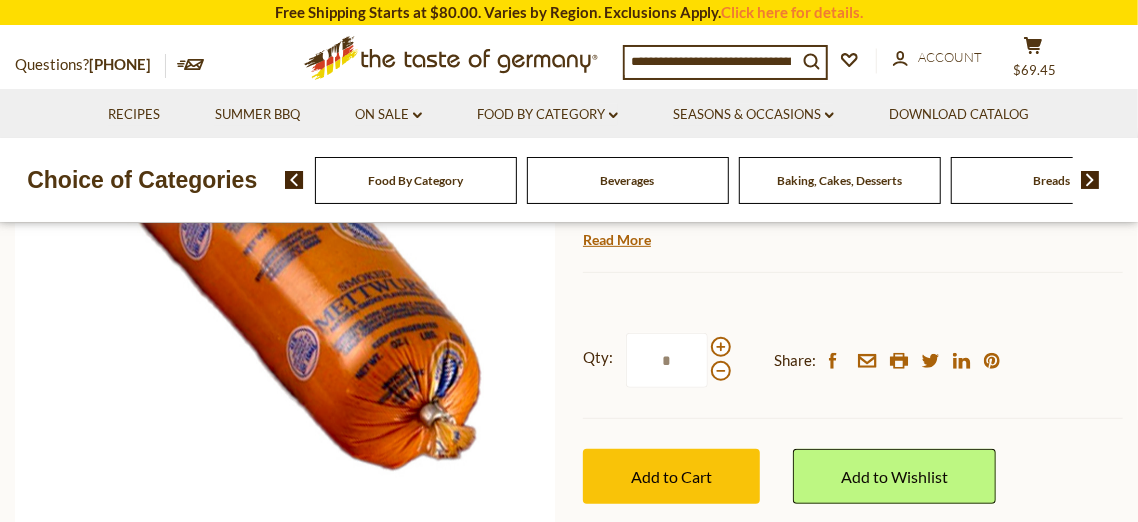 scroll, scrollTop: 361, scrollLeft: 0, axis: vertical 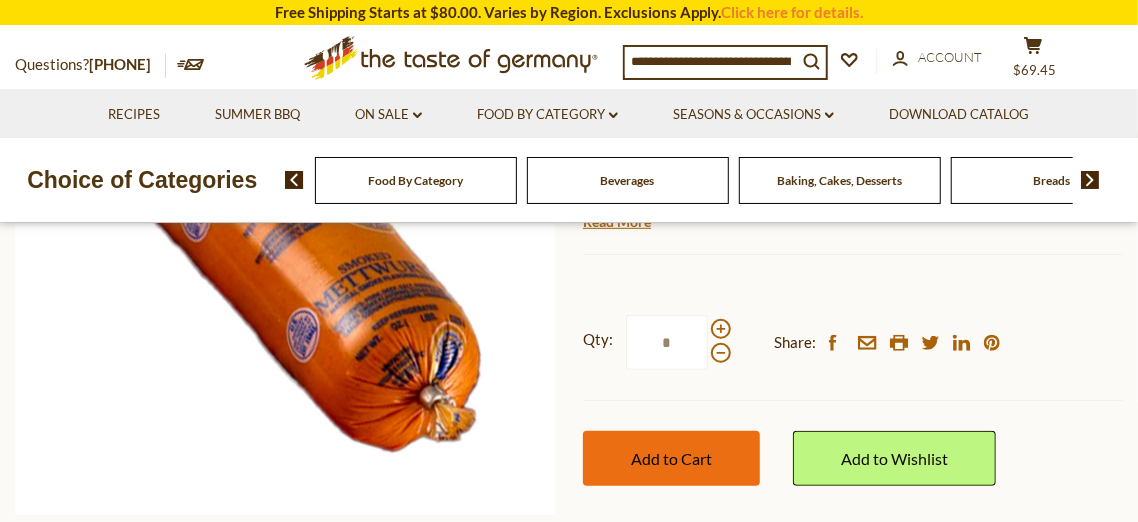 type on "*" 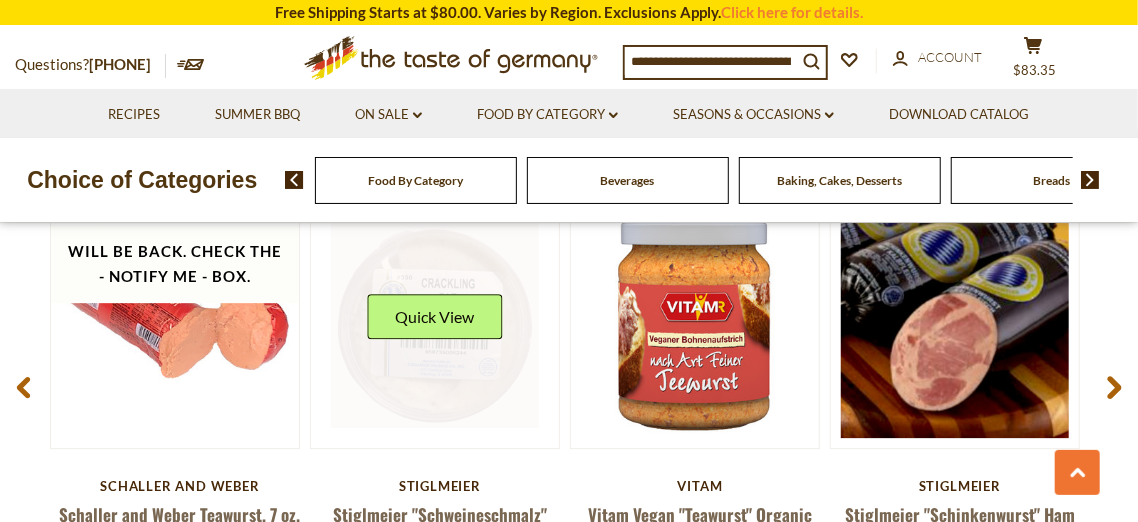 scroll, scrollTop: 2559, scrollLeft: 0, axis: vertical 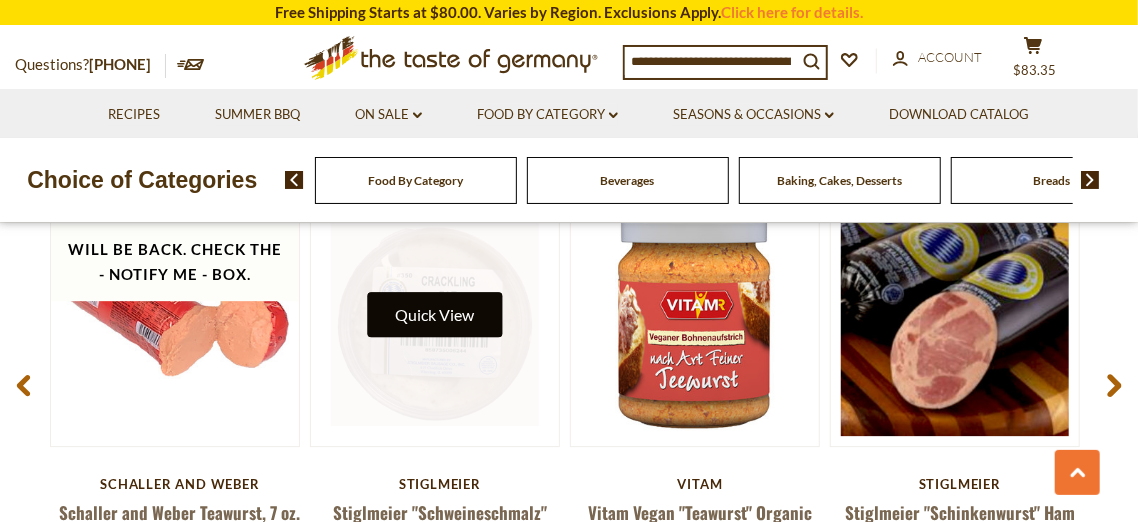 click on "Quick View" at bounding box center [435, 314] 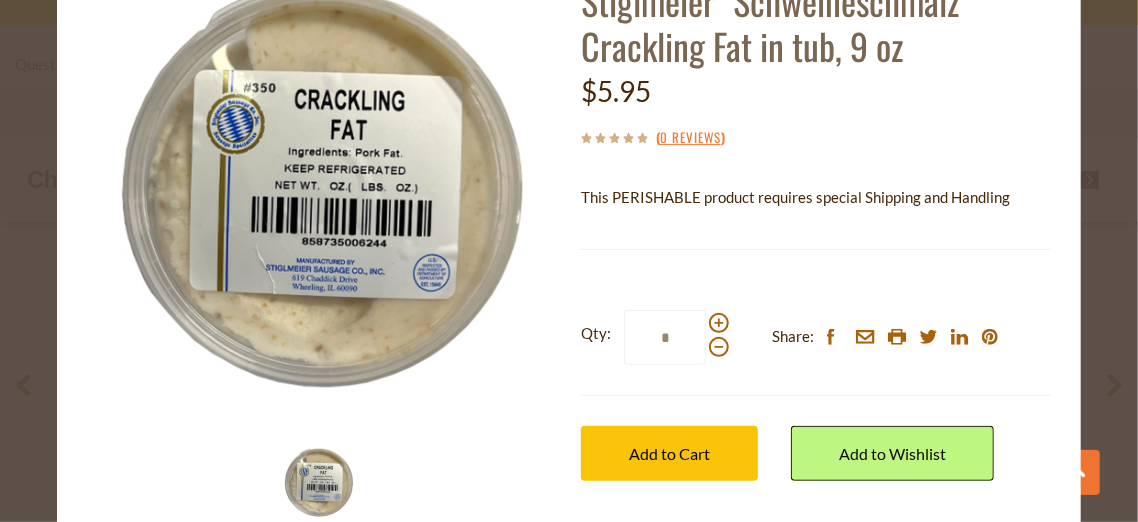 scroll, scrollTop: 149, scrollLeft: 0, axis: vertical 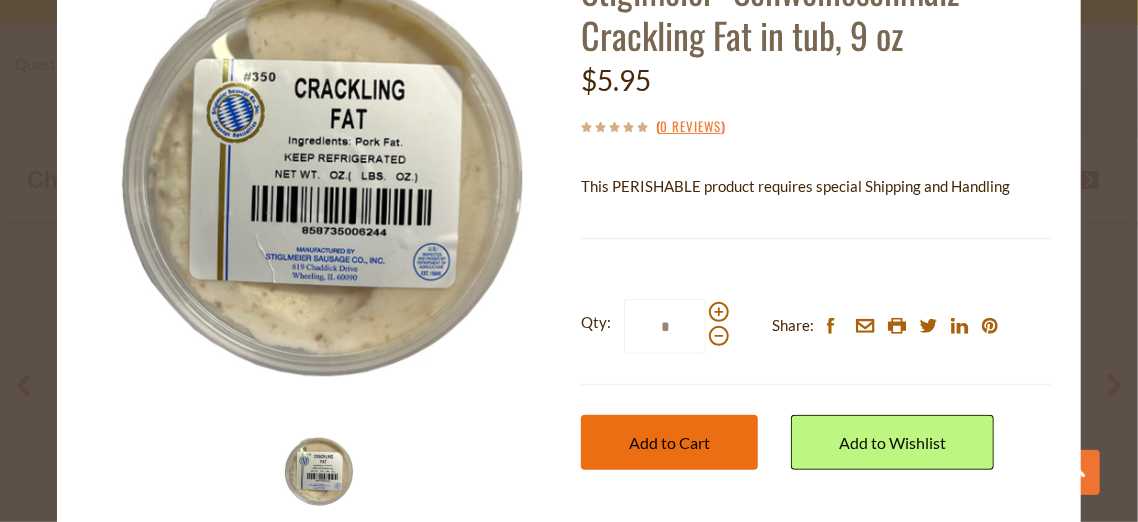 click on "Add to Cart" at bounding box center (669, 442) 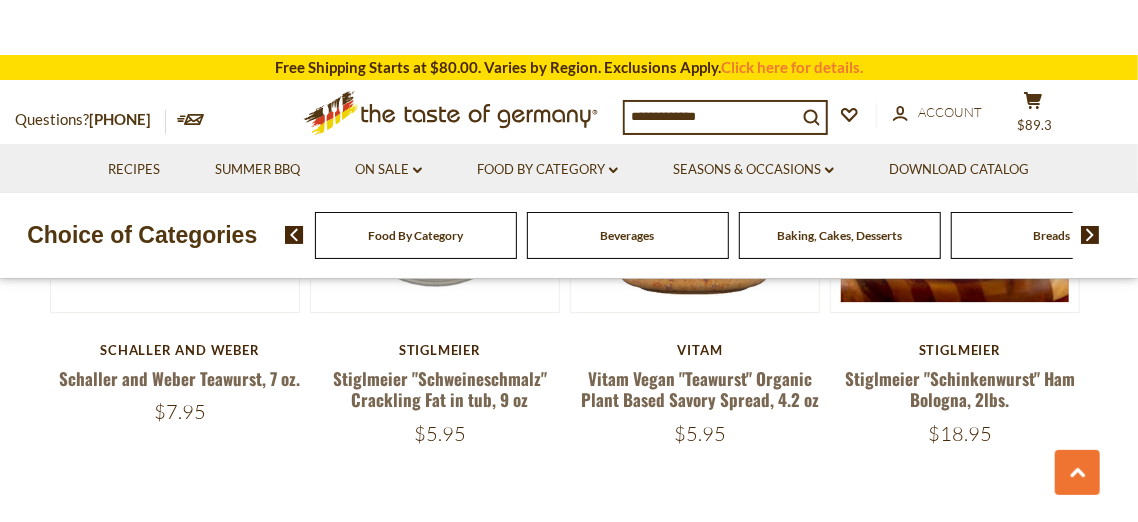 scroll, scrollTop: 2699, scrollLeft: 0, axis: vertical 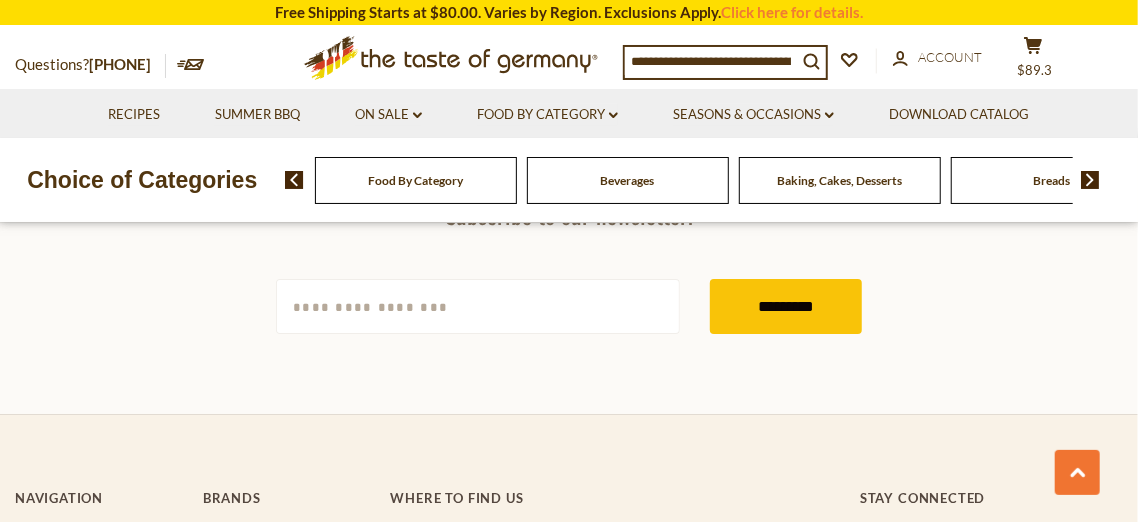 drag, startPoint x: 582, startPoint y: 368, endPoint x: 580, endPoint y: 326, distance: 42.047592 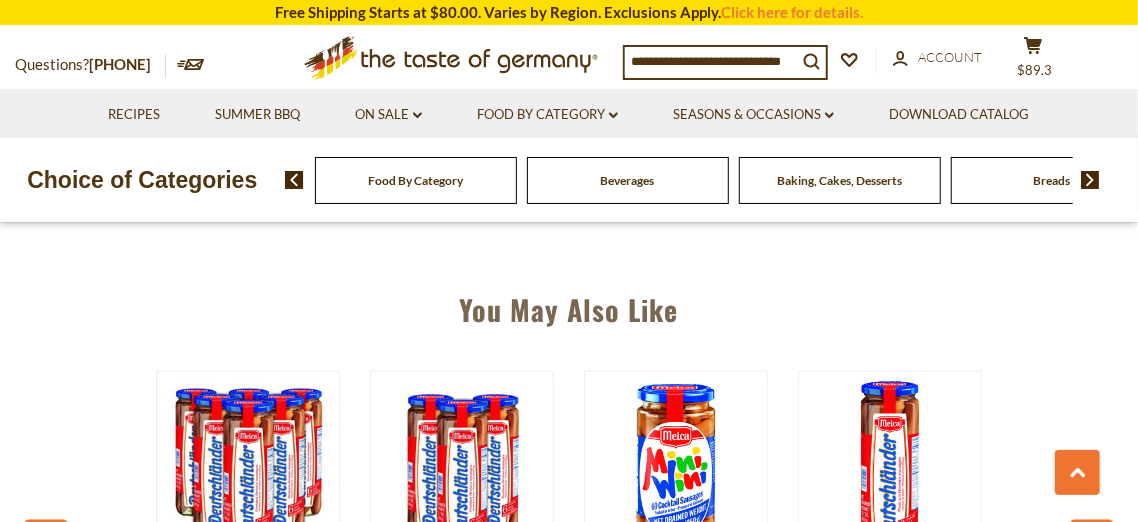 scroll, scrollTop: 1143, scrollLeft: 0, axis: vertical 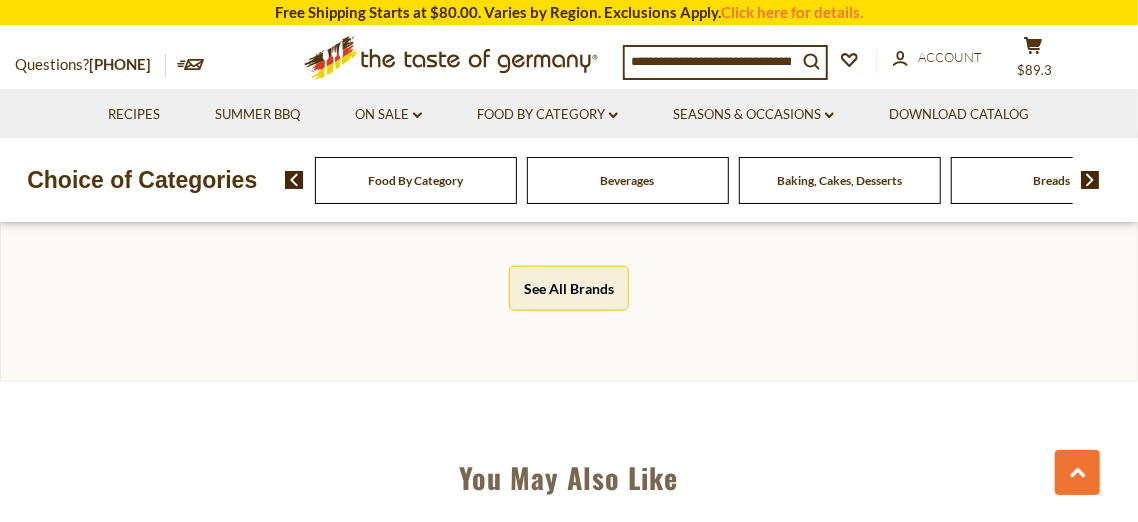 click at bounding box center [711, 61] 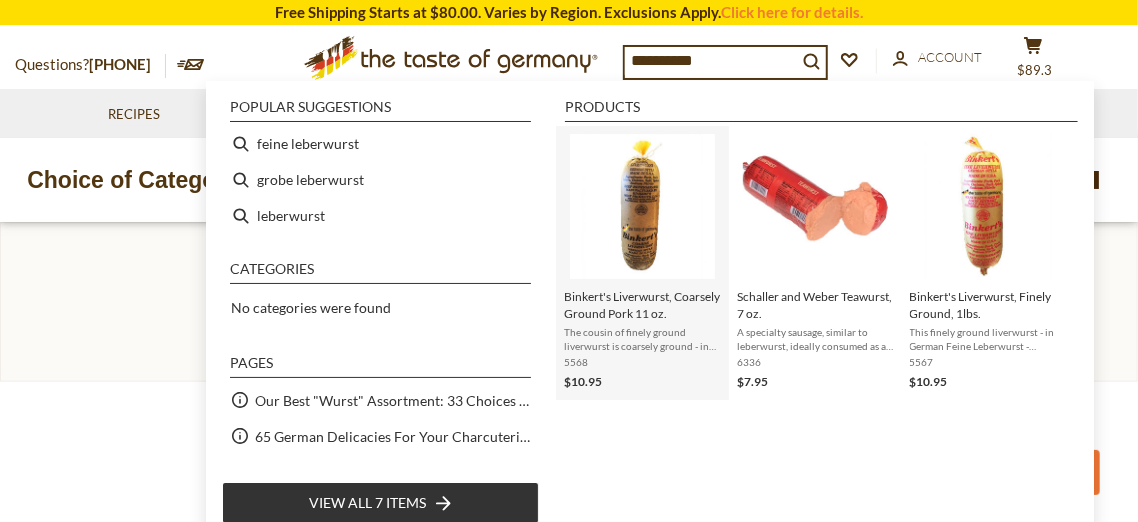 type on "**********" 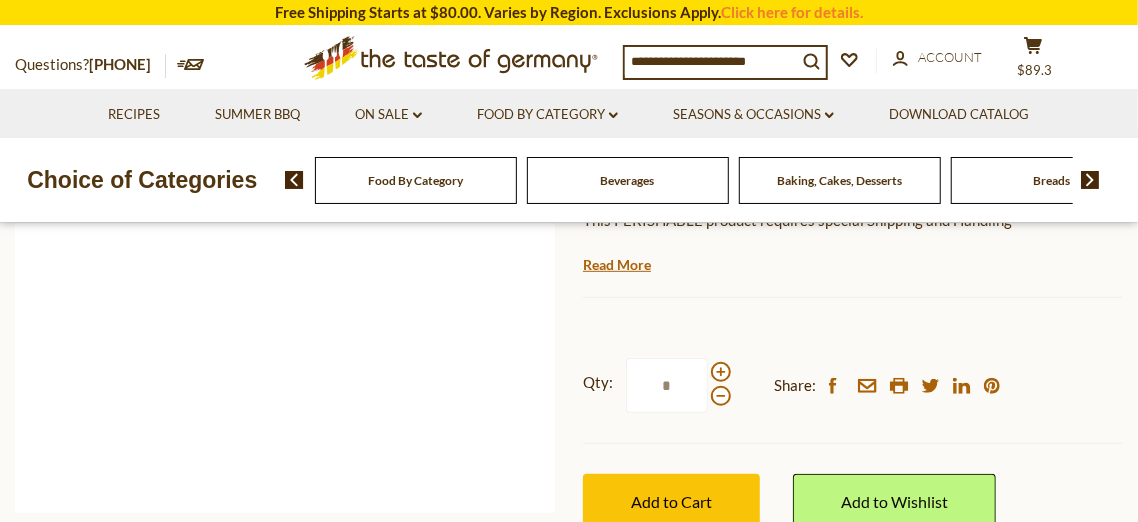 scroll, scrollTop: 498, scrollLeft: 0, axis: vertical 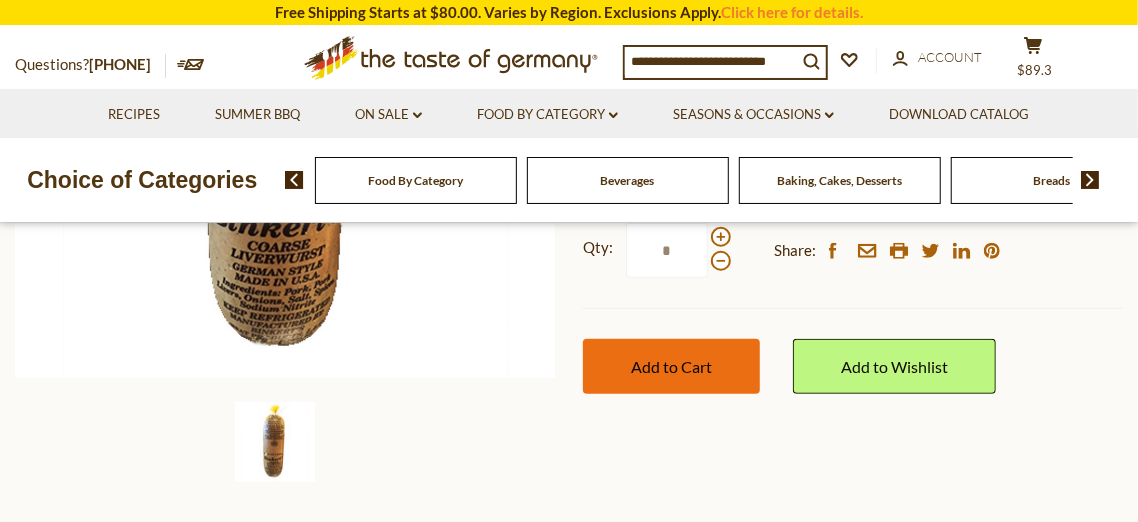 click on "Add to Cart" at bounding box center [671, 366] 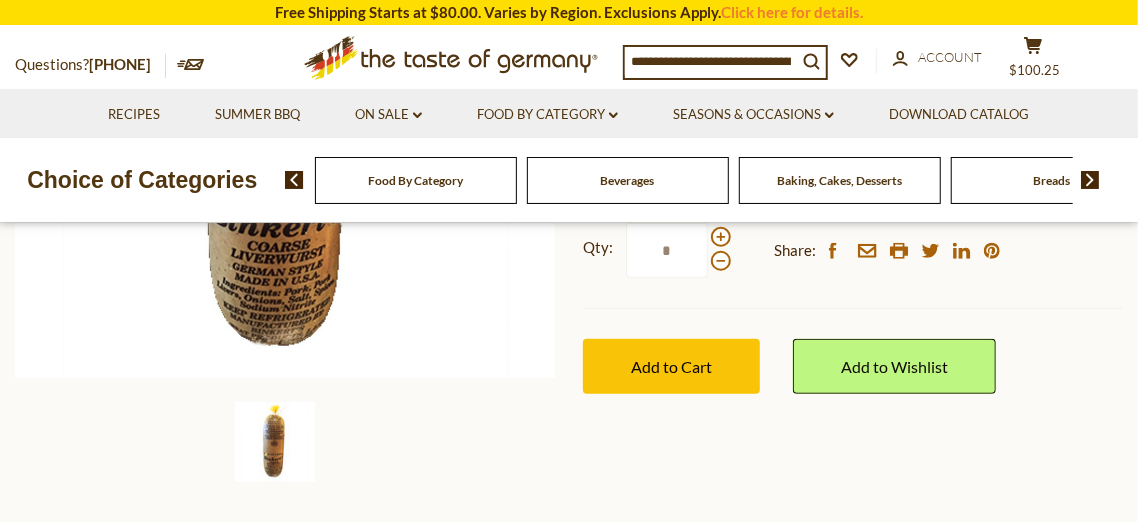 click at bounding box center [711, 61] 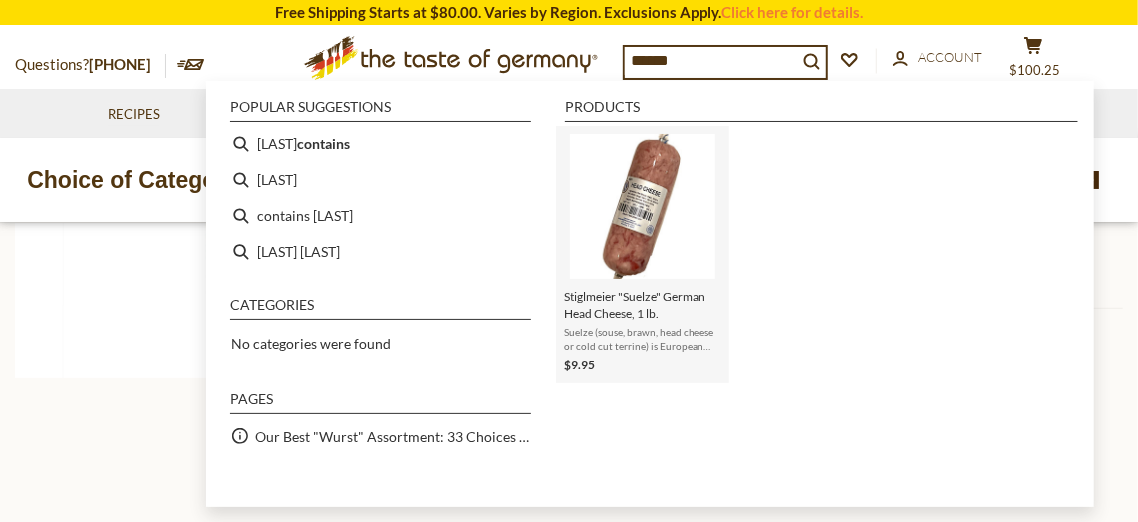 type on "******" 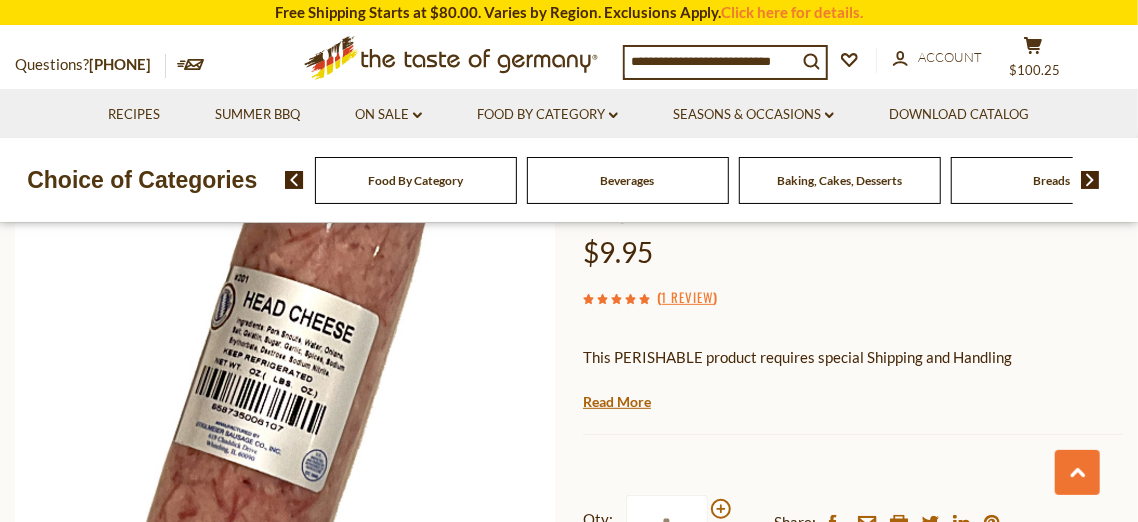 scroll, scrollTop: 526, scrollLeft: 0, axis: vertical 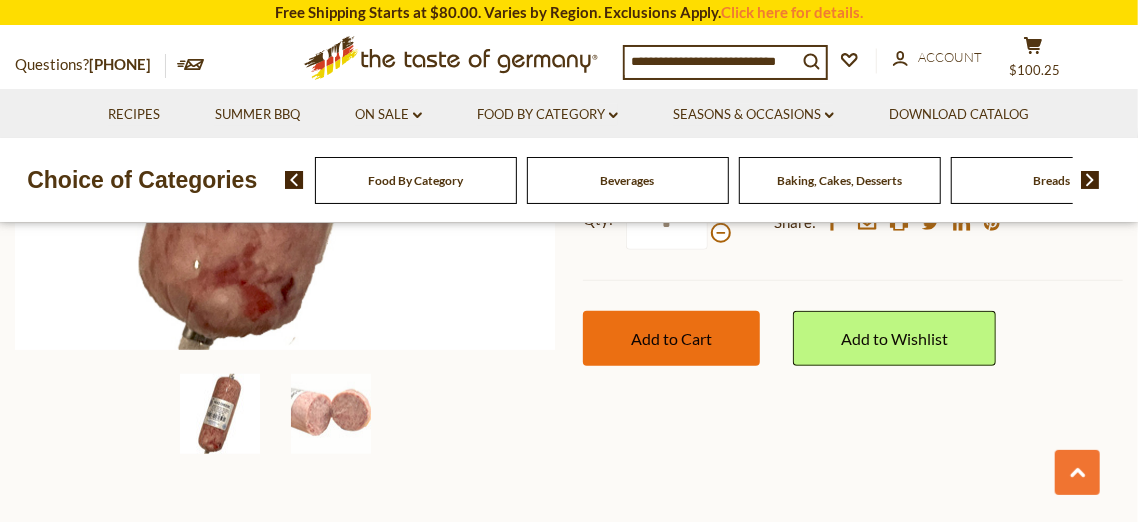 click on "Add to Cart" at bounding box center (671, 338) 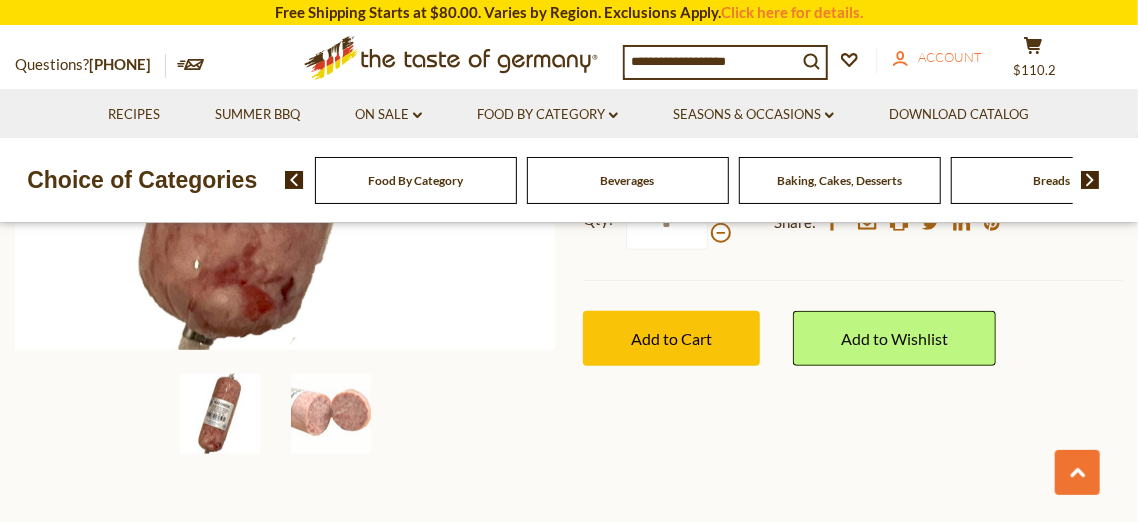 click on "Account" at bounding box center [950, 57] 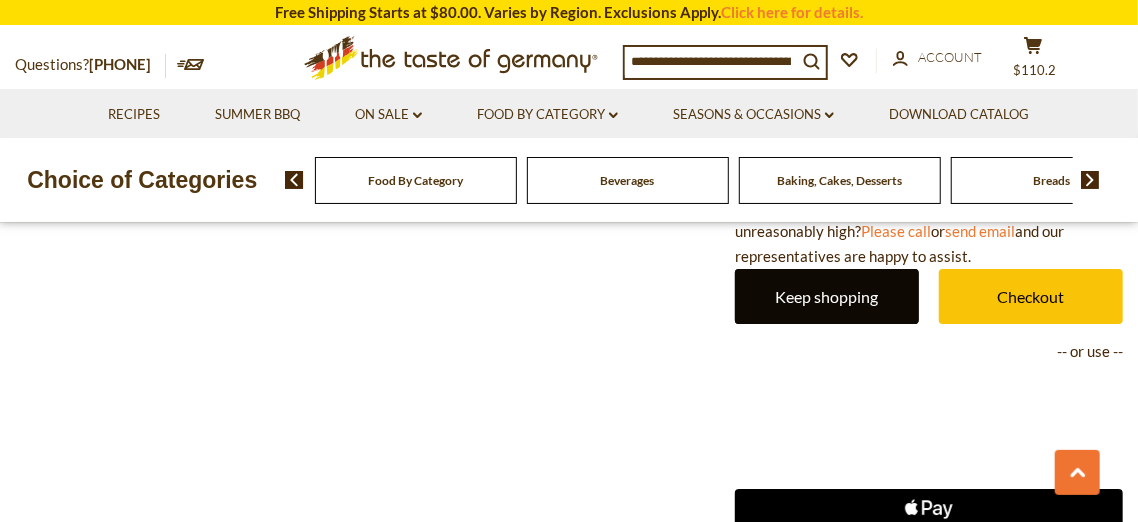 scroll, scrollTop: 2791, scrollLeft: 0, axis: vertical 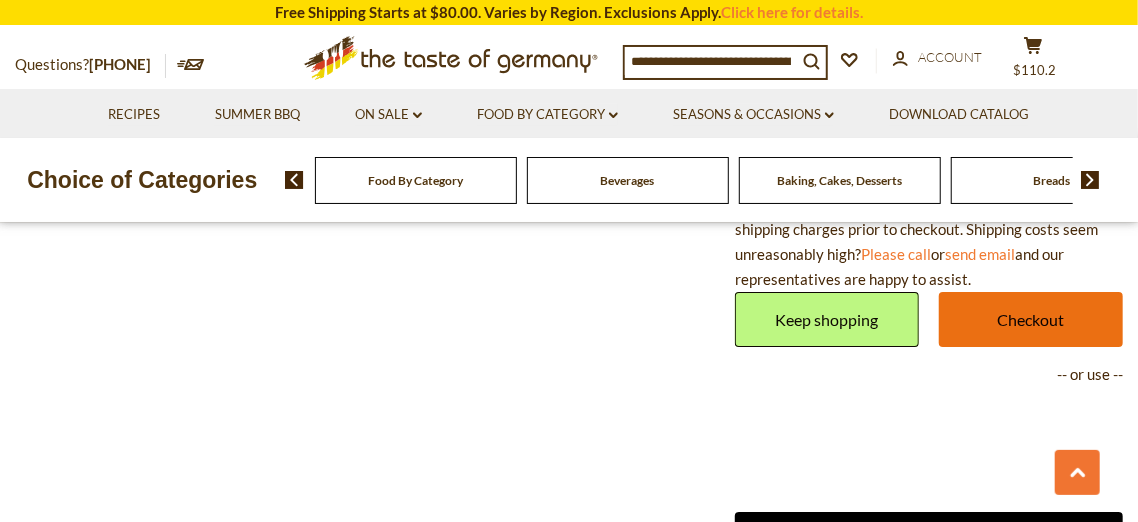 click on "Checkout" at bounding box center (1031, 319) 